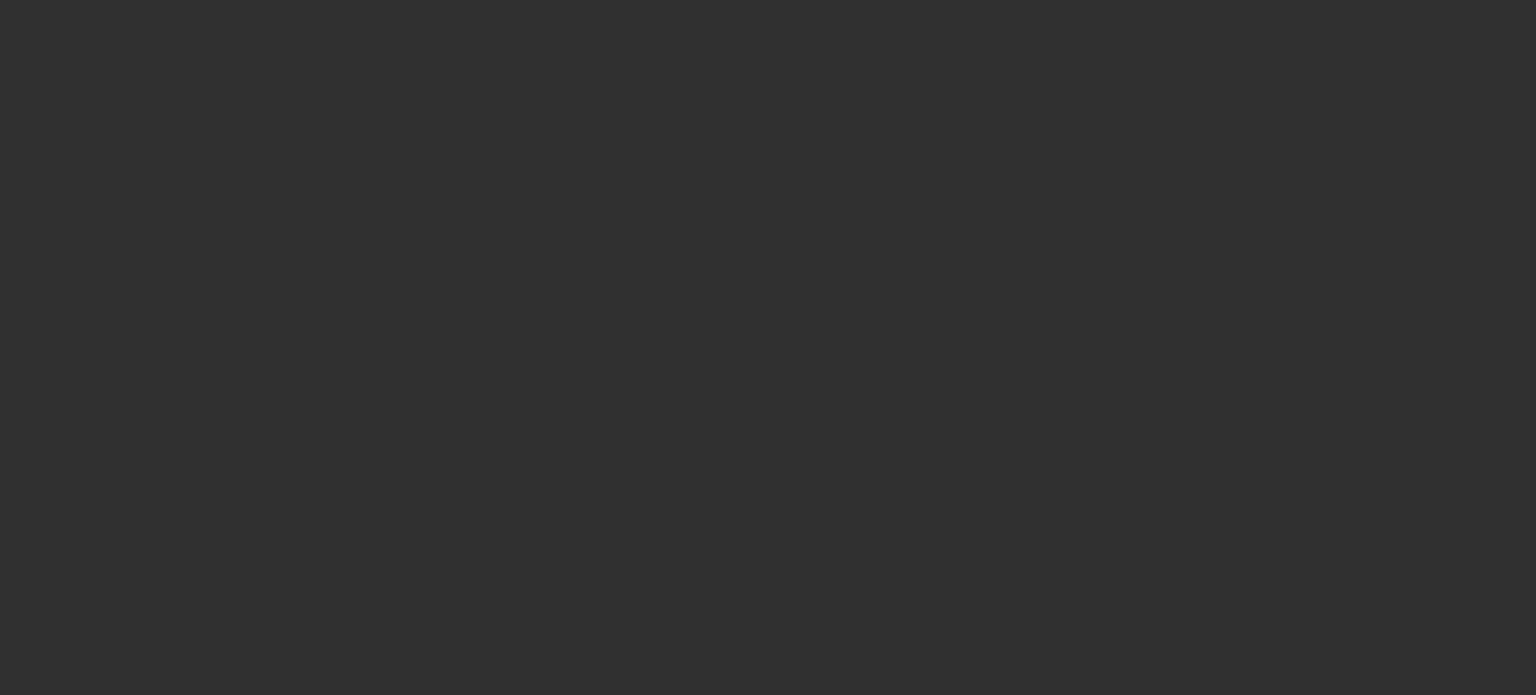 scroll, scrollTop: 0, scrollLeft: 0, axis: both 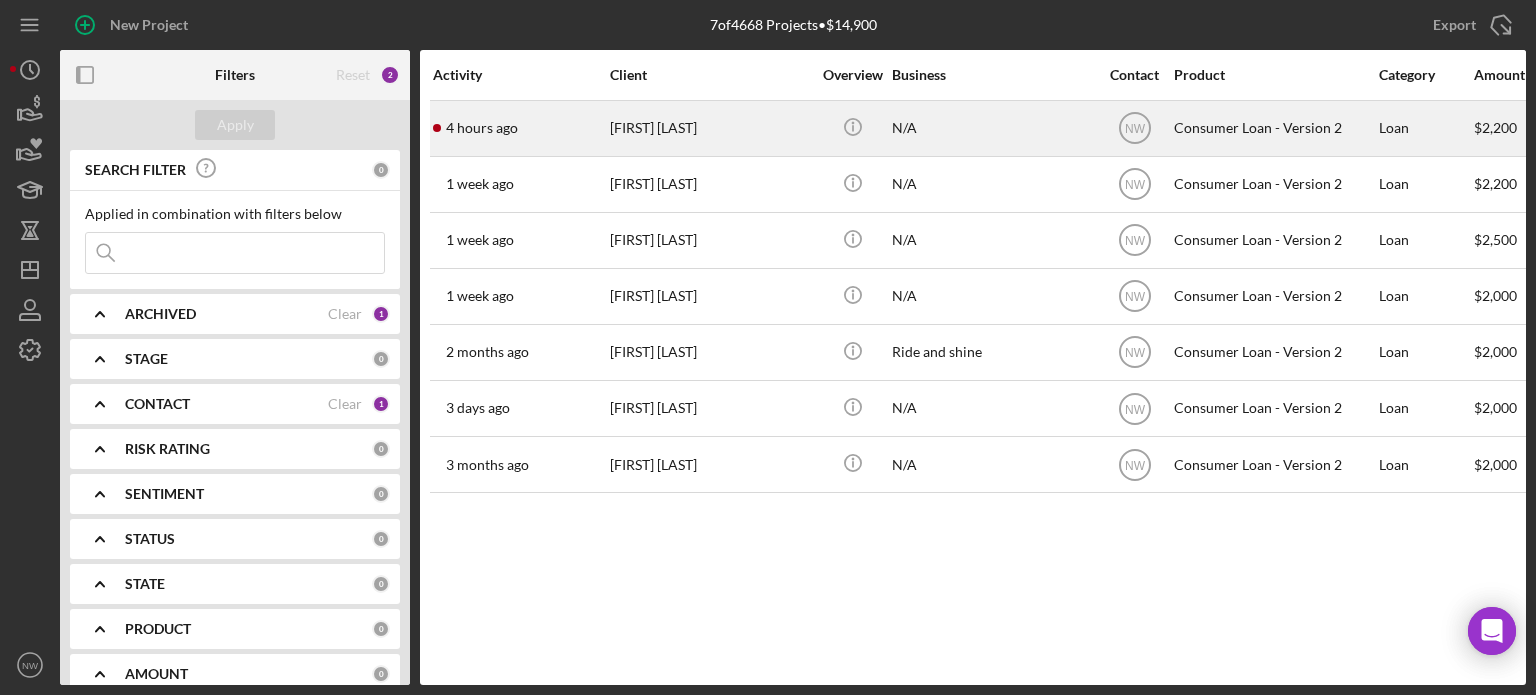 click on "[FIRST] [LAST]" at bounding box center [710, 128] 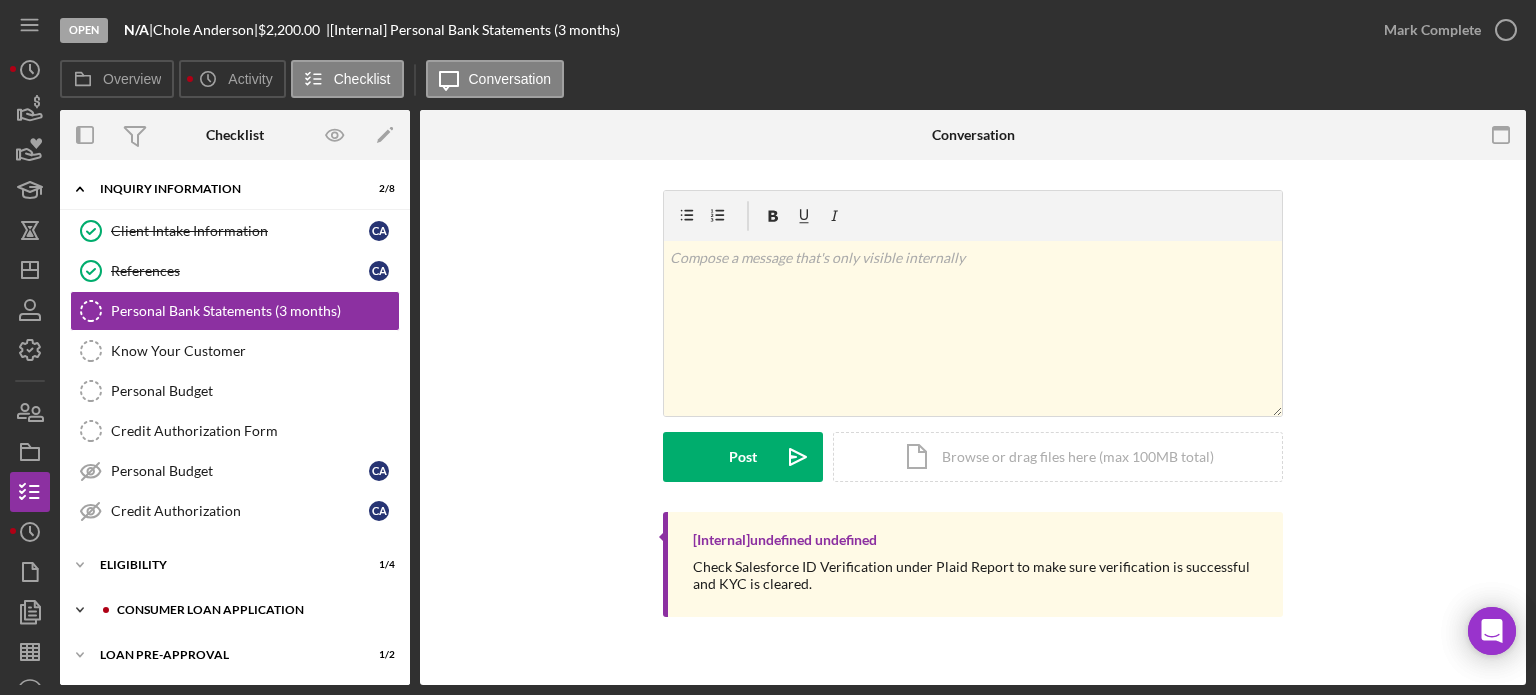 click on "Icon/Expander" 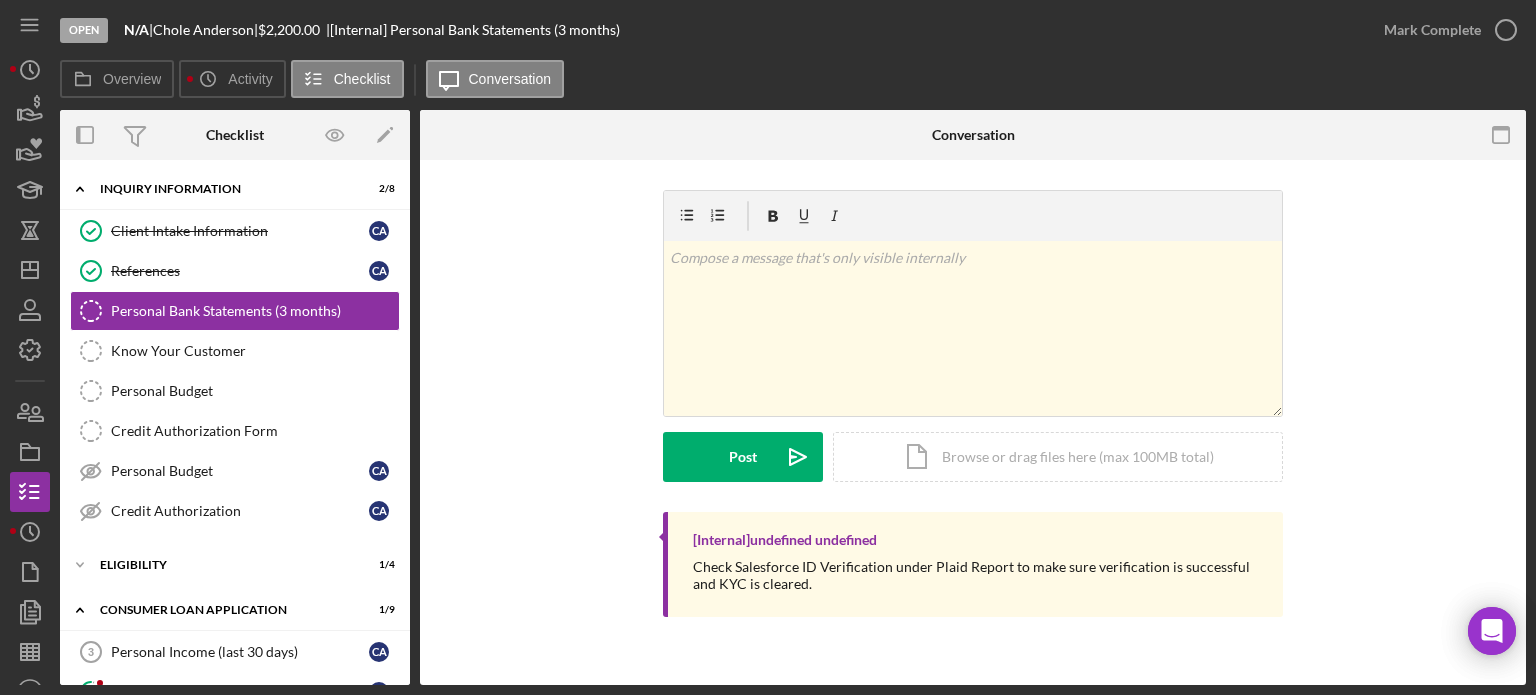 click on "Personal Bank Statements (3 months) Personal Bank Statements (3 months) v Color teal Color pink Remove color Add row above Add row below Add column before Add column after Merge cells Split cells Remove column Remove row Remove table Post Icon/icon-invite-send Icon/Document Browse or drag files here (max 100MB total) Tap to choose files or take a photo Cancel Post Icon/icon-invite-send Icon/Message Comment [Internal] undefined undefined
Check Salesforce ID Verification under Plaid Report to make sure verification is successful and KYC is cleared." at bounding box center [973, 422] 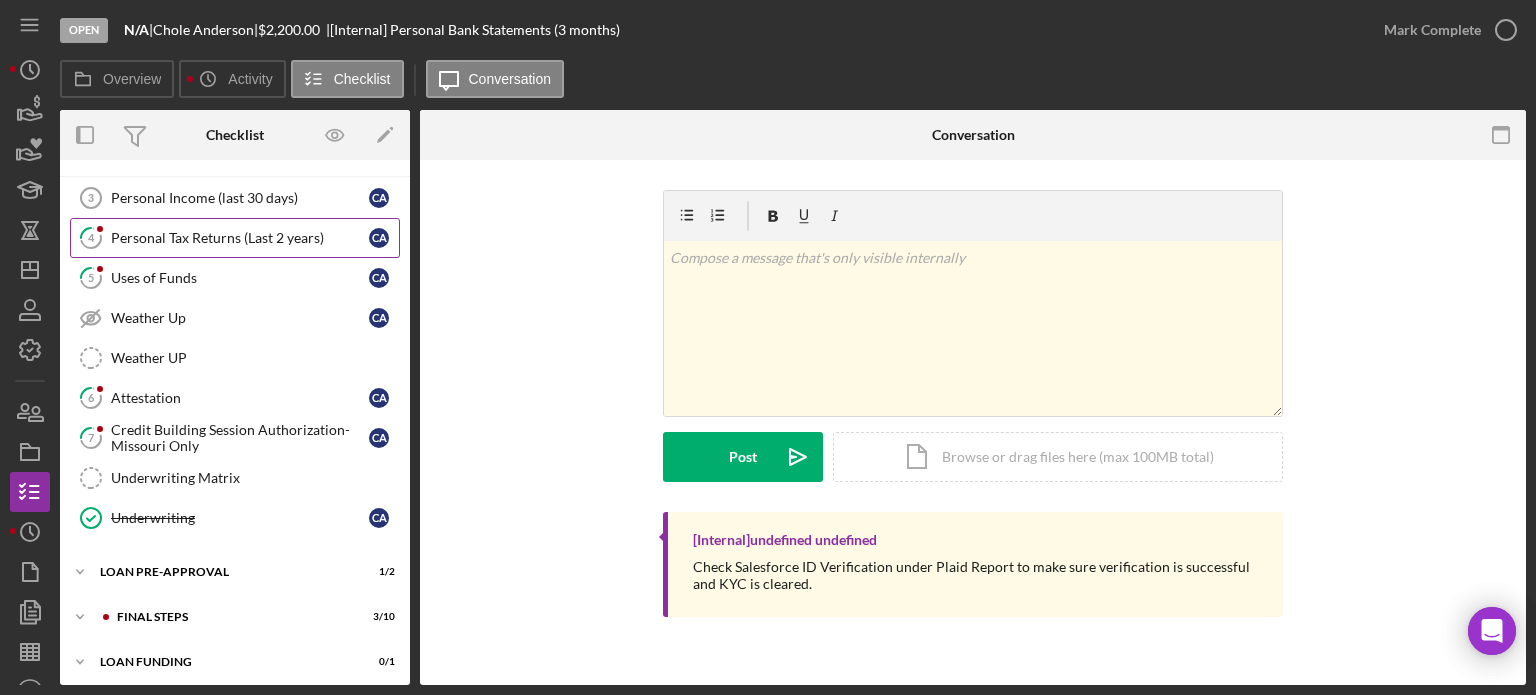 click on "4" 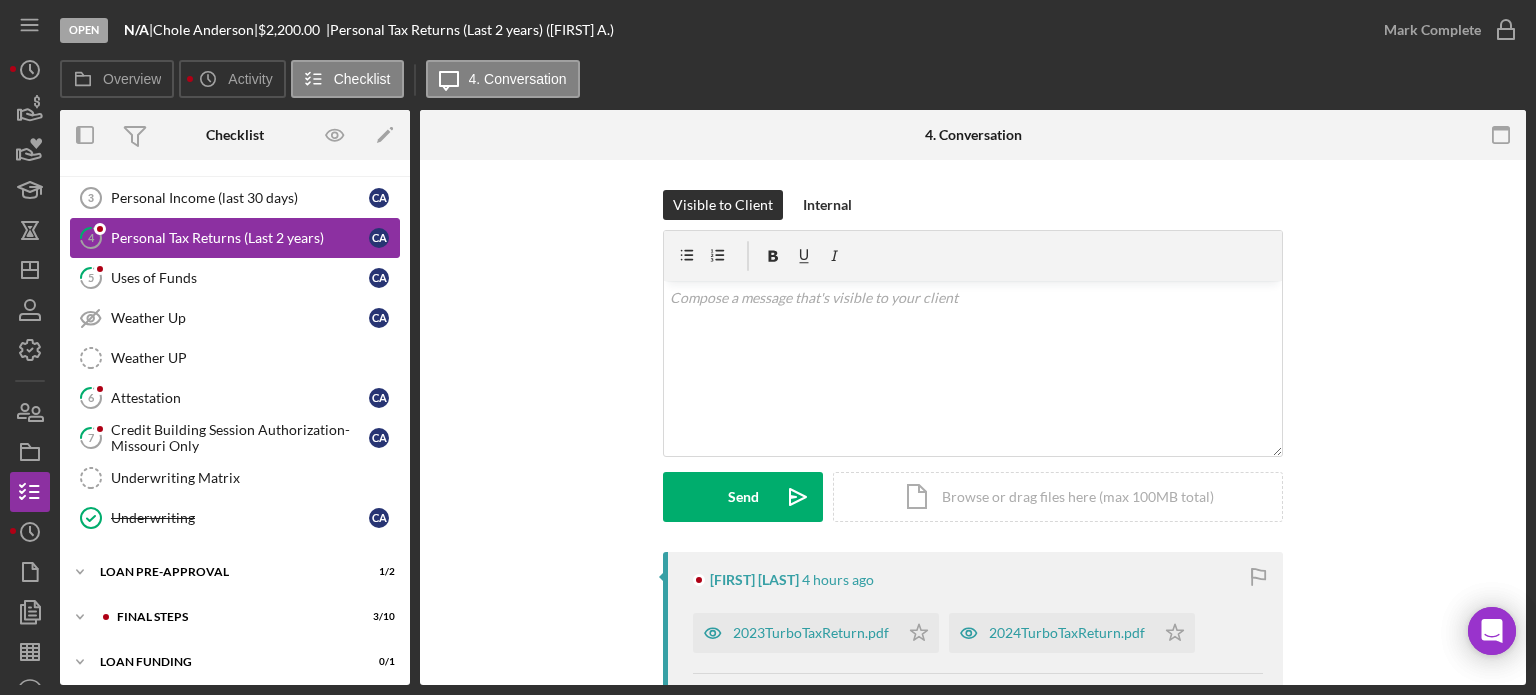 scroll, scrollTop: 452, scrollLeft: 0, axis: vertical 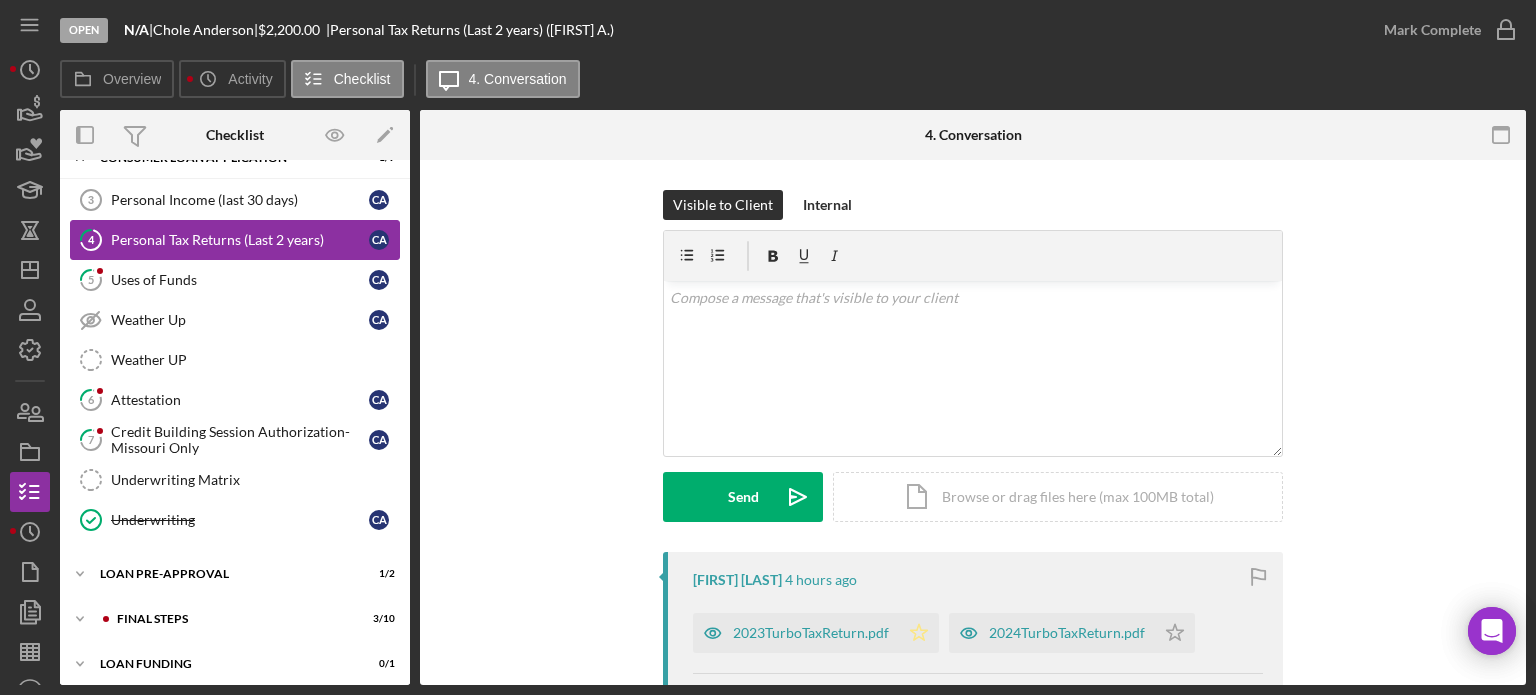 click 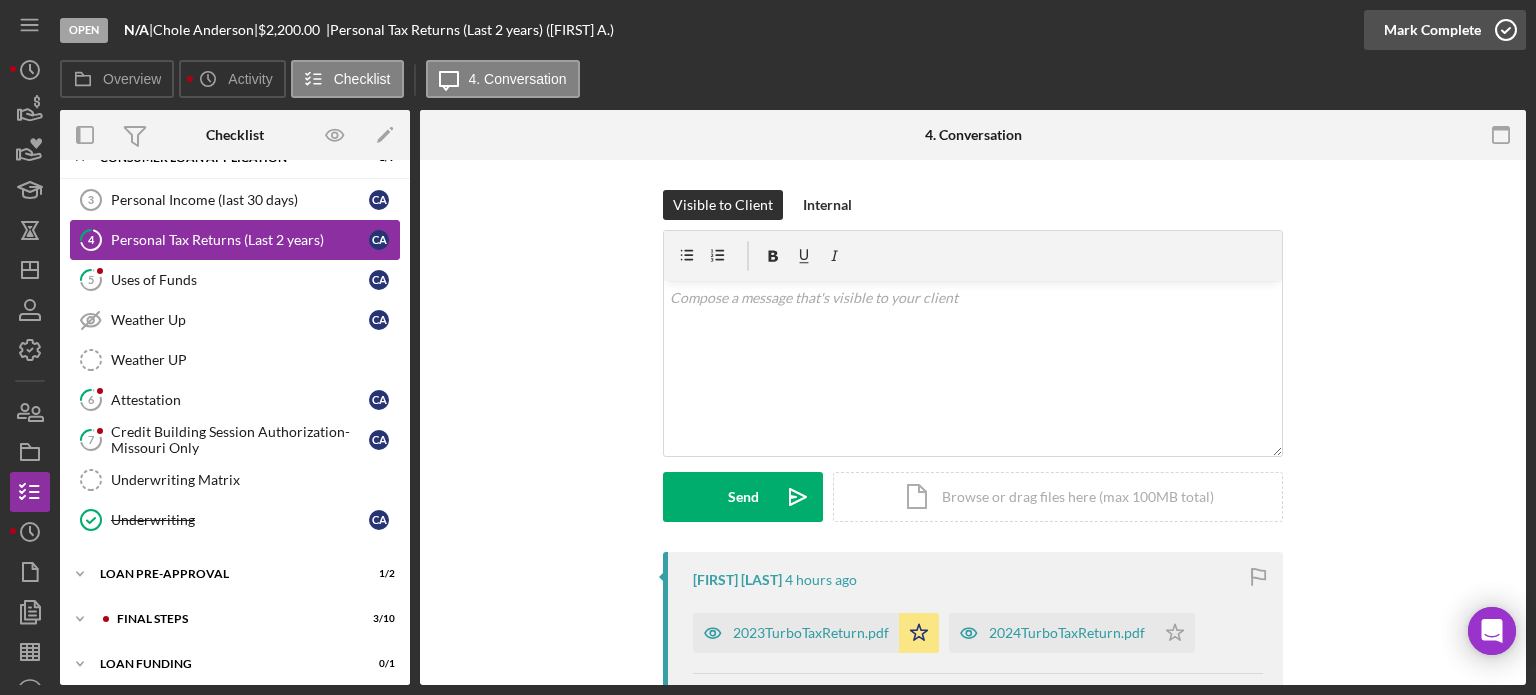 click 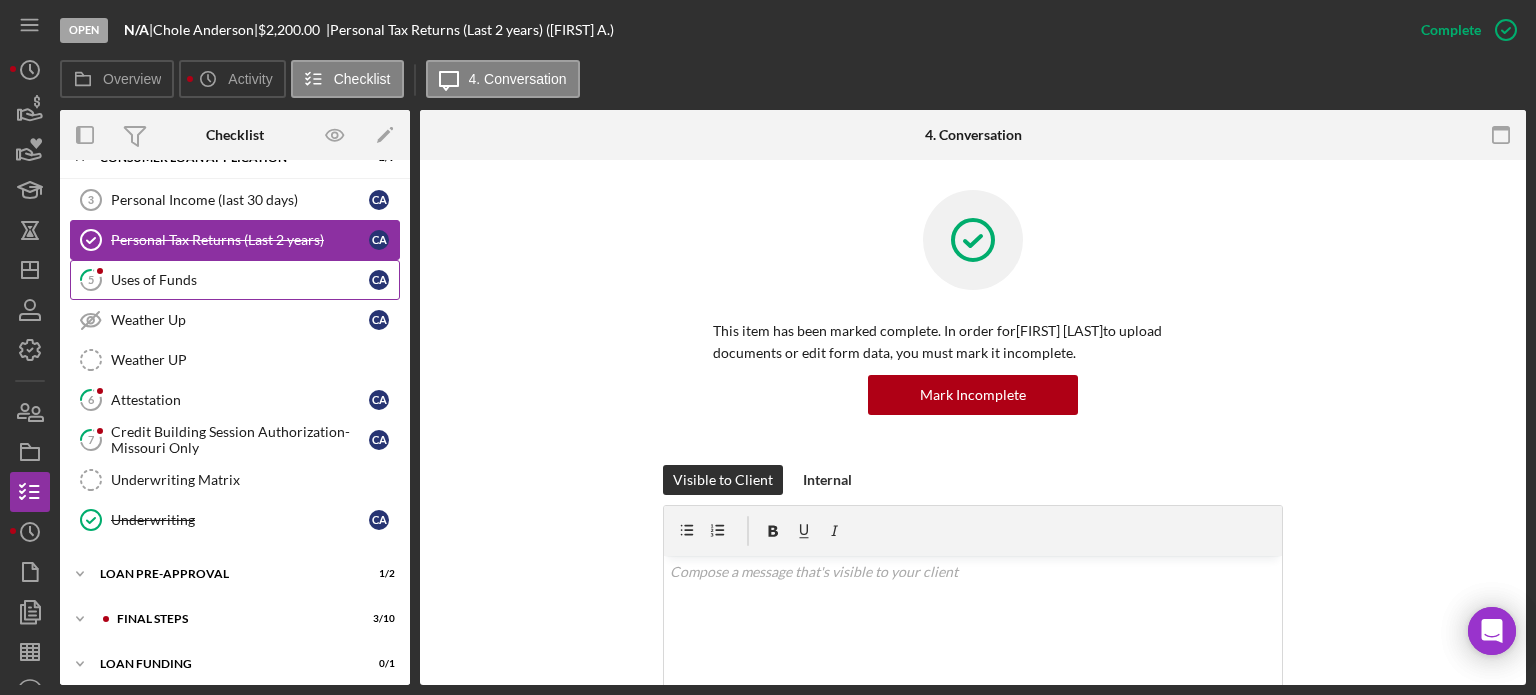 click on "Uses of Funds" at bounding box center (240, 280) 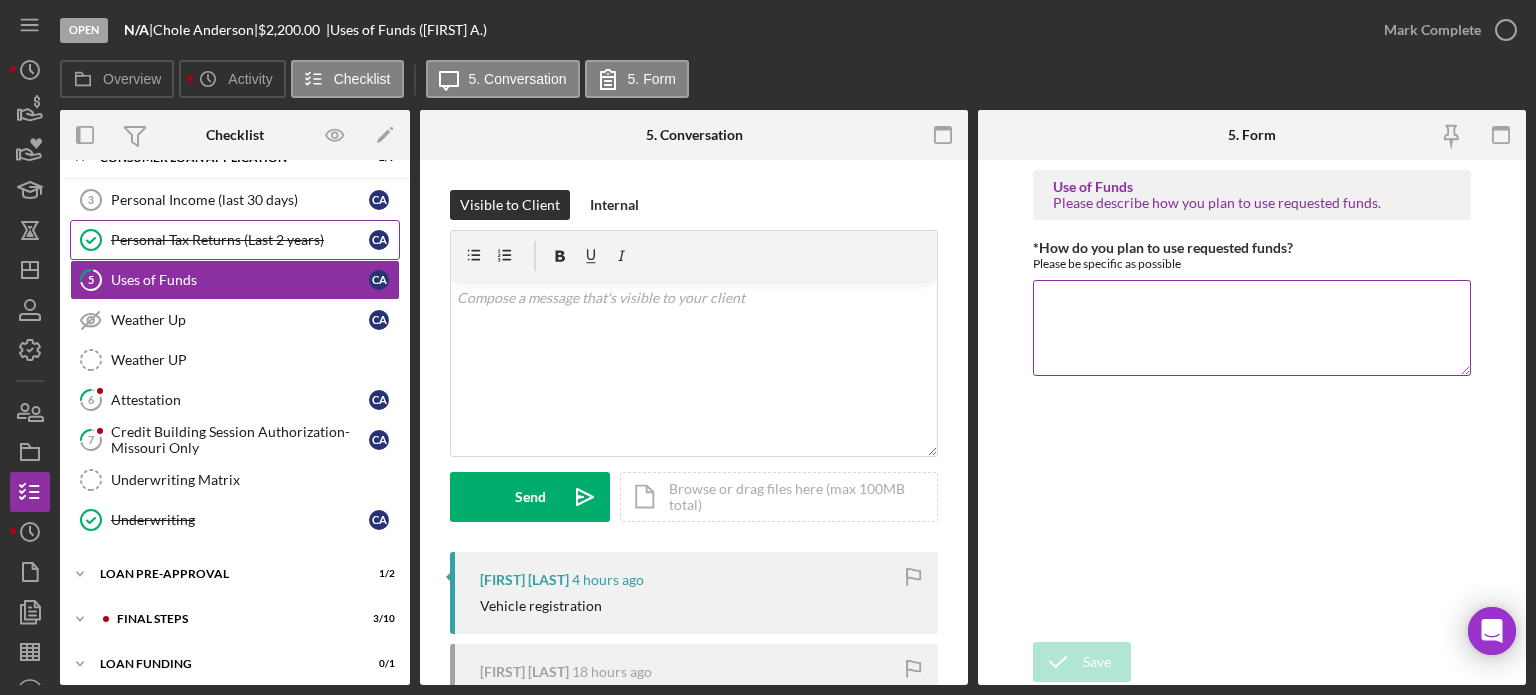 click on "*How do you plan to use requested funds?" at bounding box center (1252, 328) 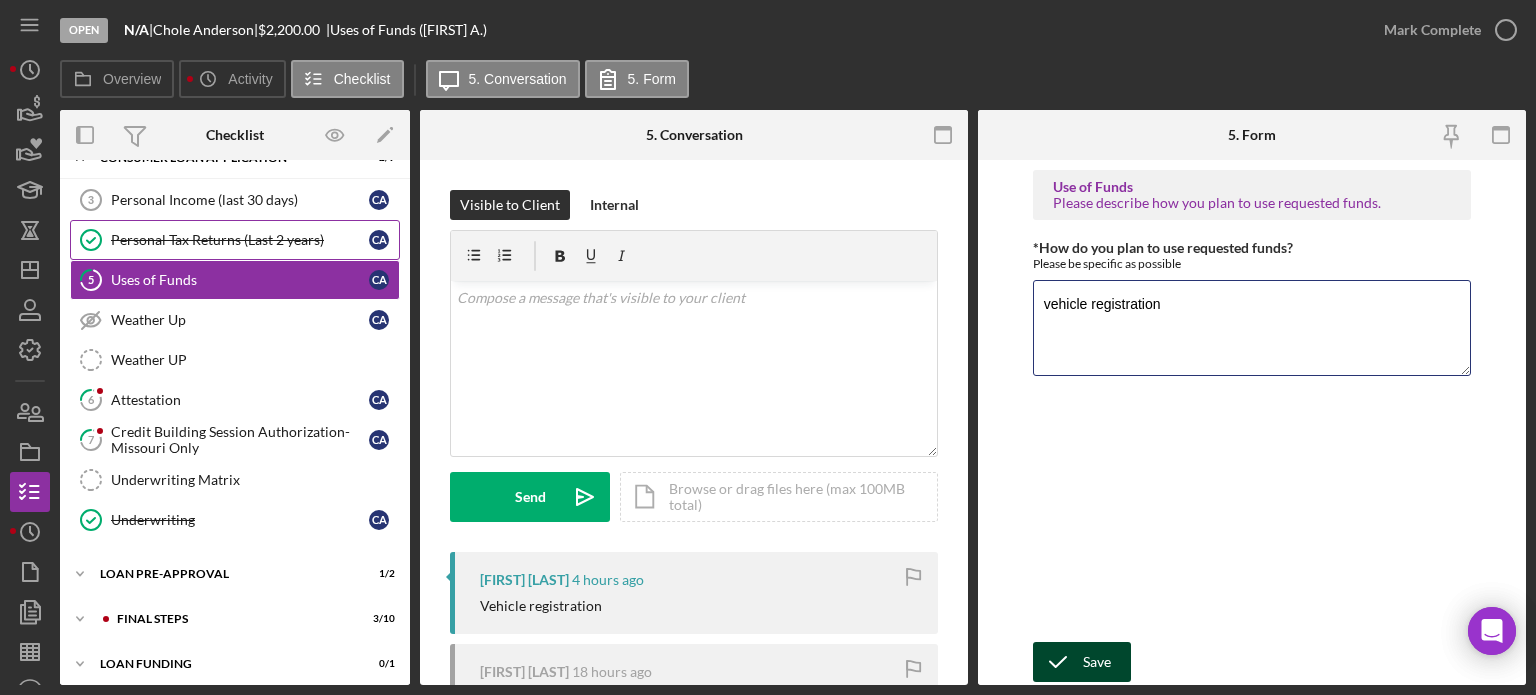 type on "vehicle registration" 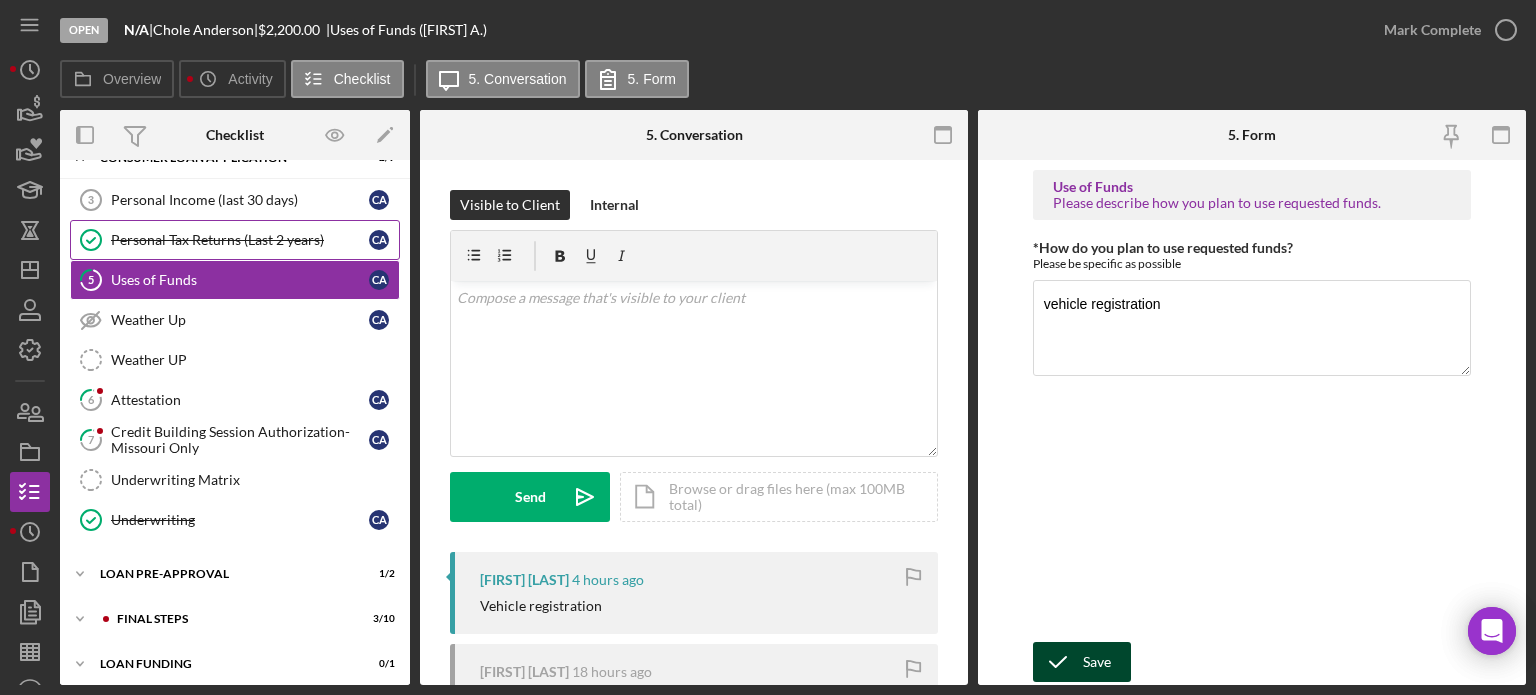 click on "Save" at bounding box center (1097, 662) 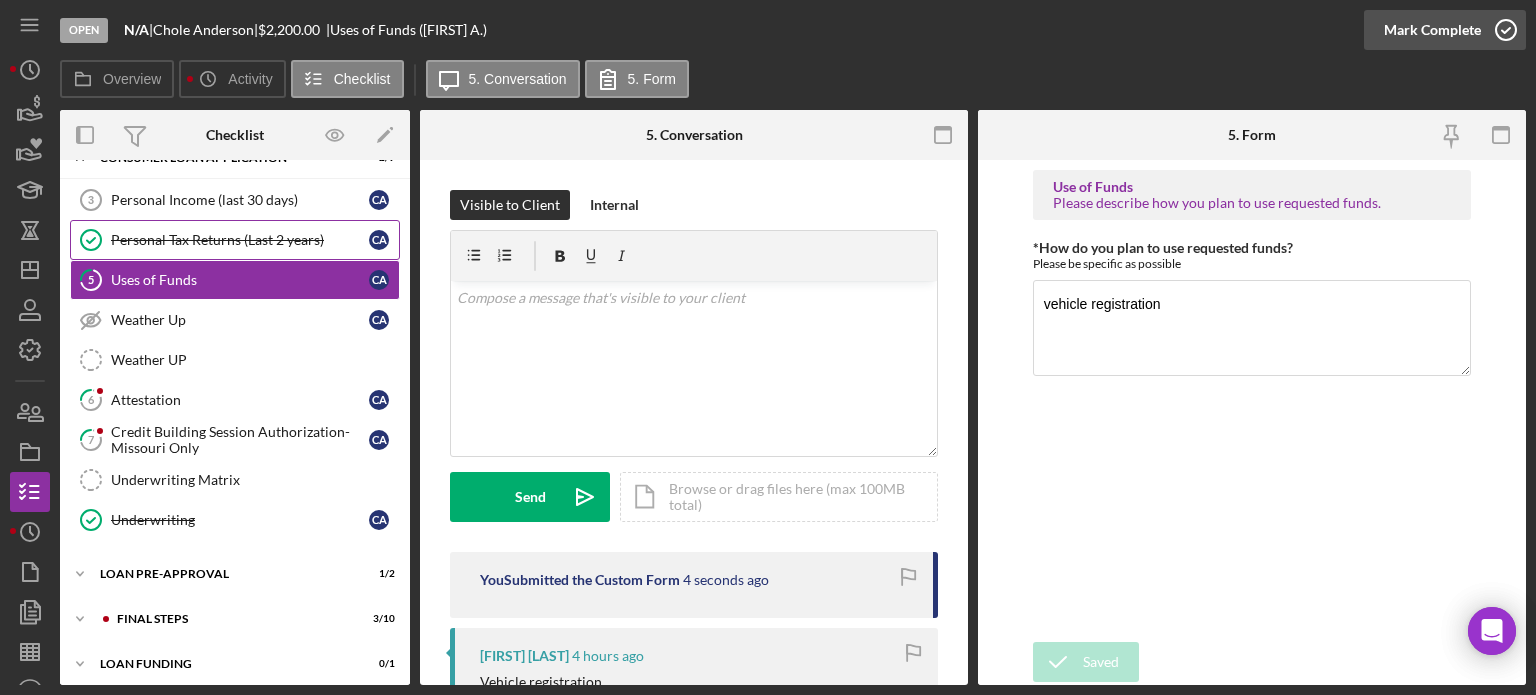 click 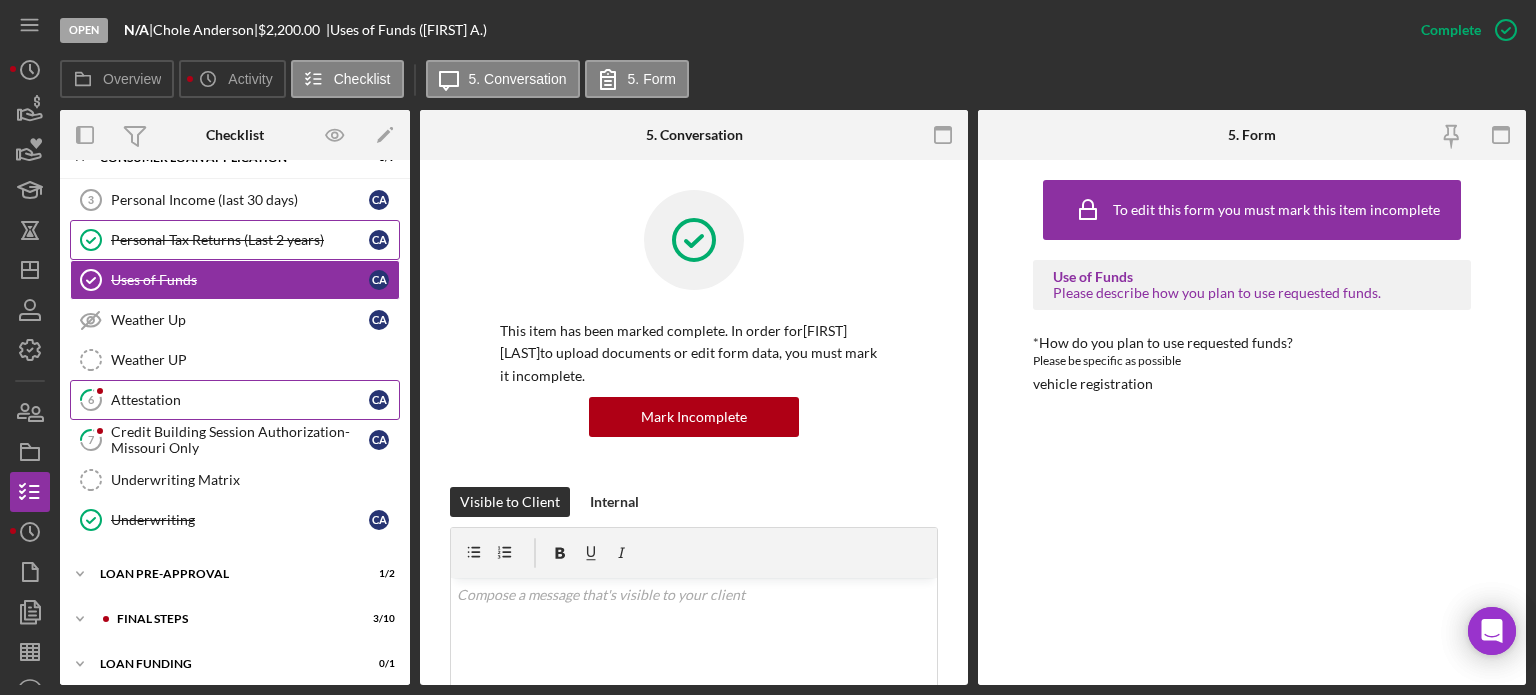 click on "Attestation" at bounding box center [240, 400] 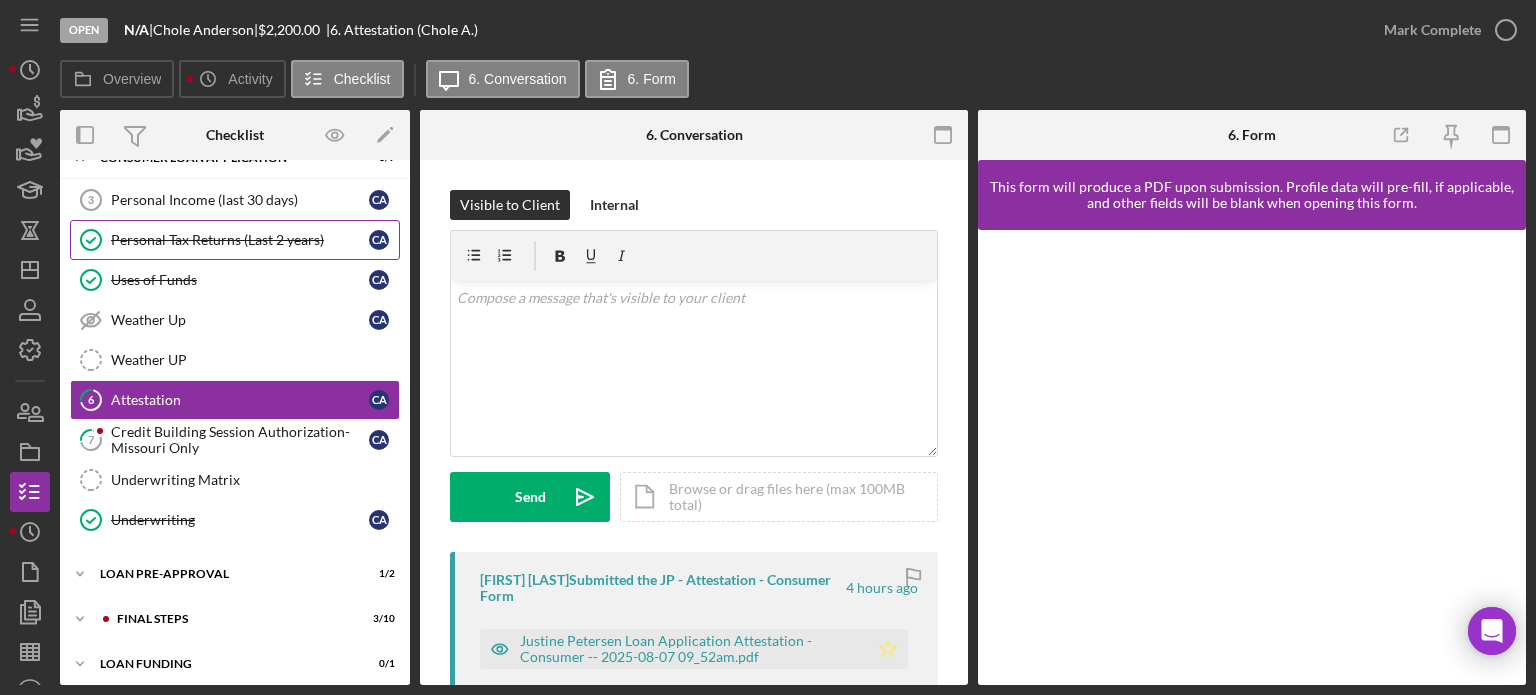 click 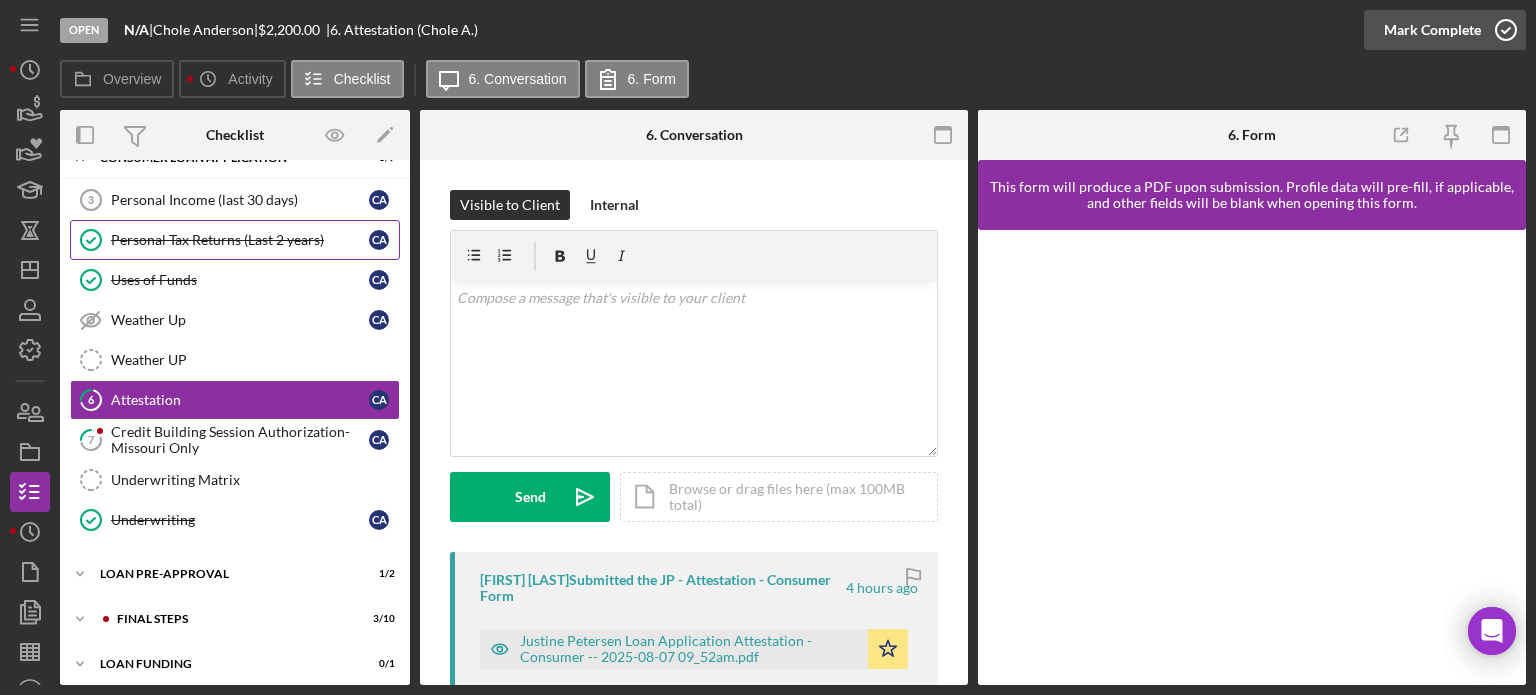click 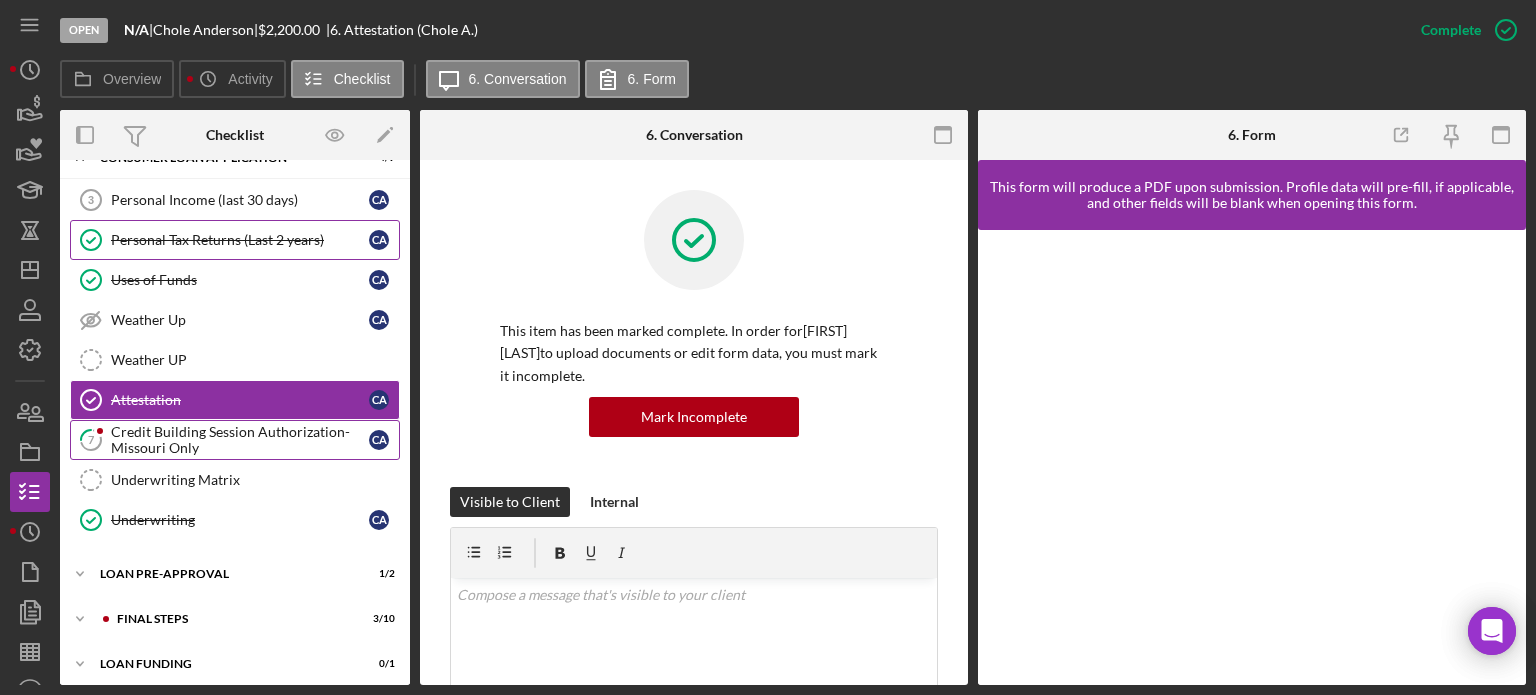 click on "Credit Building Session Authorization- Missouri Only" at bounding box center (240, 440) 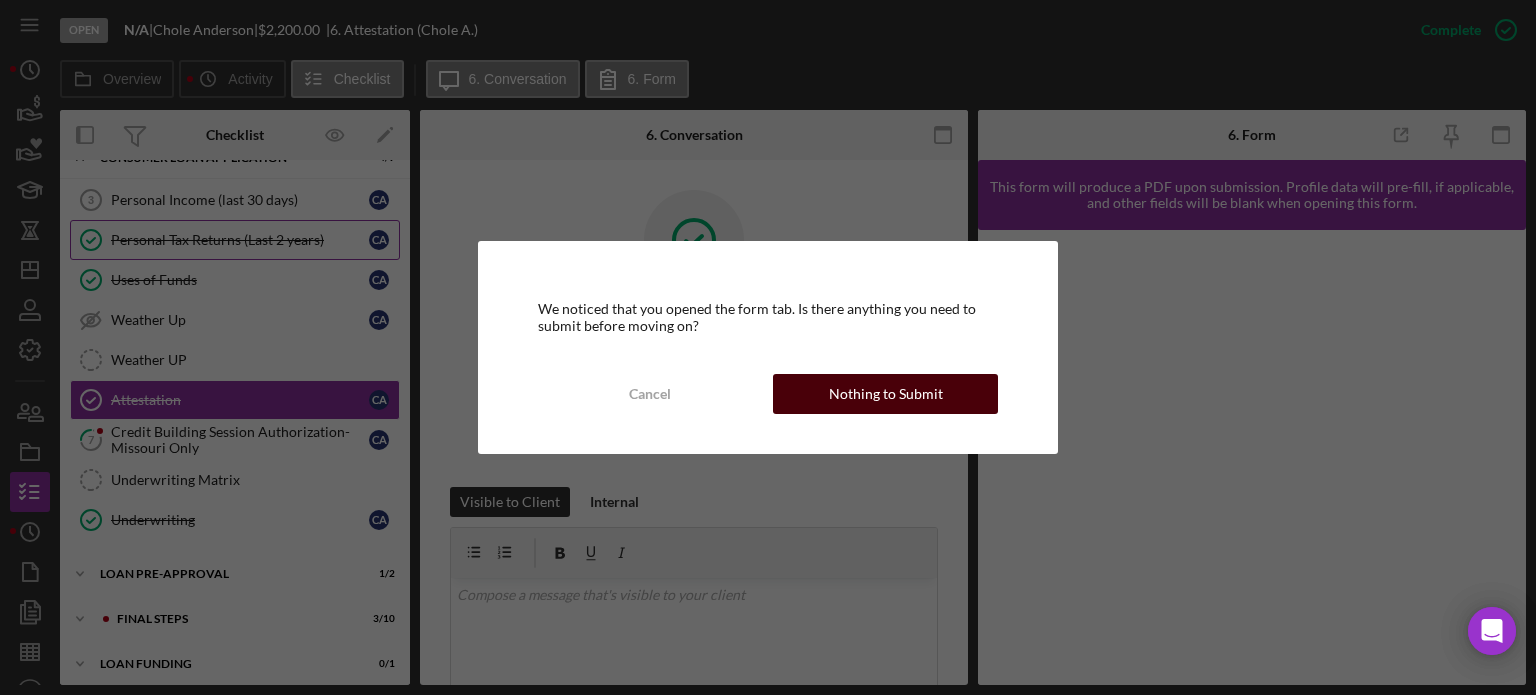 click on "Nothing to Submit" at bounding box center [886, 394] 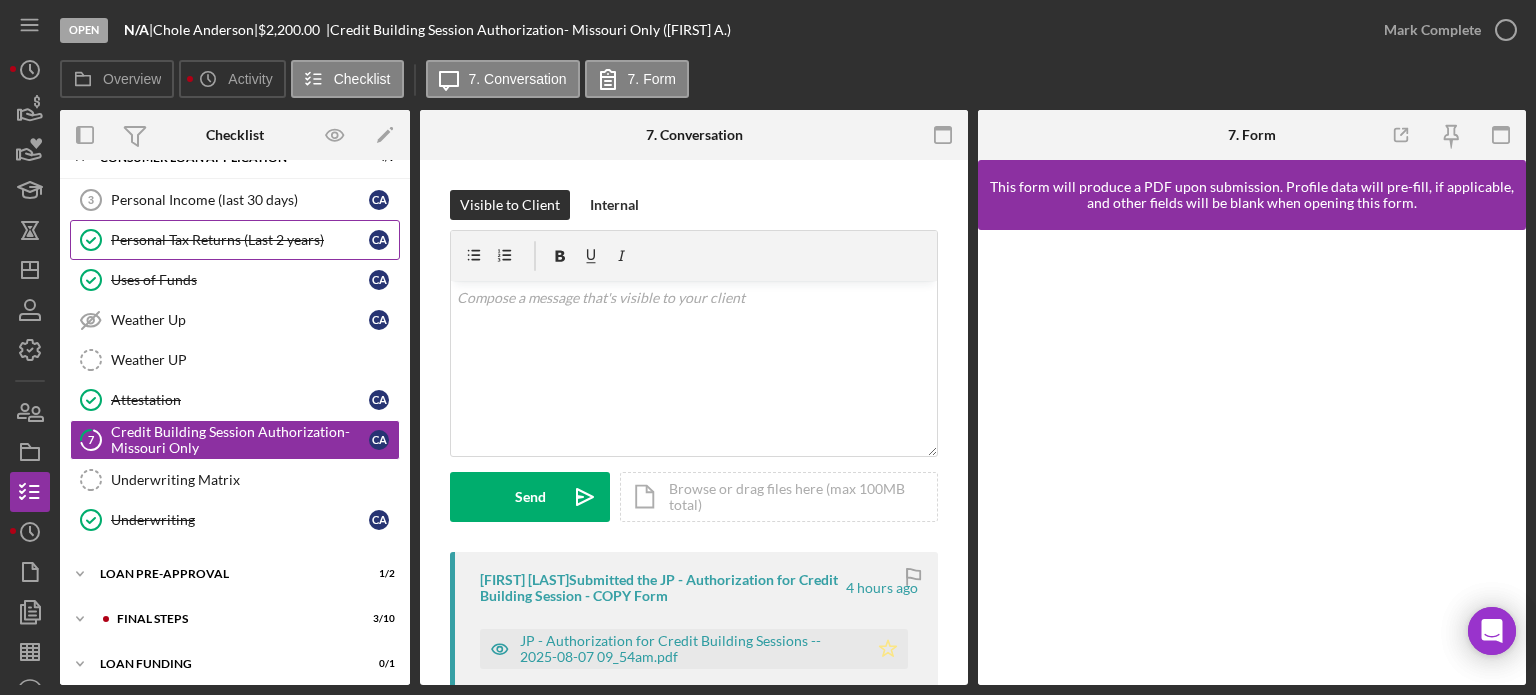 click 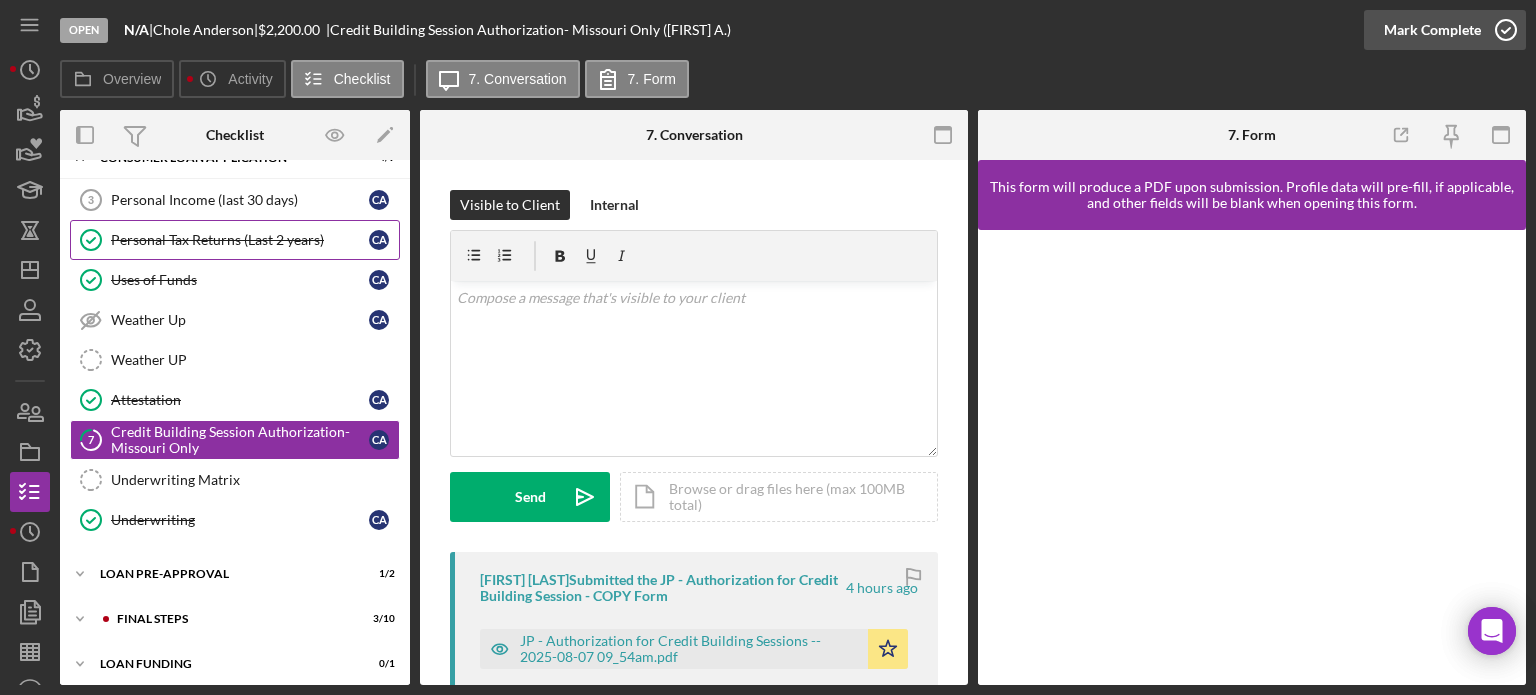 click 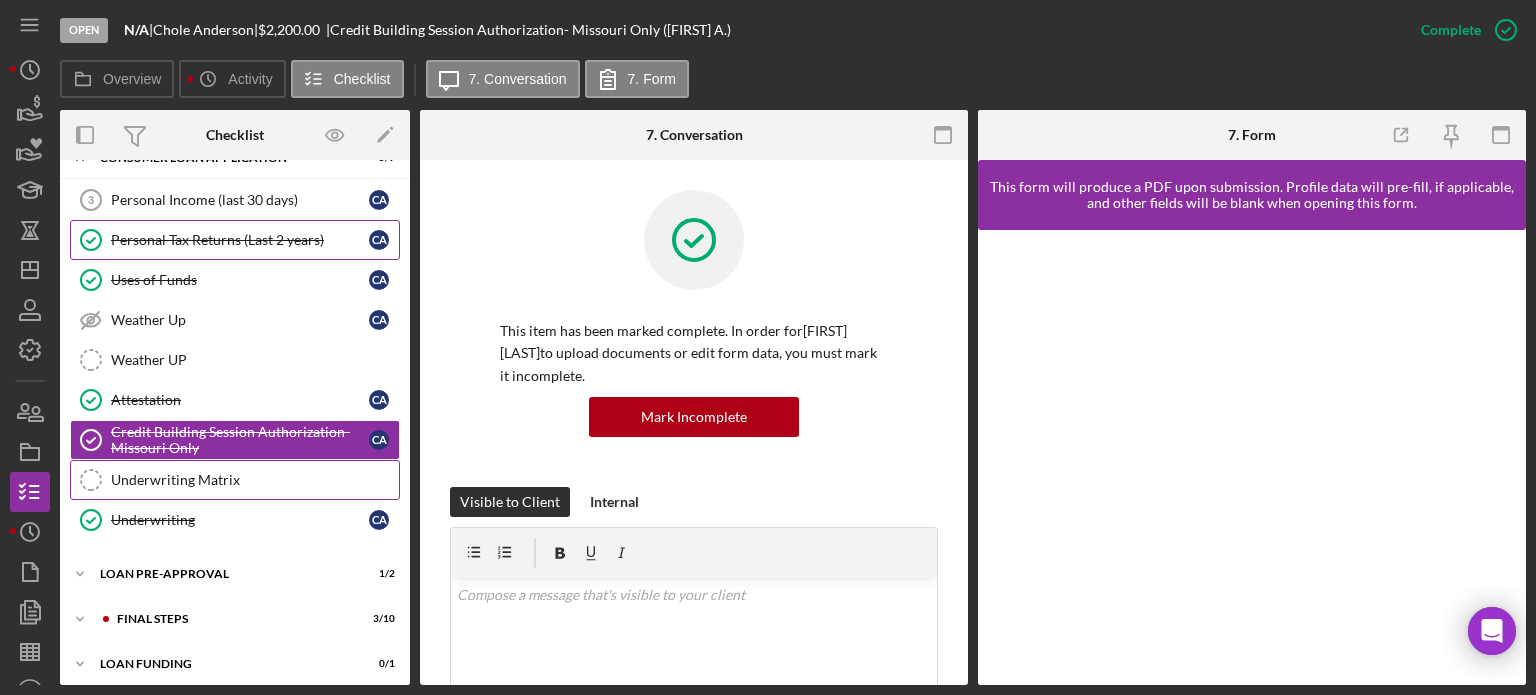 click on "Underwriting Matrix" at bounding box center [255, 480] 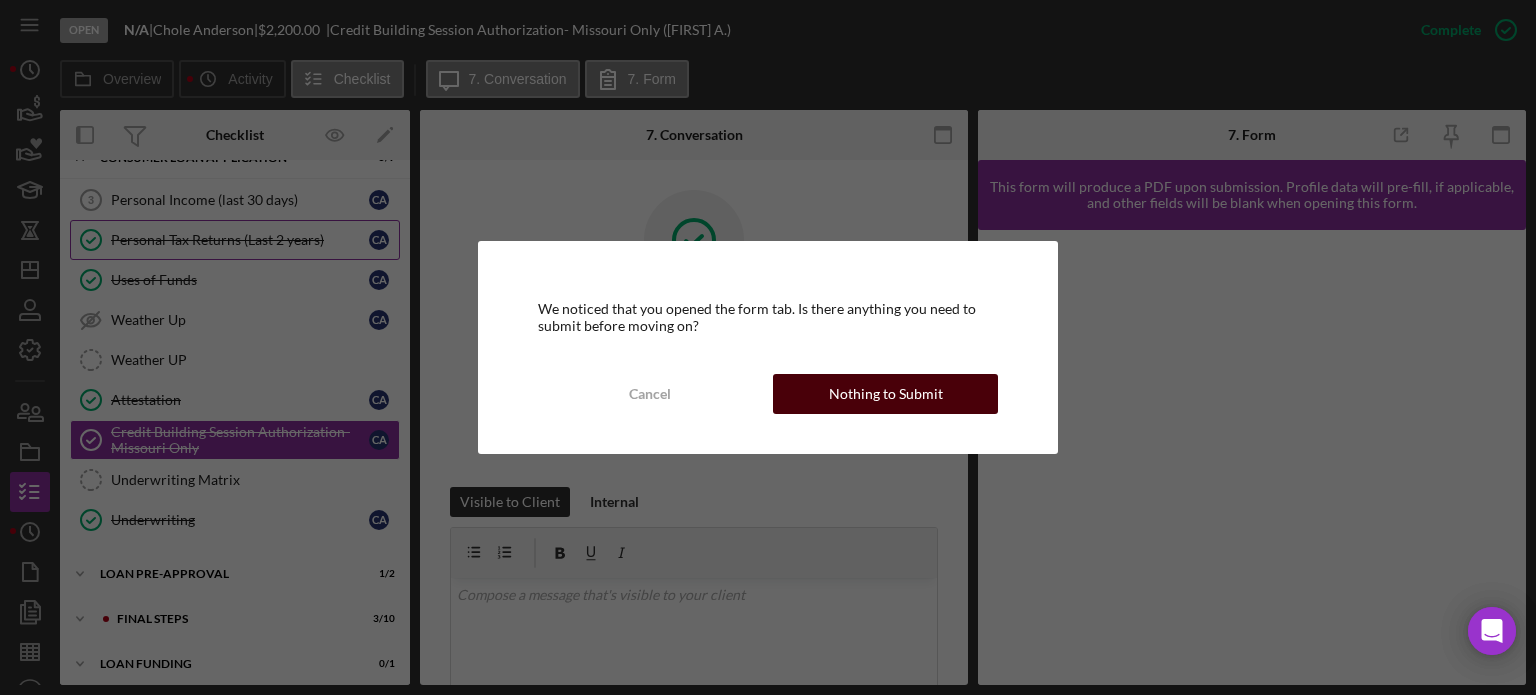 click on "Nothing to Submit" at bounding box center (885, 394) 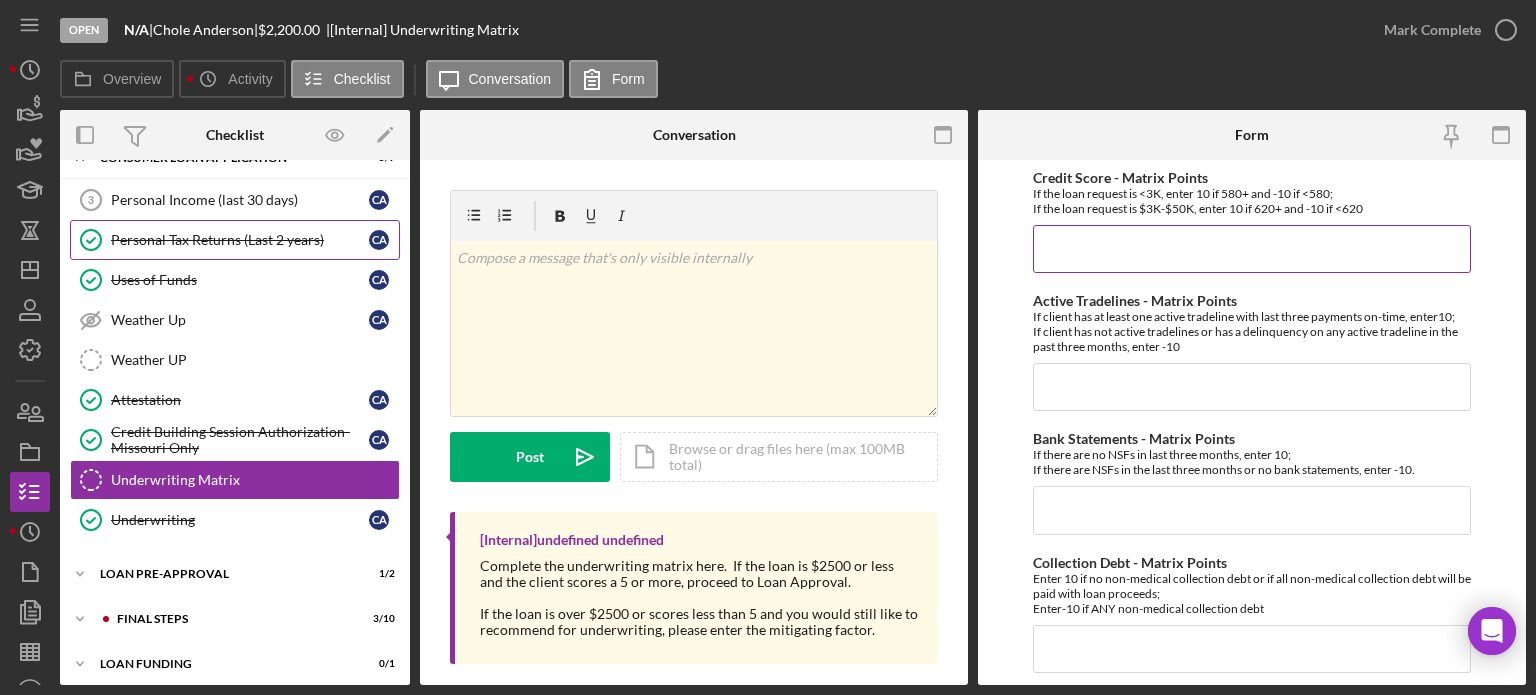 click on "Credit Score - Matrix Points" at bounding box center (1252, 249) 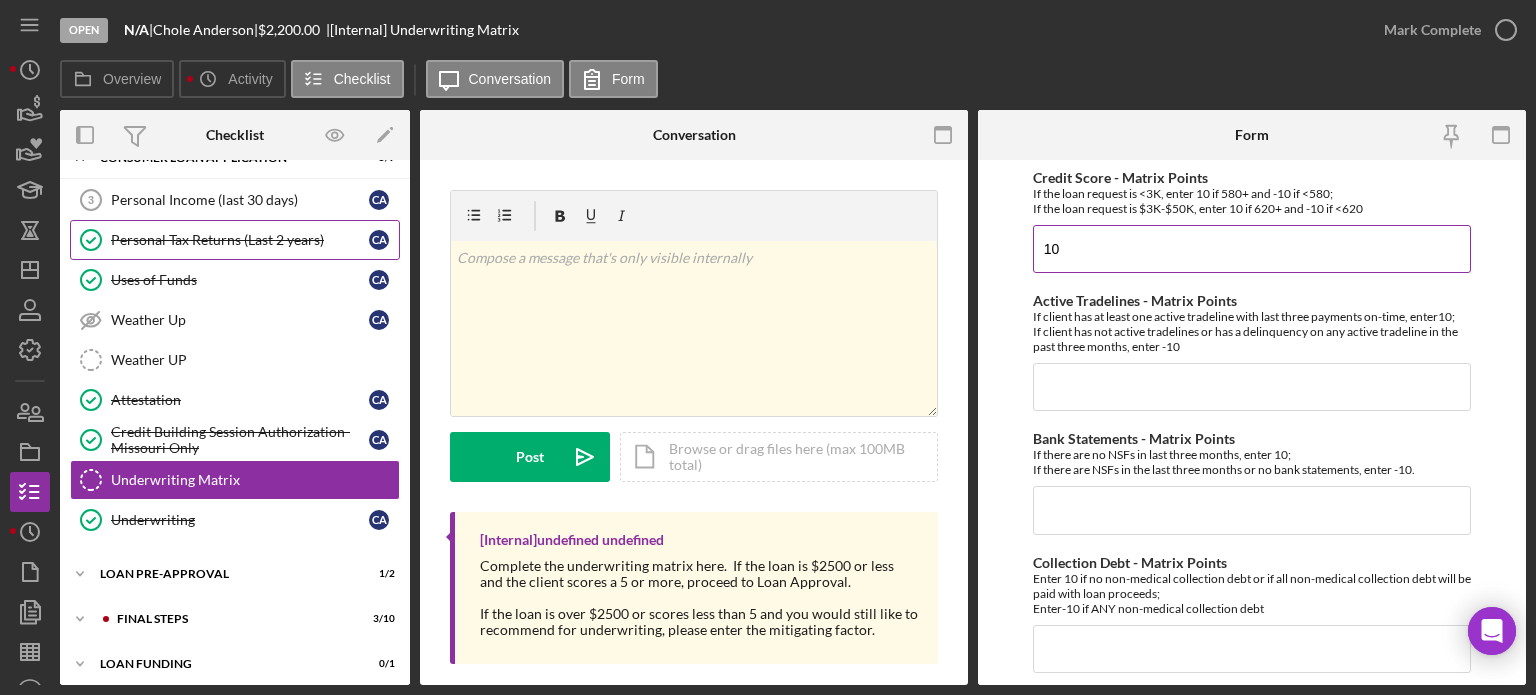 type on "10" 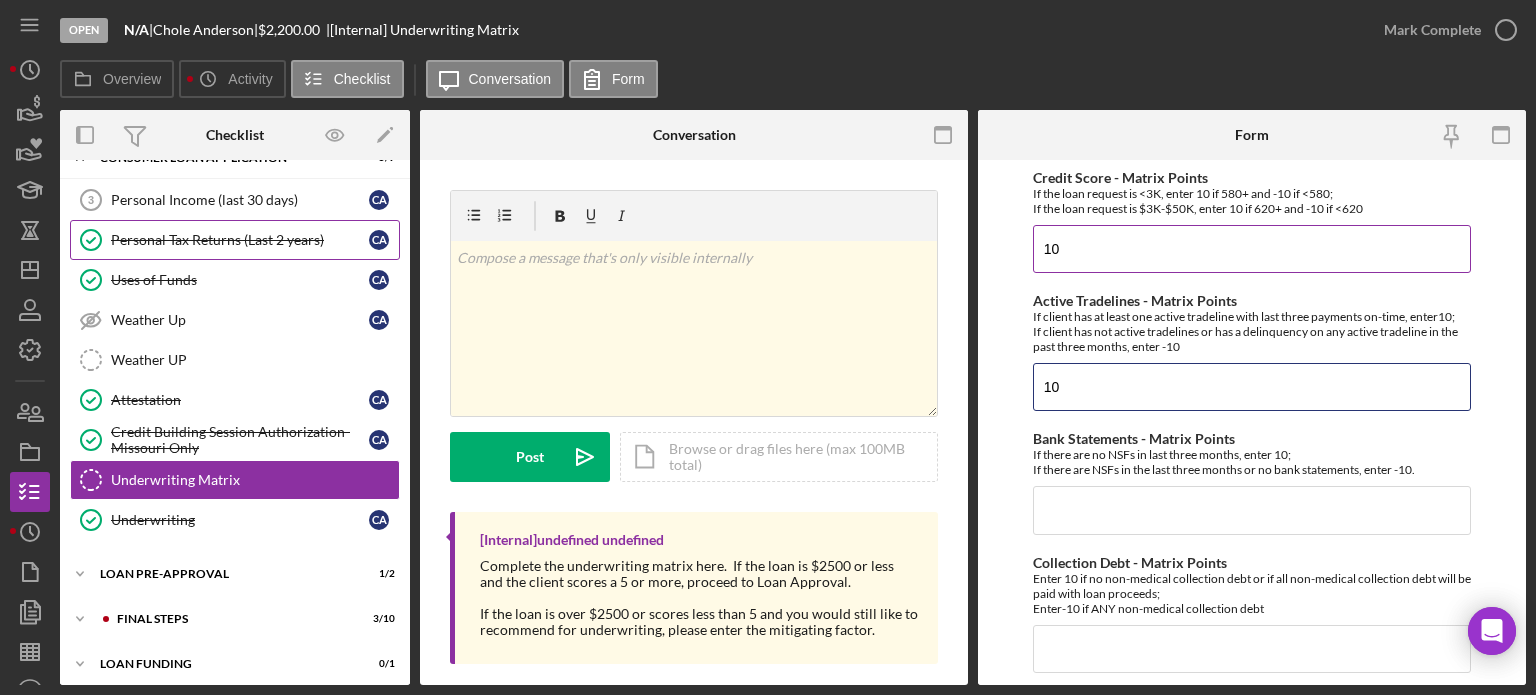 type on "10" 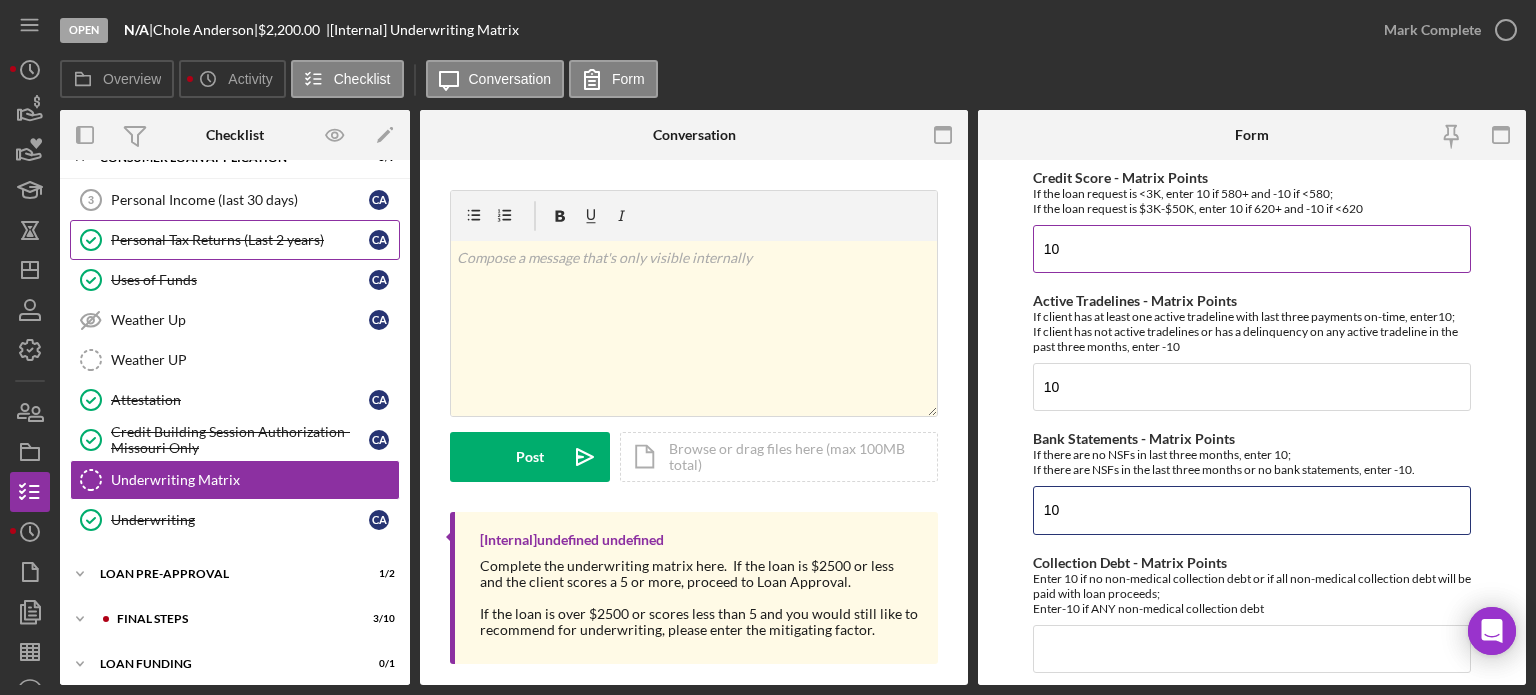 type on "10" 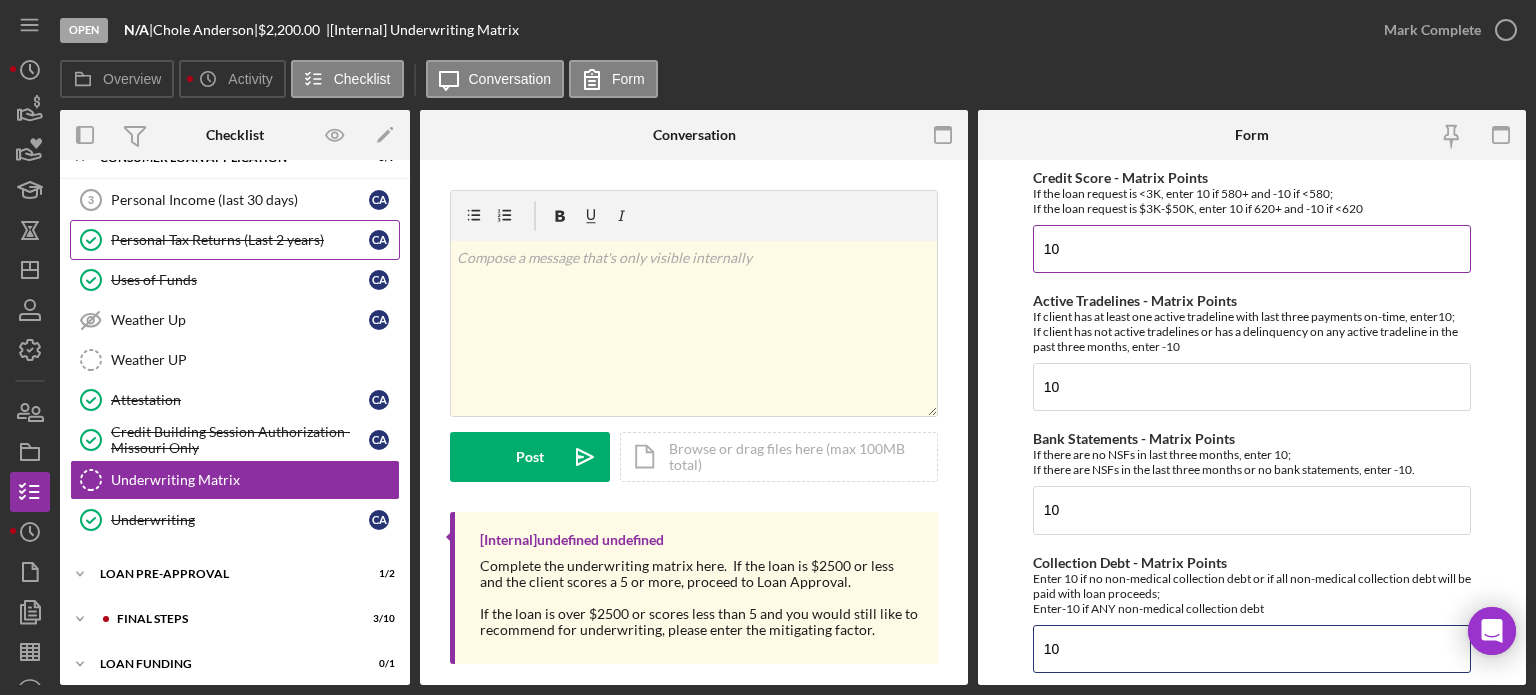 type on "10" 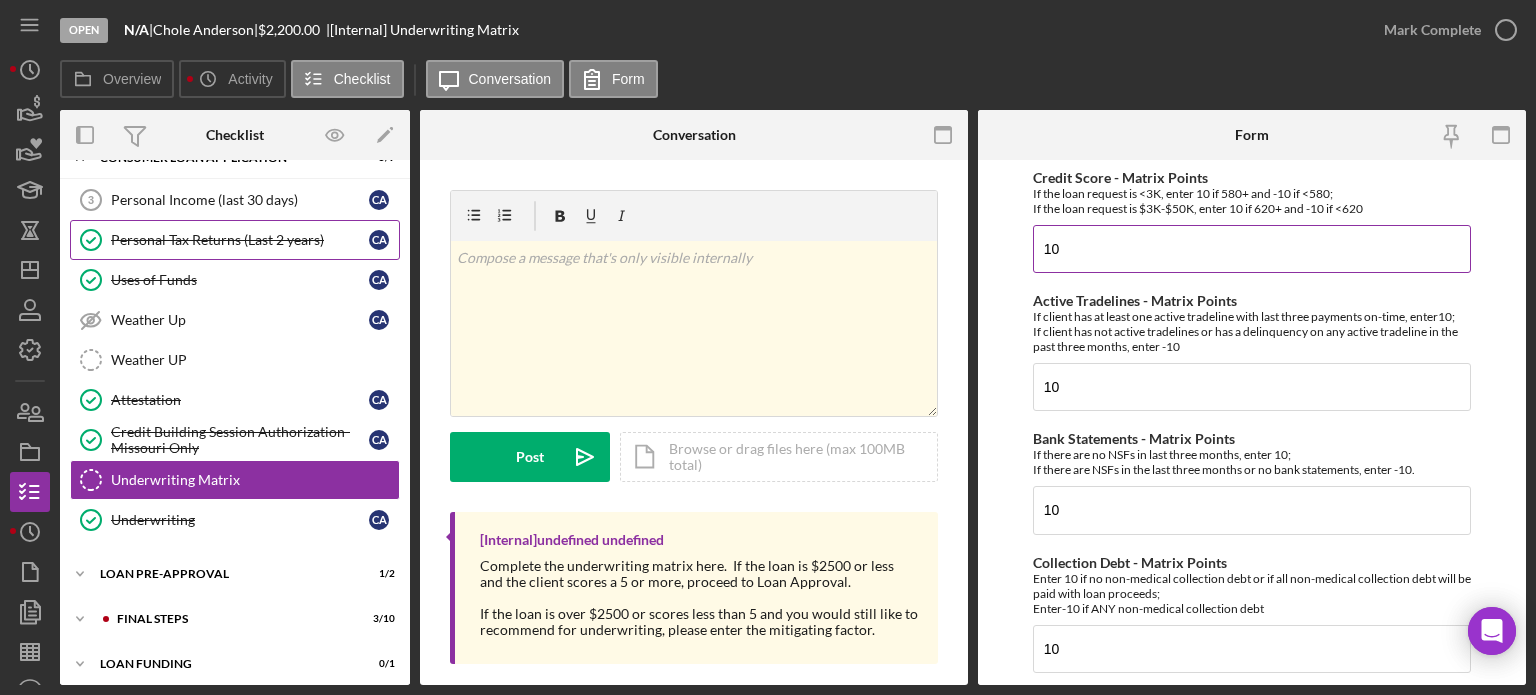 scroll, scrollTop: 347, scrollLeft: 0, axis: vertical 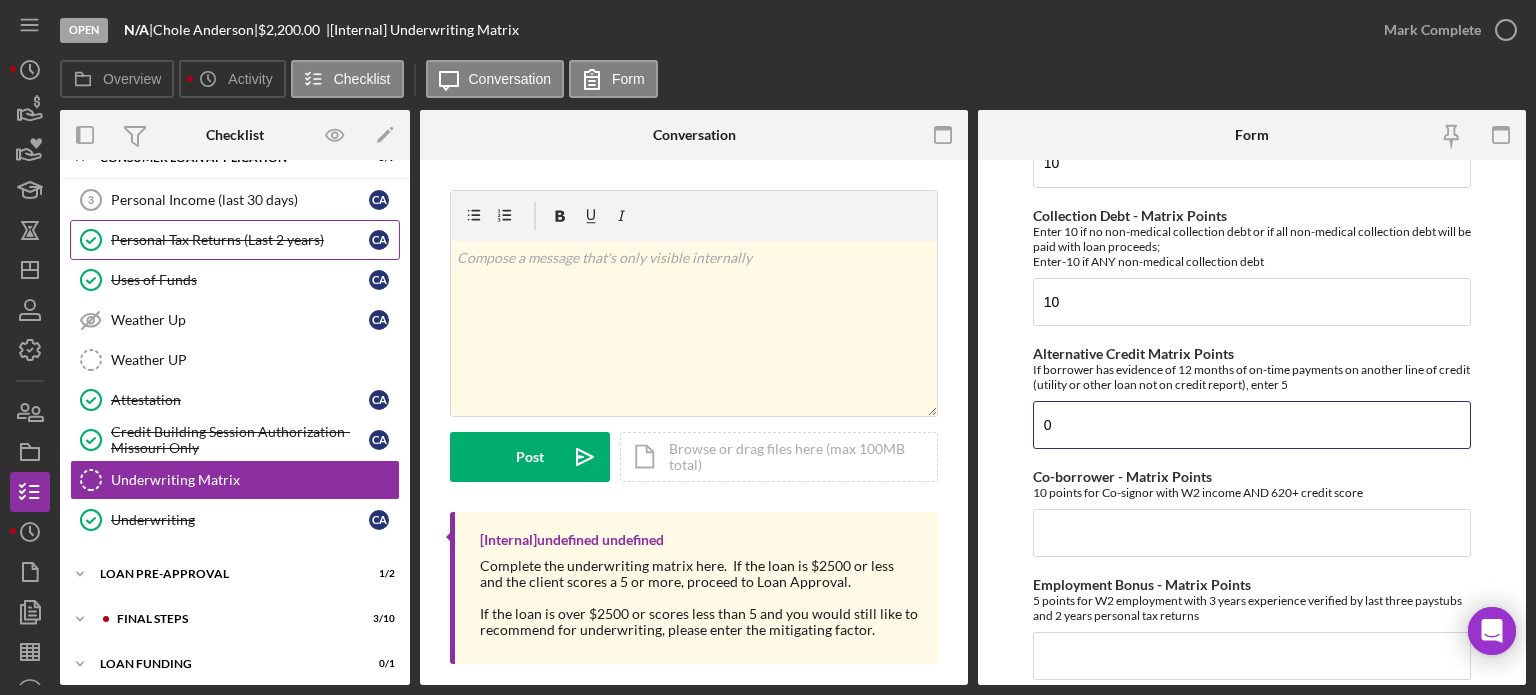 type on "0" 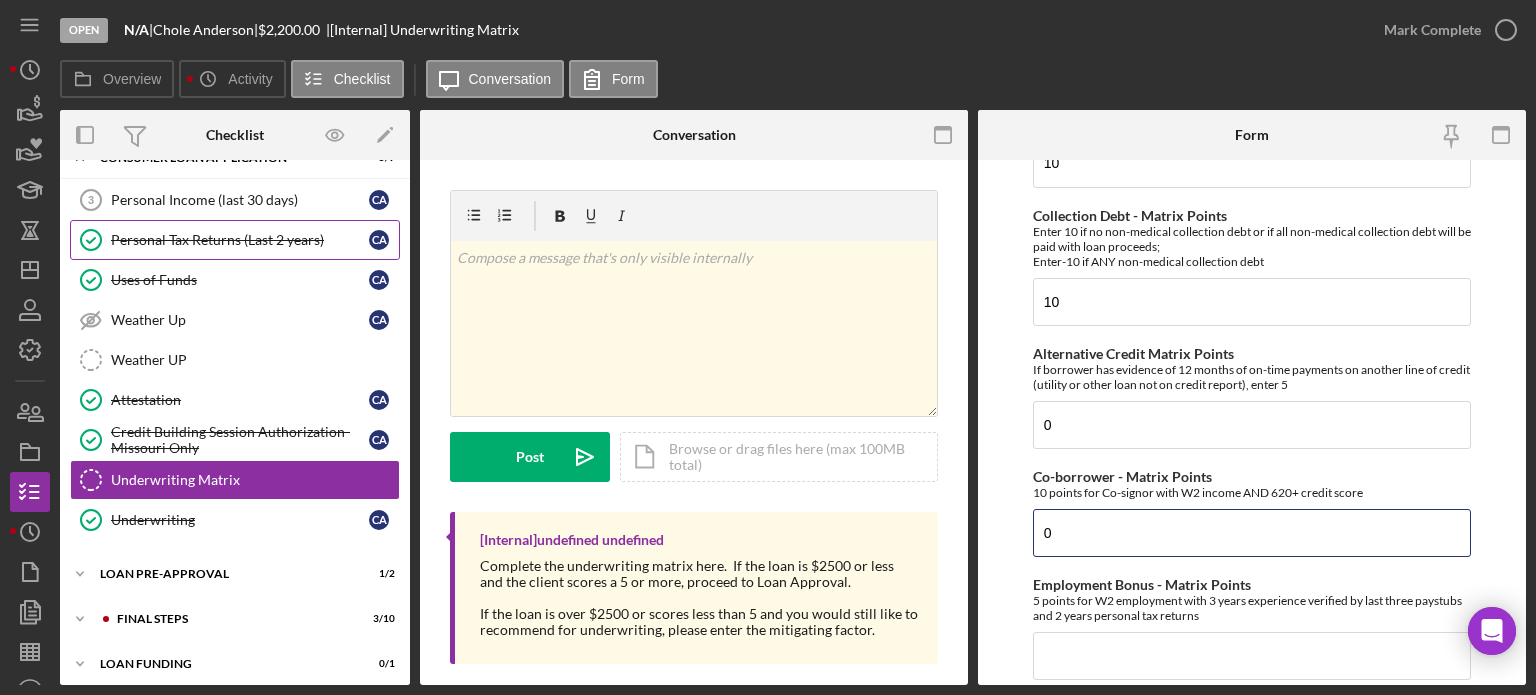 type on "0" 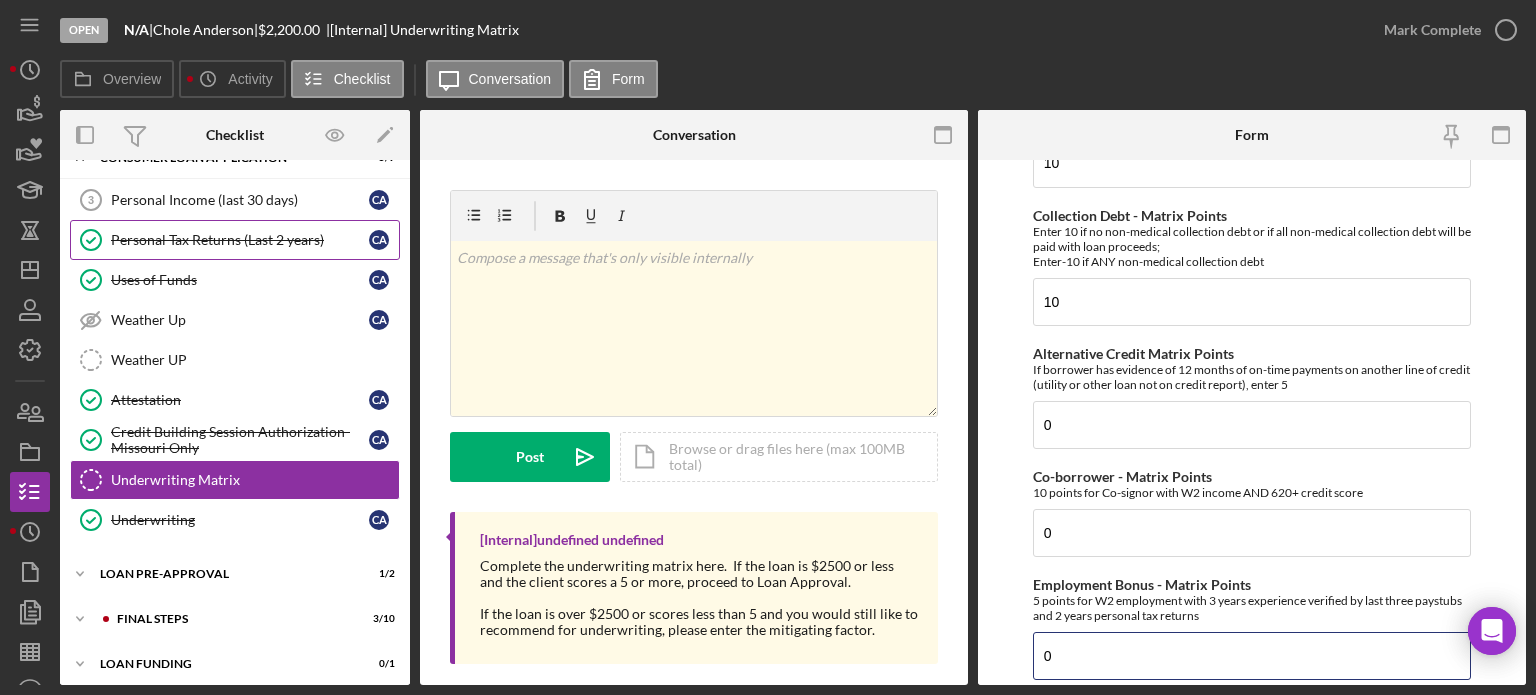 type on "0" 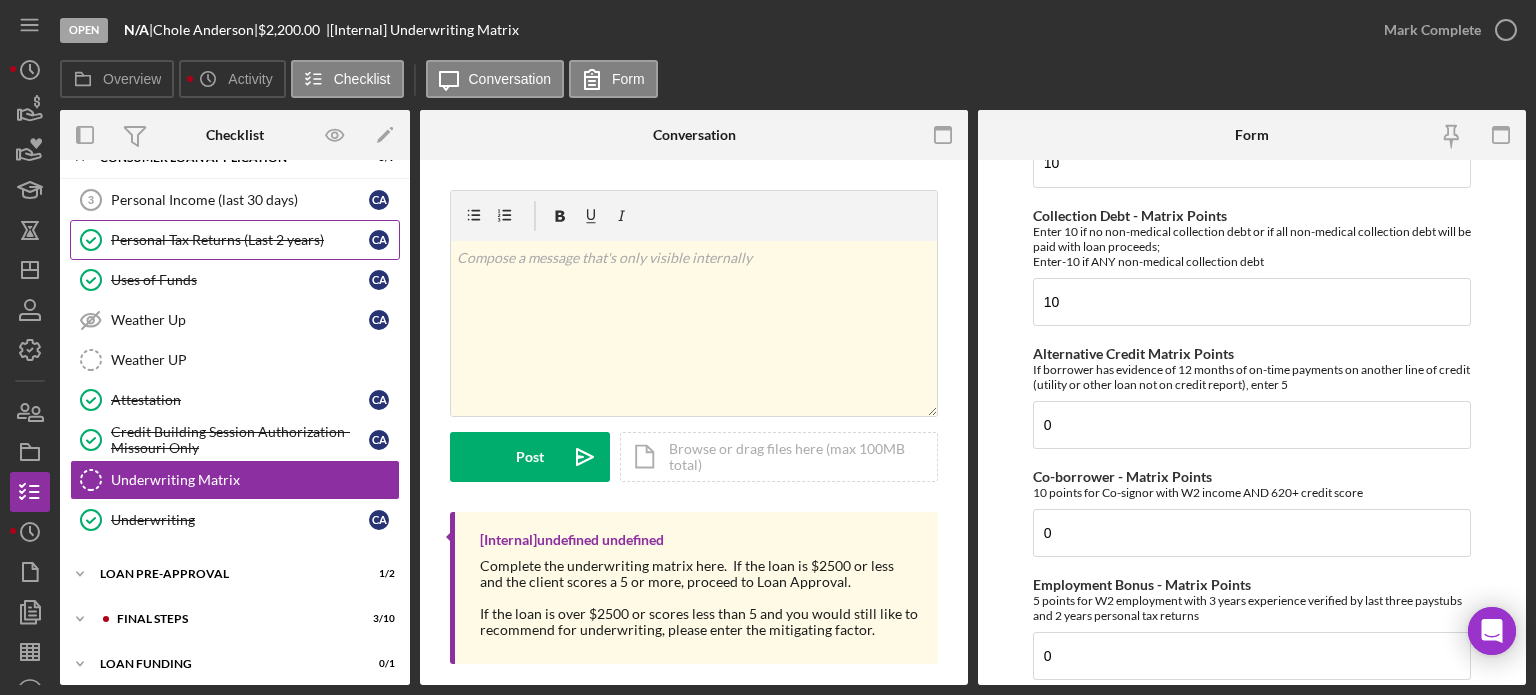 scroll, scrollTop: 700, scrollLeft: 0, axis: vertical 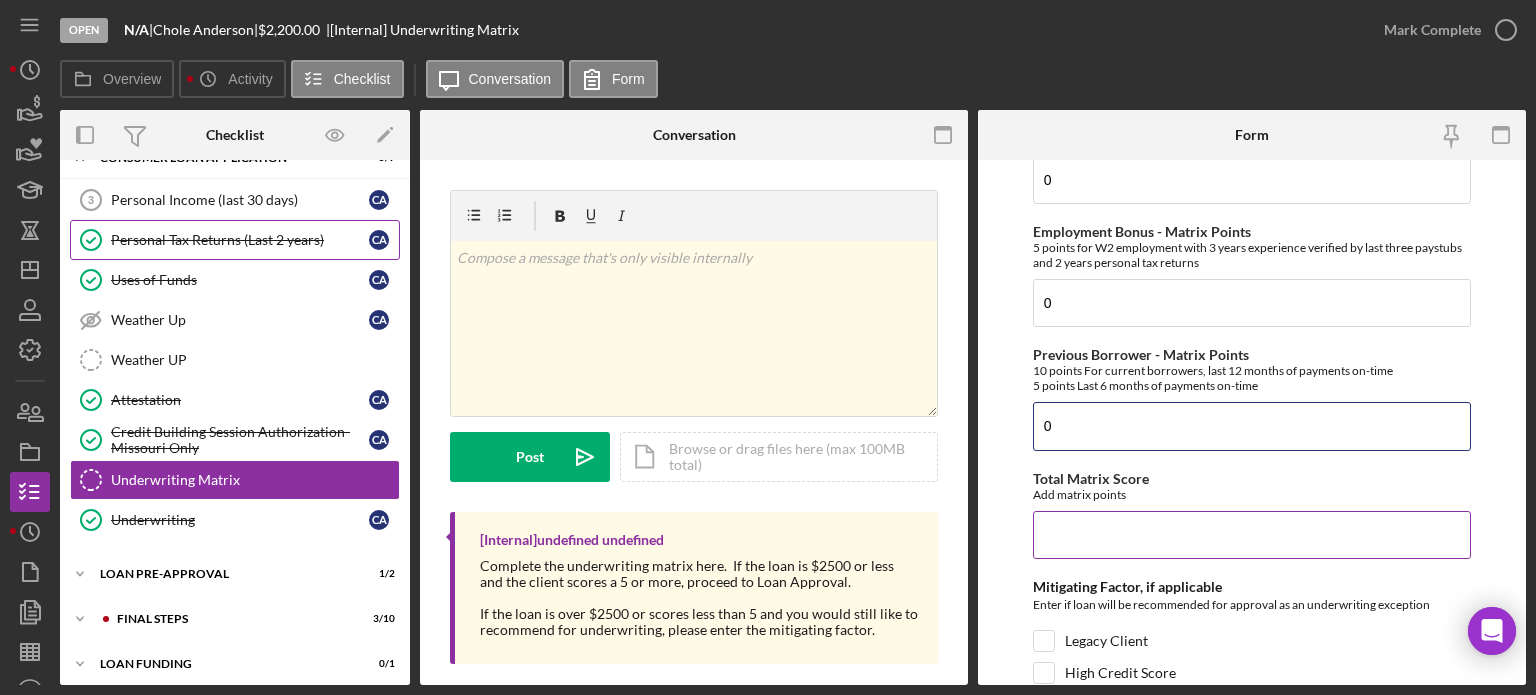 type on "0" 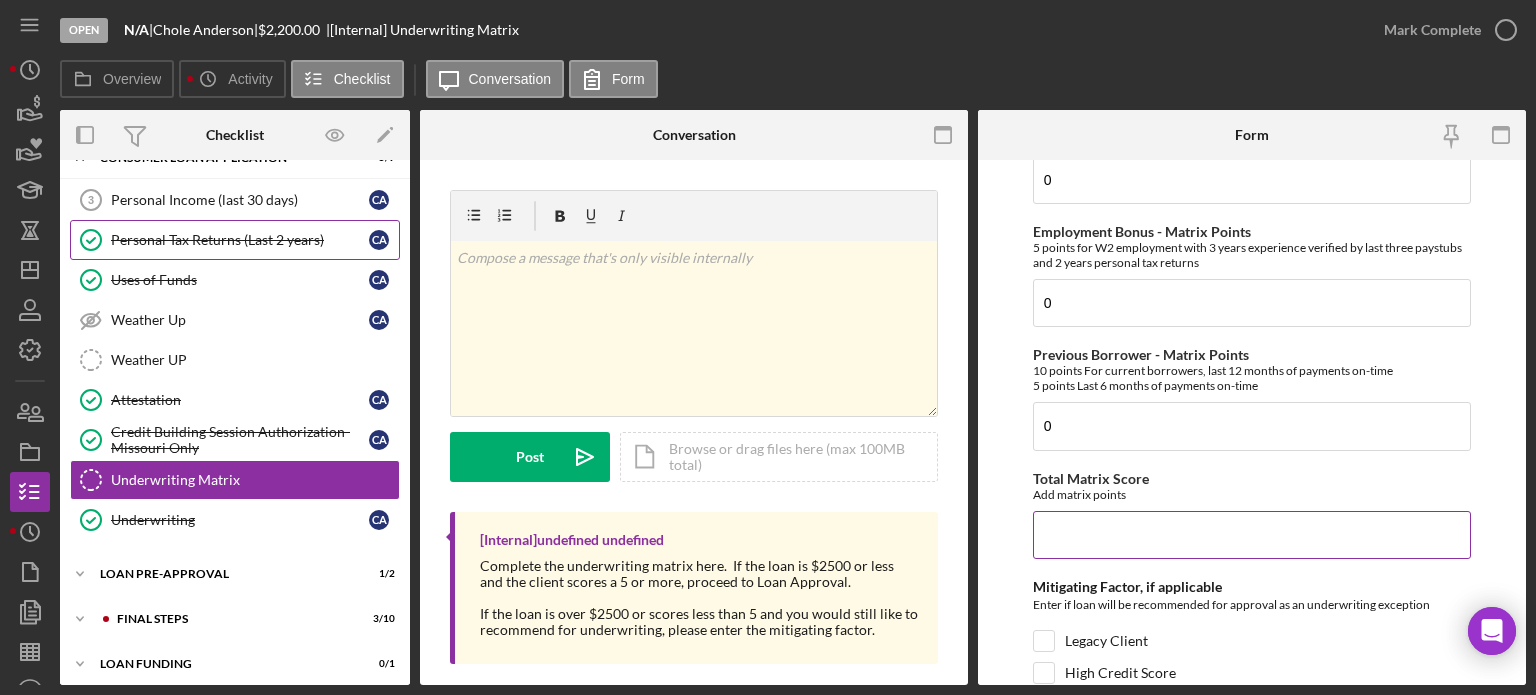 click on "Total Matrix Score" at bounding box center [1252, 535] 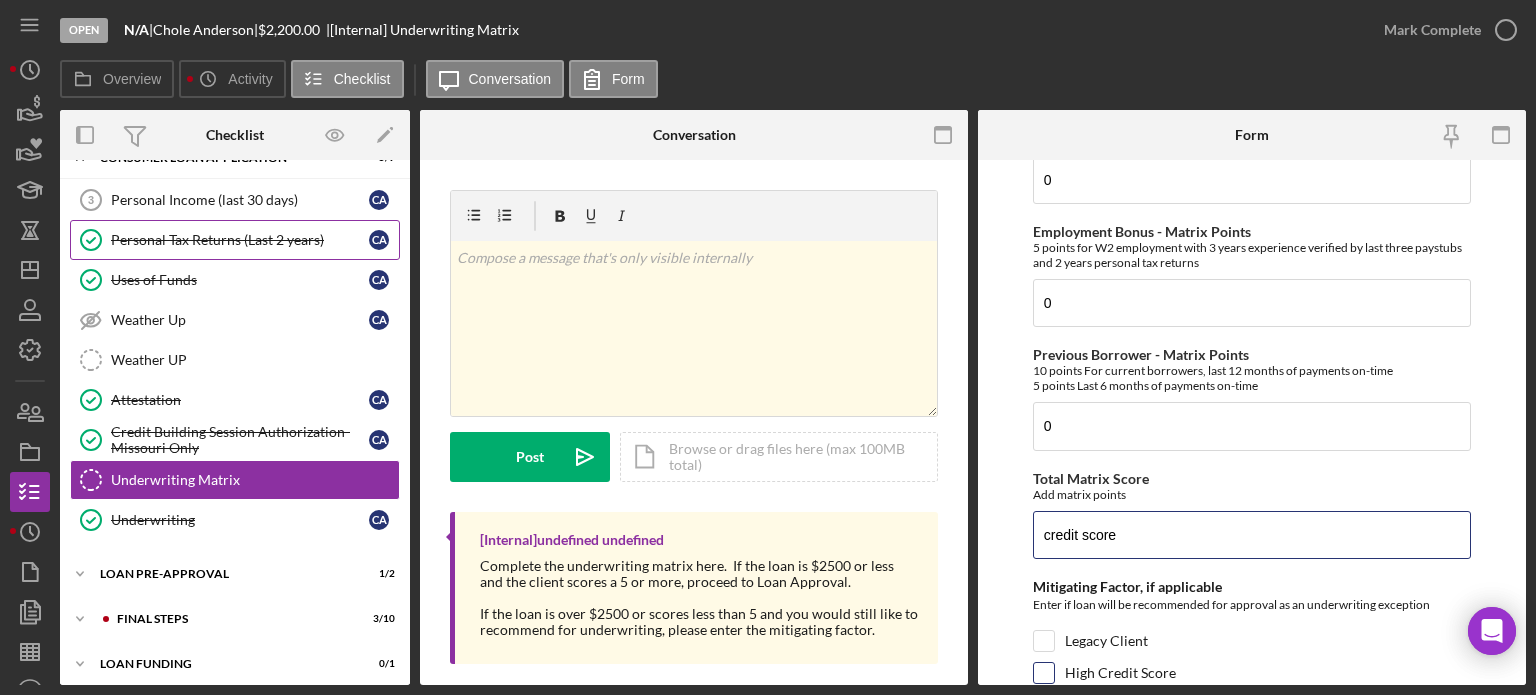 type on "credit score" 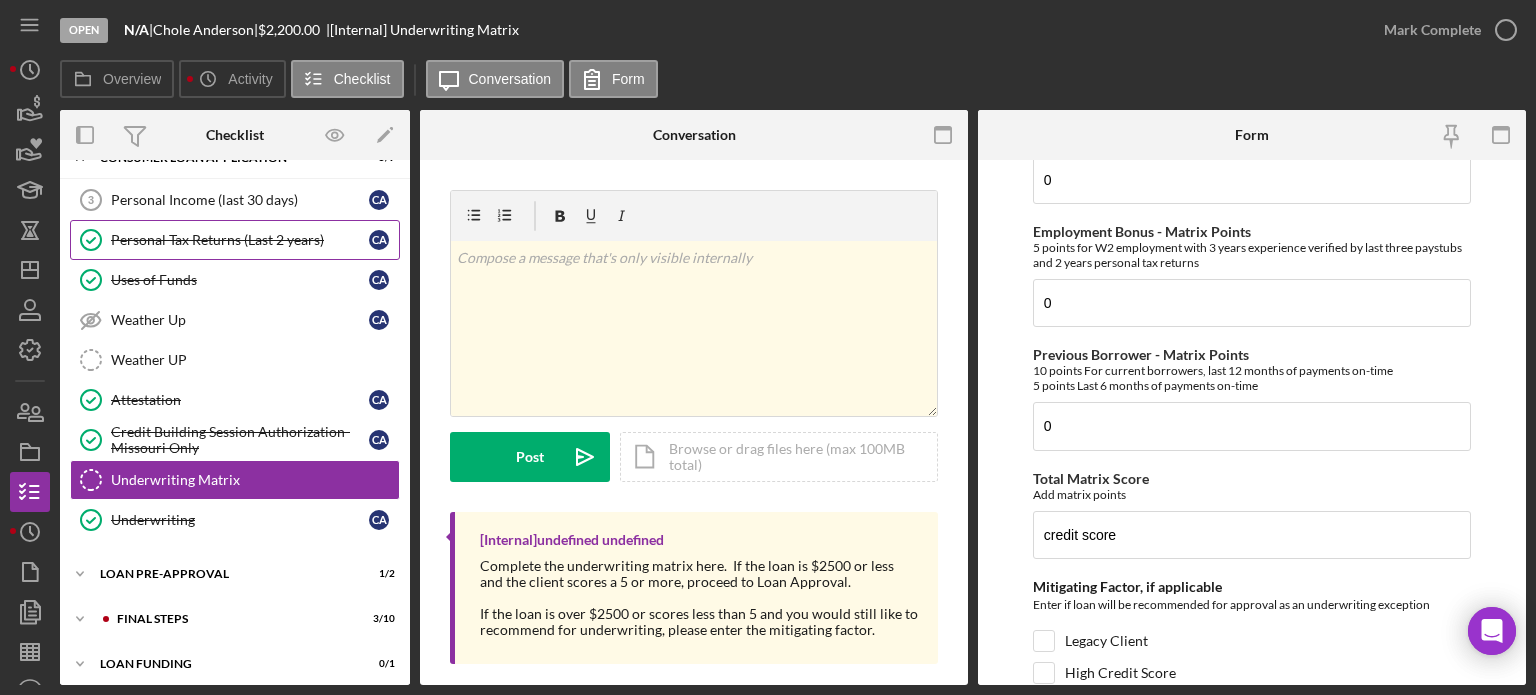 drag, startPoint x: 1040, startPoint y: 667, endPoint x: 970, endPoint y: 499, distance: 182 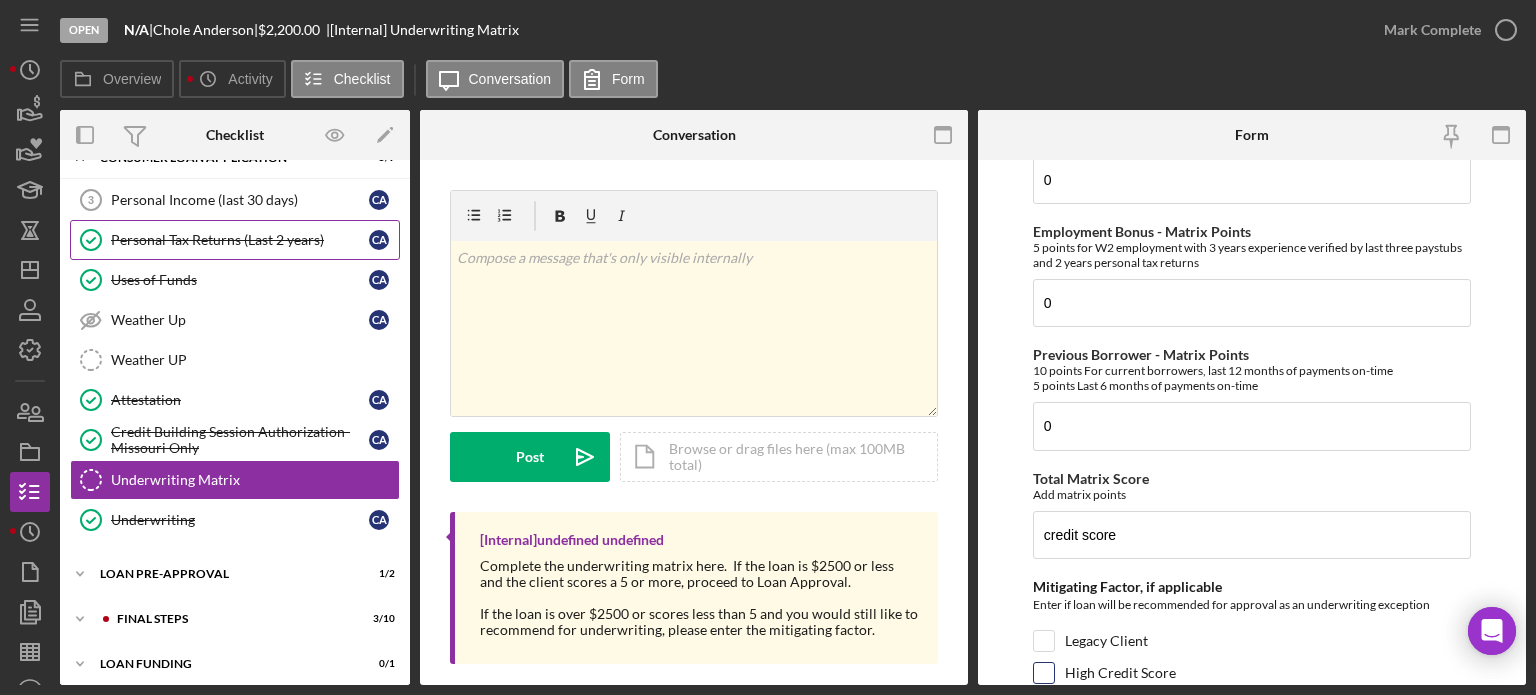 click on "High Credit Score" at bounding box center (1044, 673) 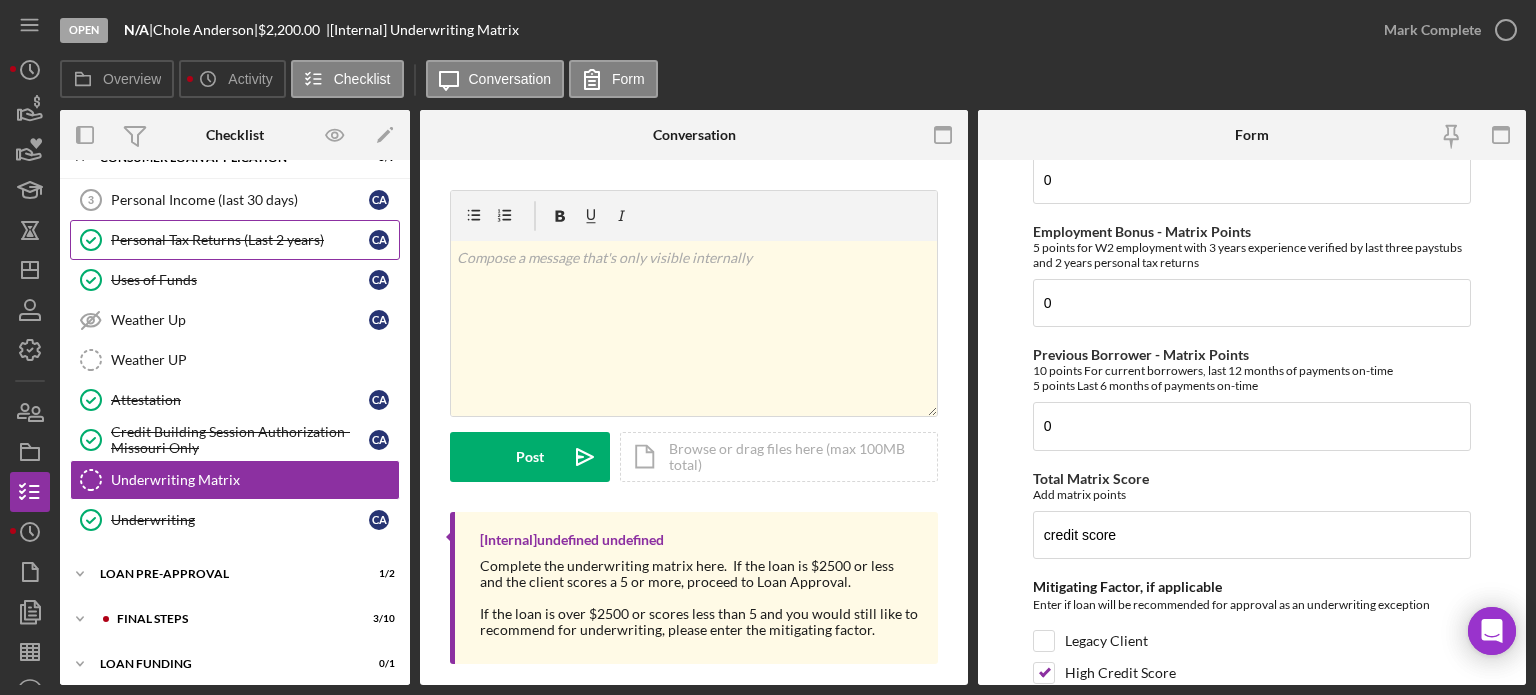 click on "Complete the underwriting matrix here.  If the loan is $2500 or less and the client scores a 5 or more, proceed to Loan Approval.
If the loan is over $2500 or scores less than 5 and you would still like to recommend for underwriting, please enter the mitigating factor." at bounding box center [694, 432] 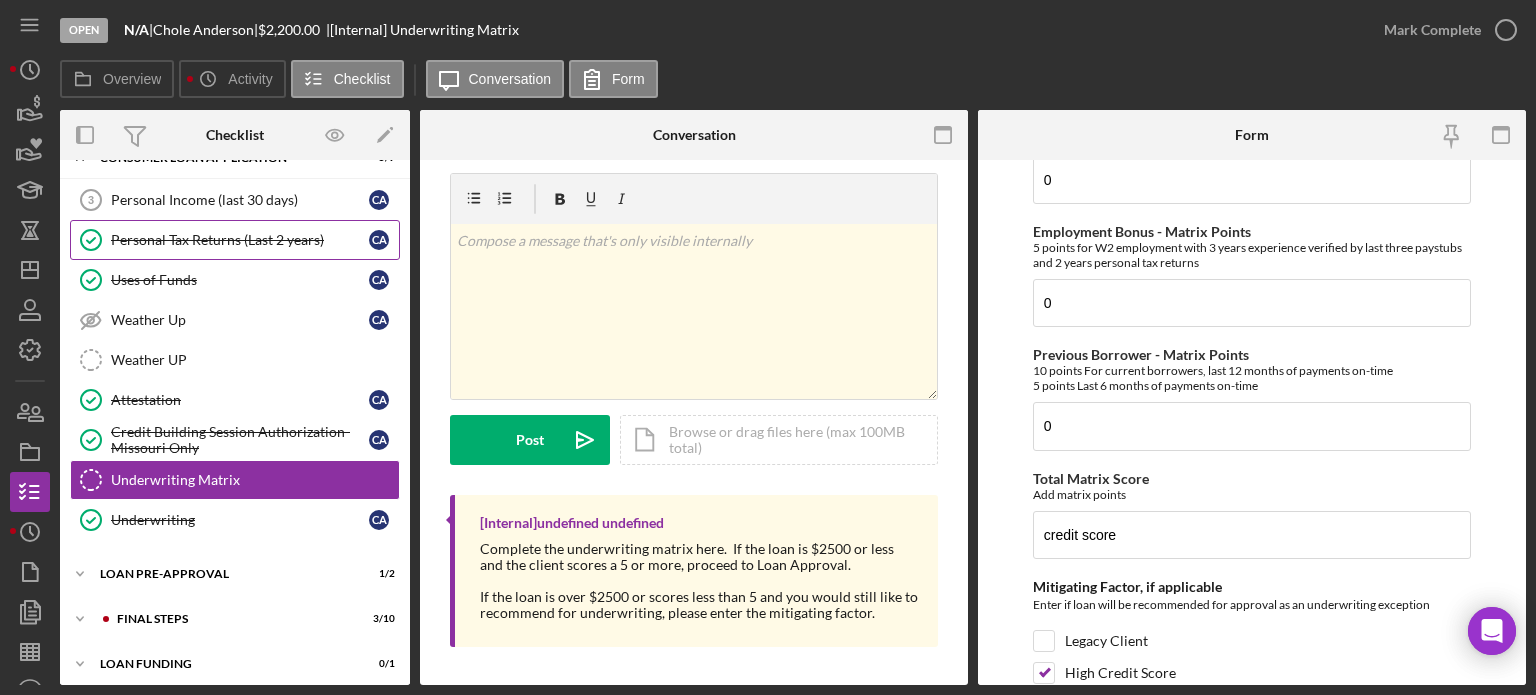 click on "Credit Score - Matrix Points If the loan request is <3K, enter 10 if 580+ and -10 if <580;
If the loan request is $3K-$50K, enter 10 if 620+ and -10 if <620 10 Active Tradelines - Matrix Points If client has at least one active tradeline with last three payments on-time, enter10;
If client has not active tradelines or has a delinquency on any active tradeline in the past three months, enter -10 10 Bank Statements - Matrix Points If there are no NSFs in last three months, enter 10;
If there are NSFs in the last three months or no bank statements, enter -10. 10 Collection Debt - Matrix Points Enter 10 if no non-medical collection debt or if all non-medical collection debt will be paid with loan proceeds;
Enter-10 if ANY non-medical collection debt 10 Alternative Credit Matrix Points If borrower has evidence of 12 months of on-time payments on another line of credit (utility or other loan not on credit report), enter 5 0 Co-borrower - Matrix Points 10 points for Co-signor with W2 income AND 620+ credit score" at bounding box center [1252, 422] 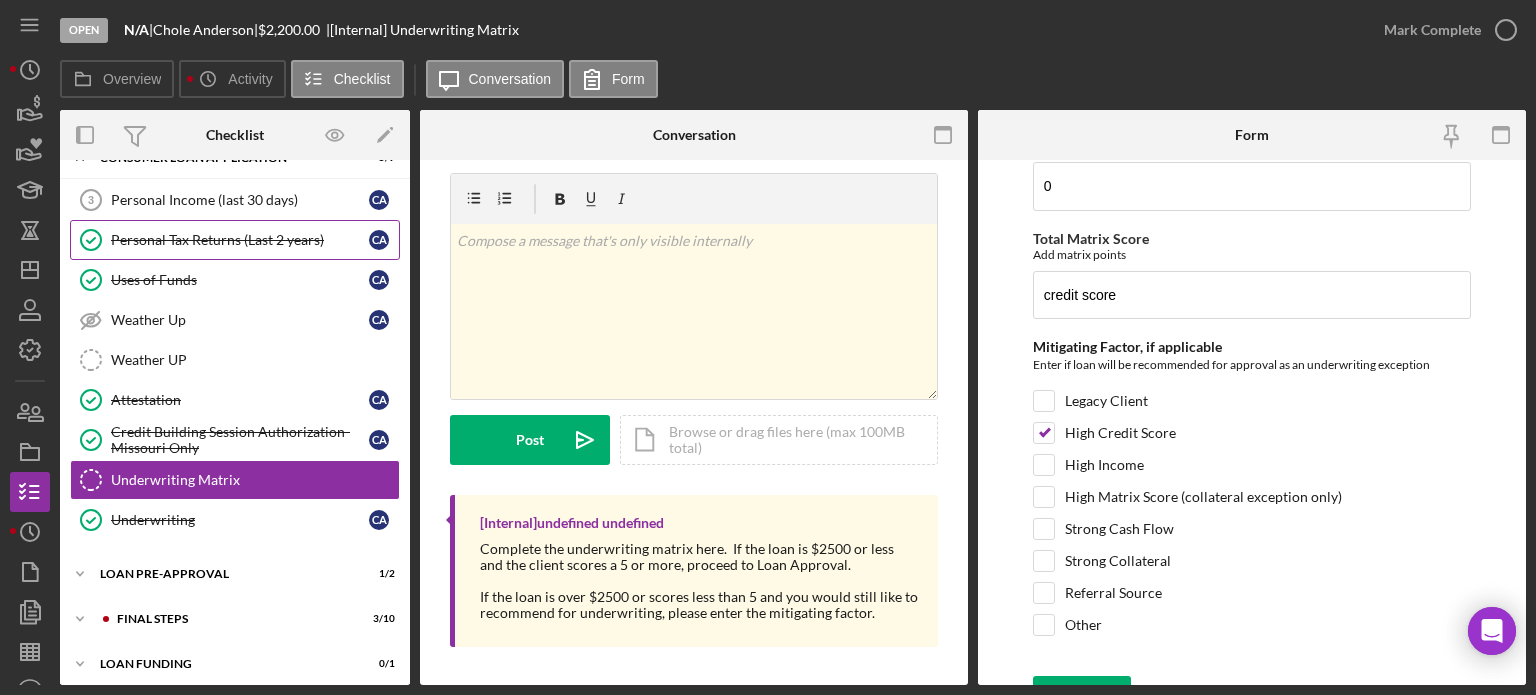 scroll, scrollTop: 967, scrollLeft: 0, axis: vertical 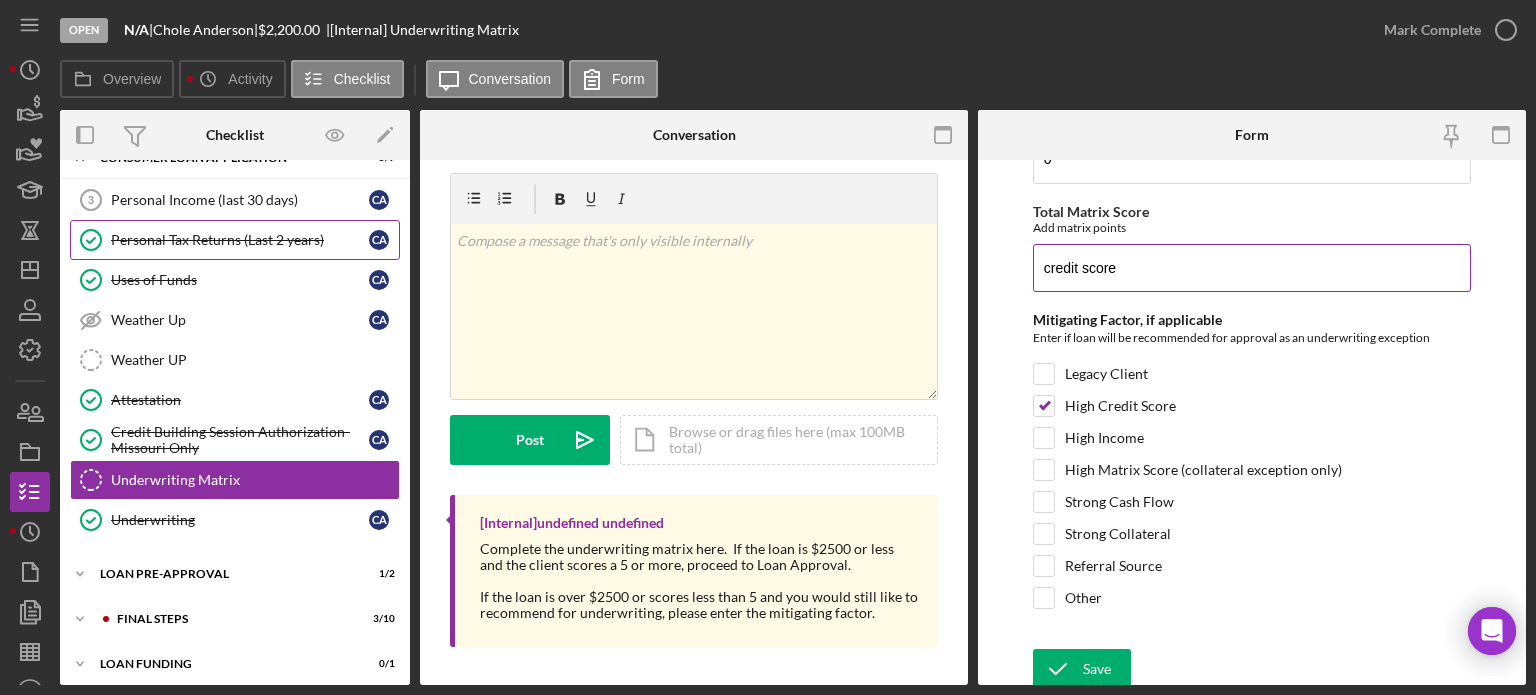 click on "credit score" at bounding box center (1252, 268) 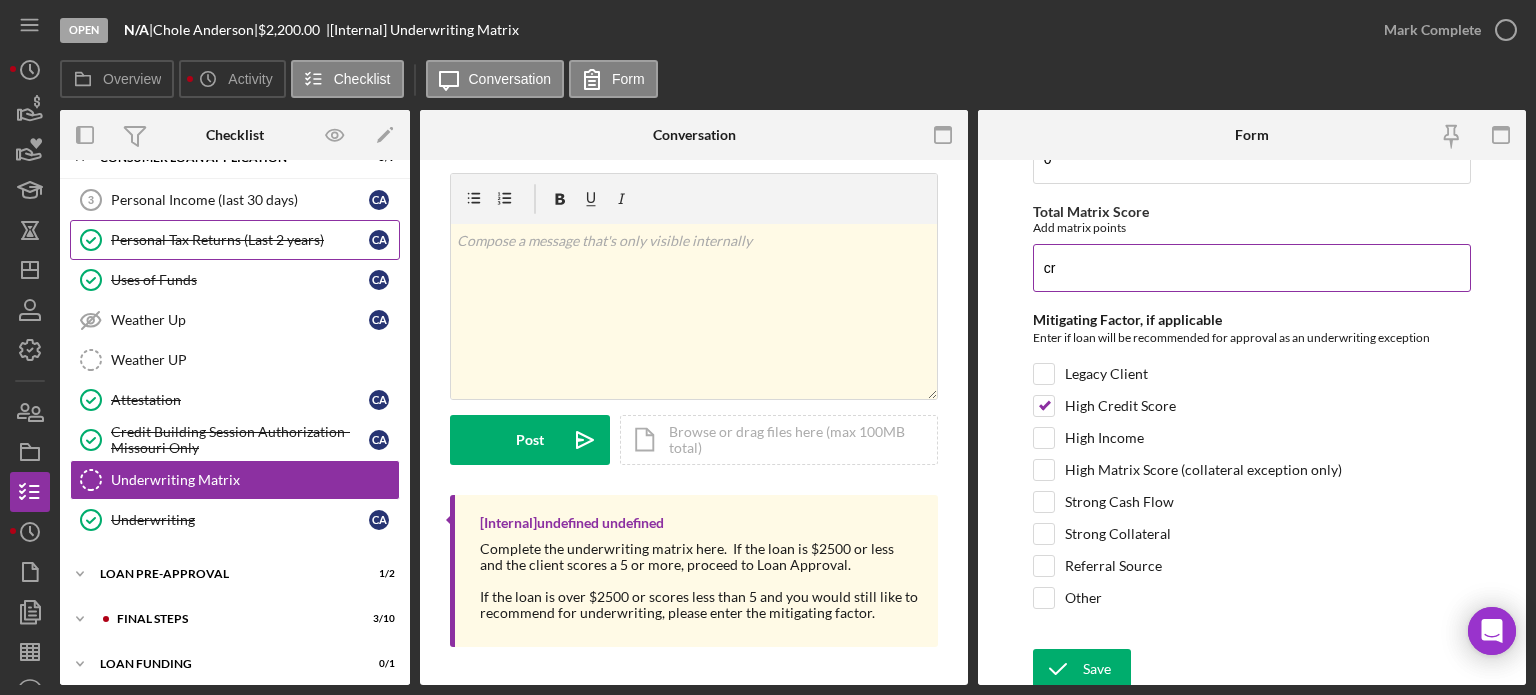 type on "c" 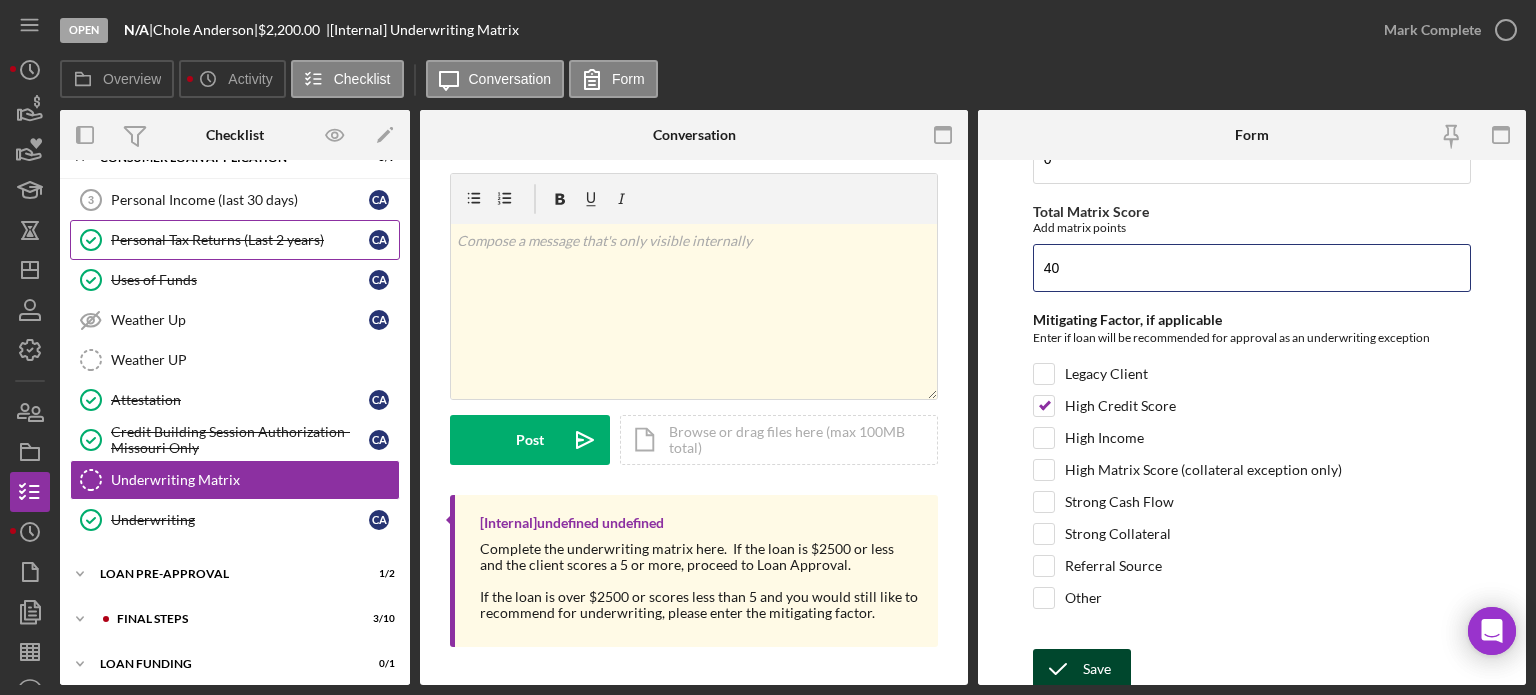 type on "40" 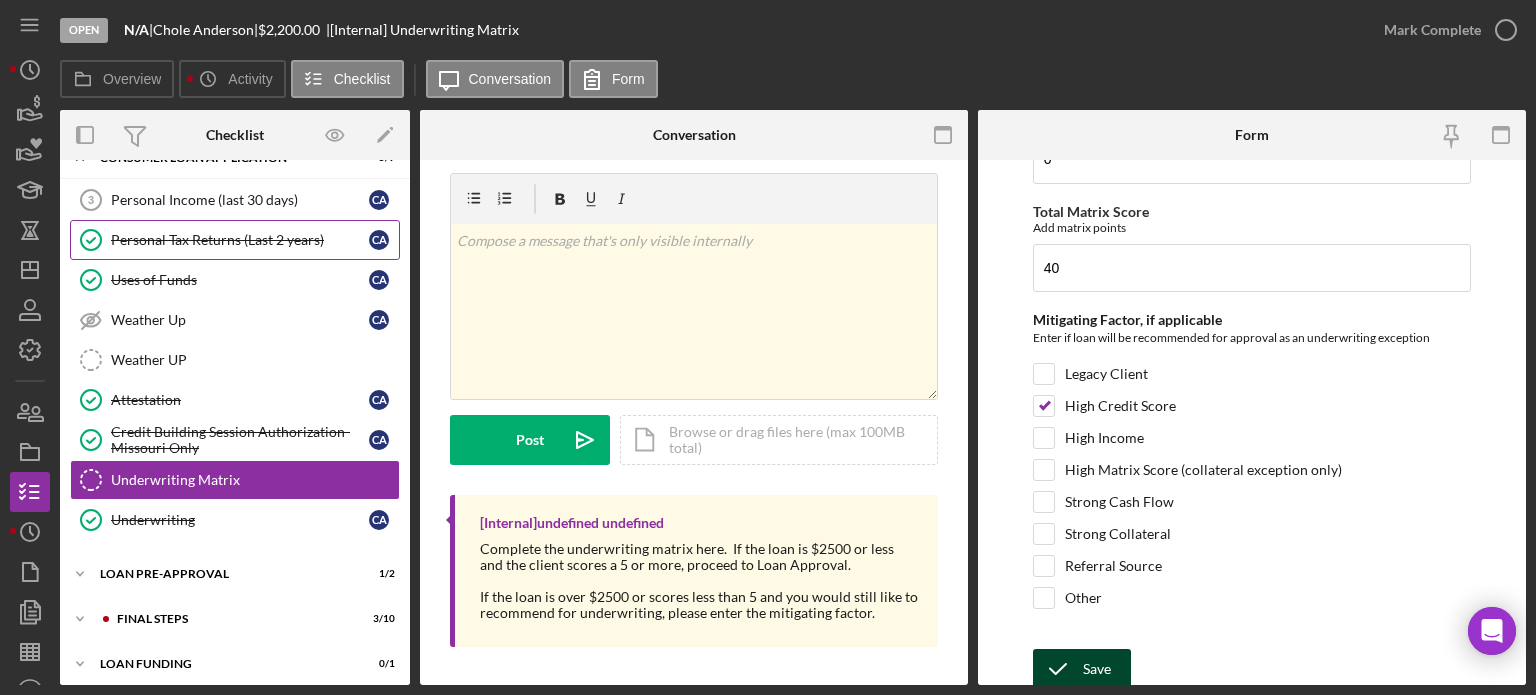 click on "Save" at bounding box center (1097, 669) 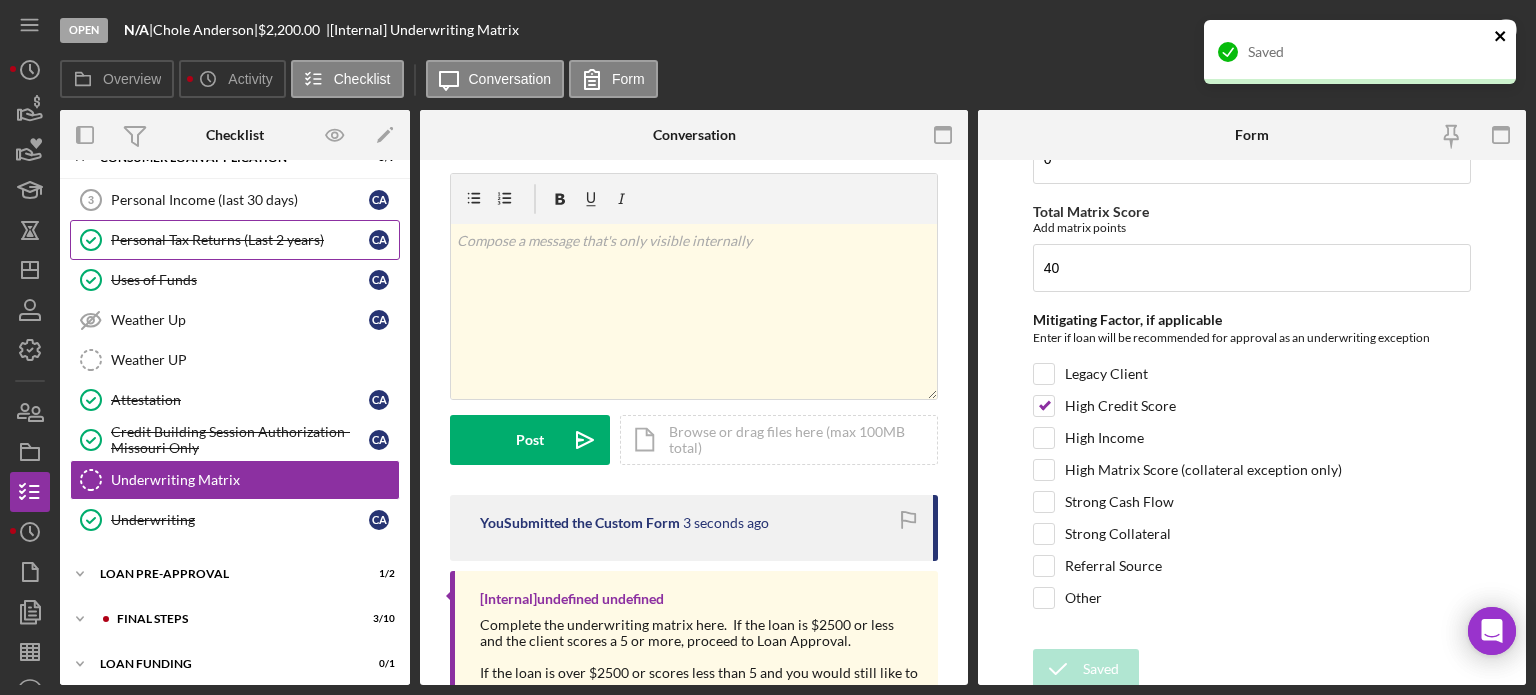 click 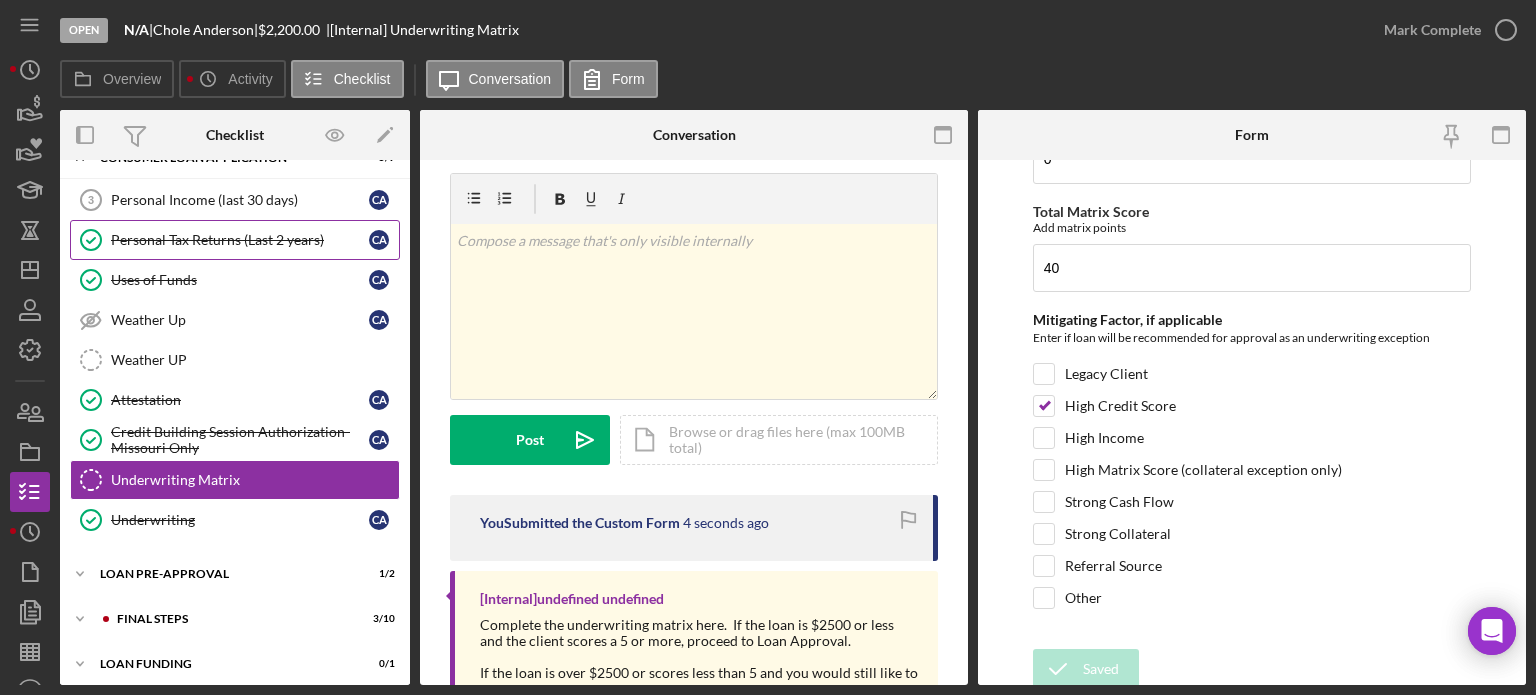click 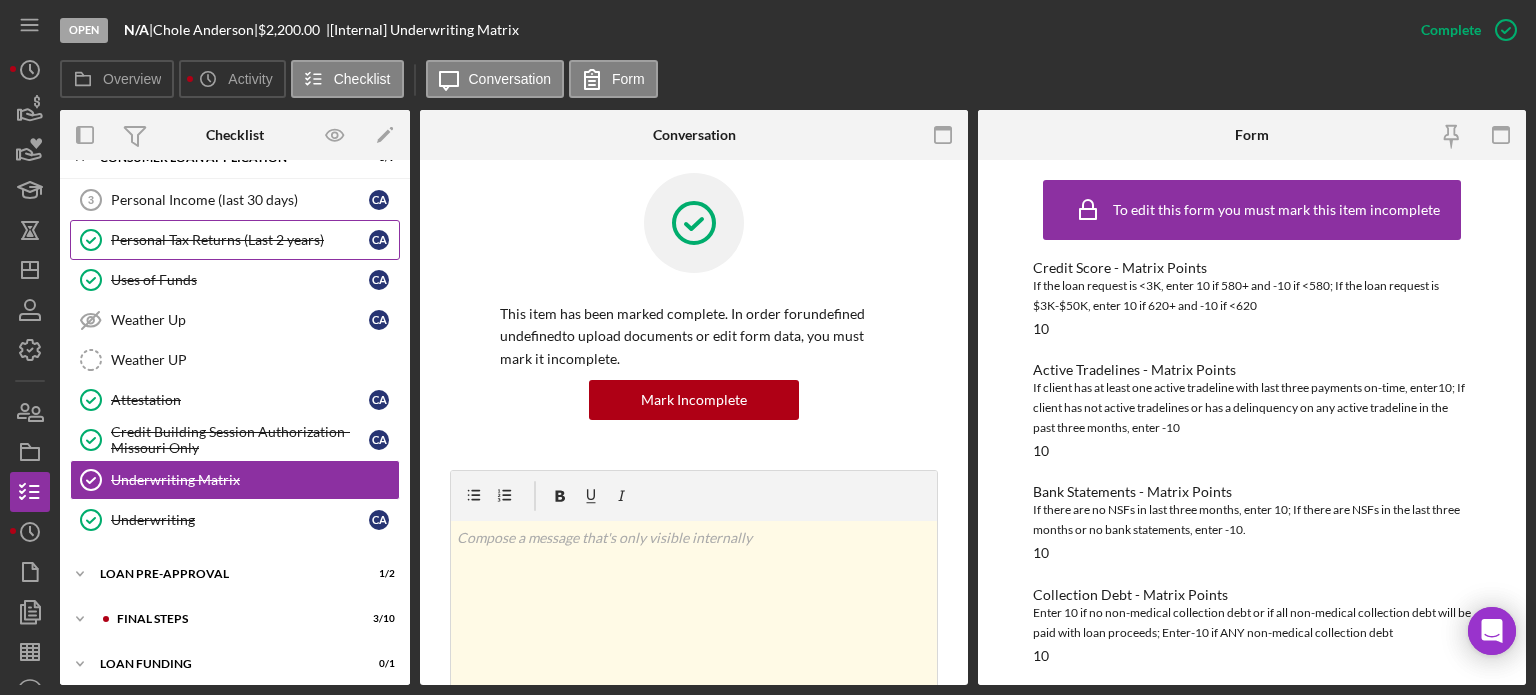 scroll, scrollTop: 314, scrollLeft: 0, axis: vertical 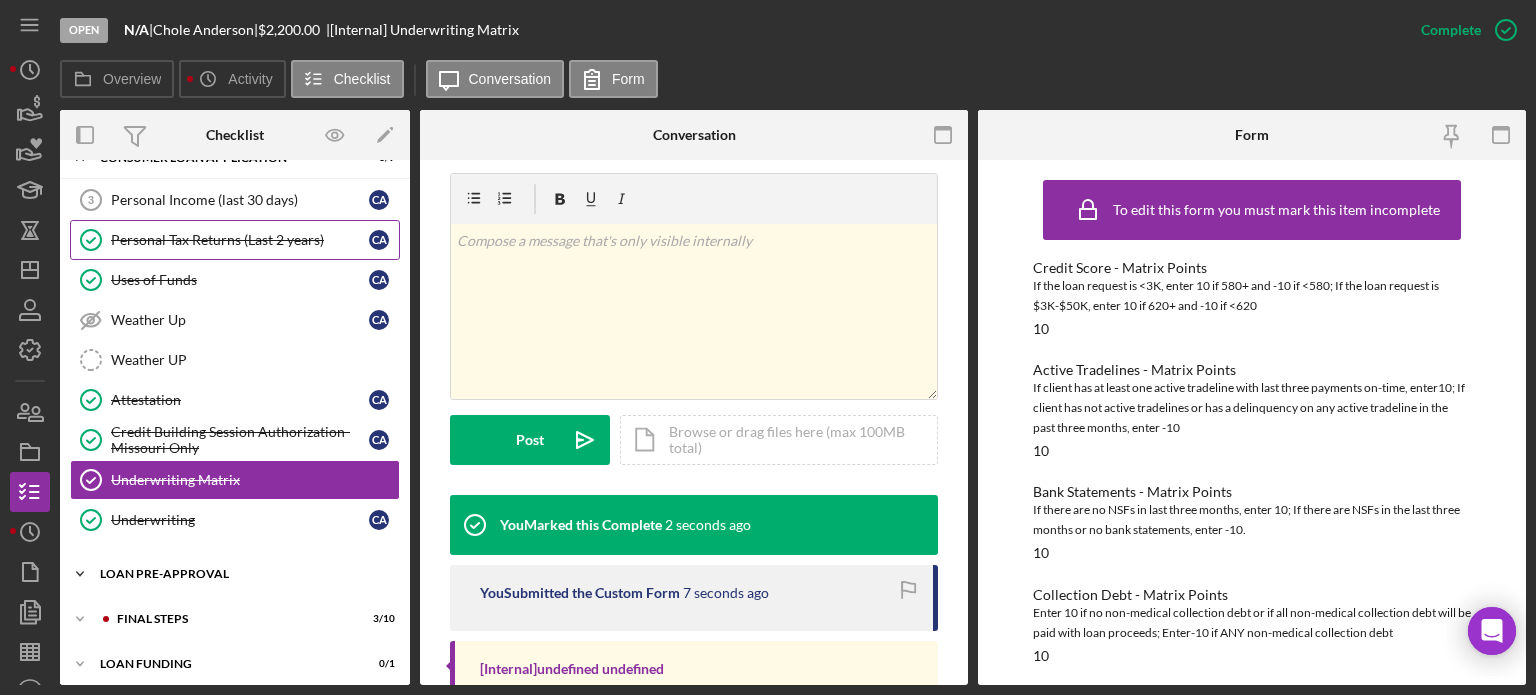 click on "Icon/Expander" 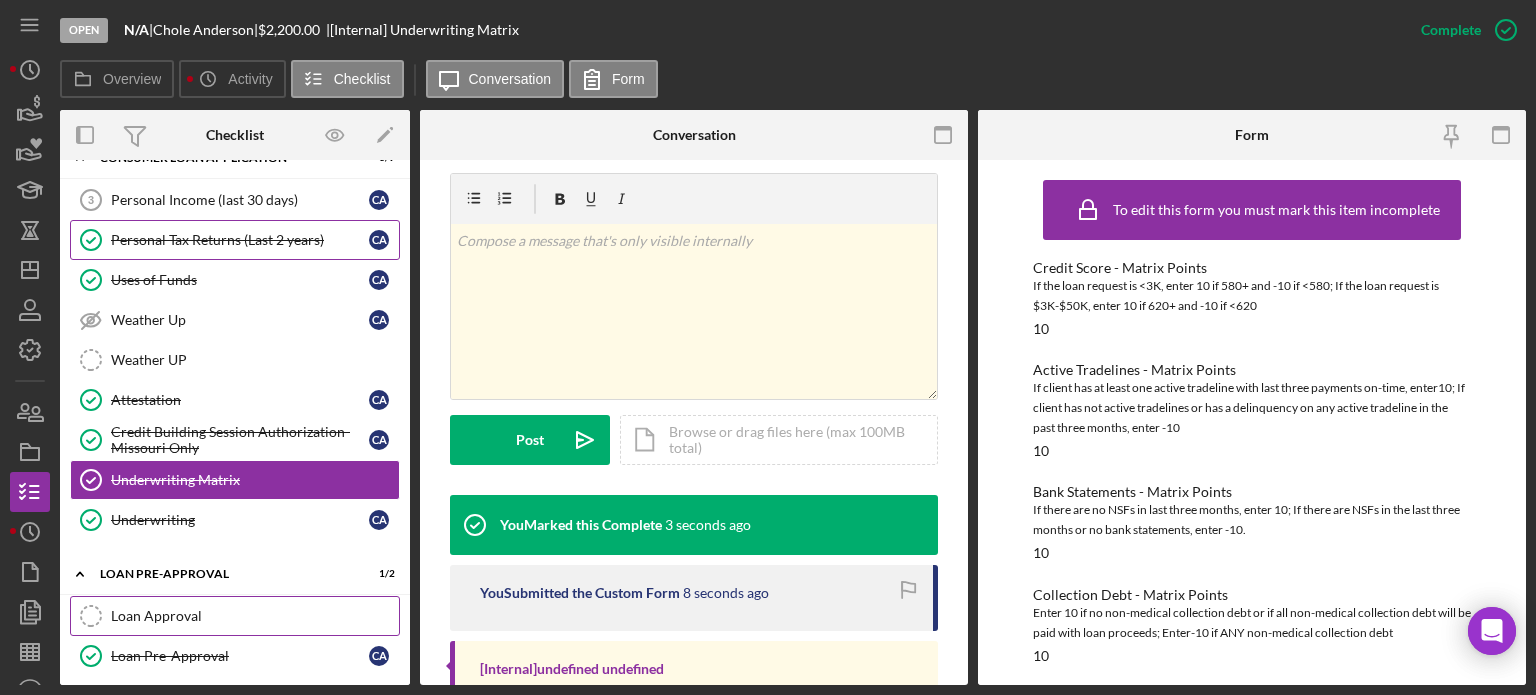 click on "Loan Approval Loan Approval" at bounding box center (235, 616) 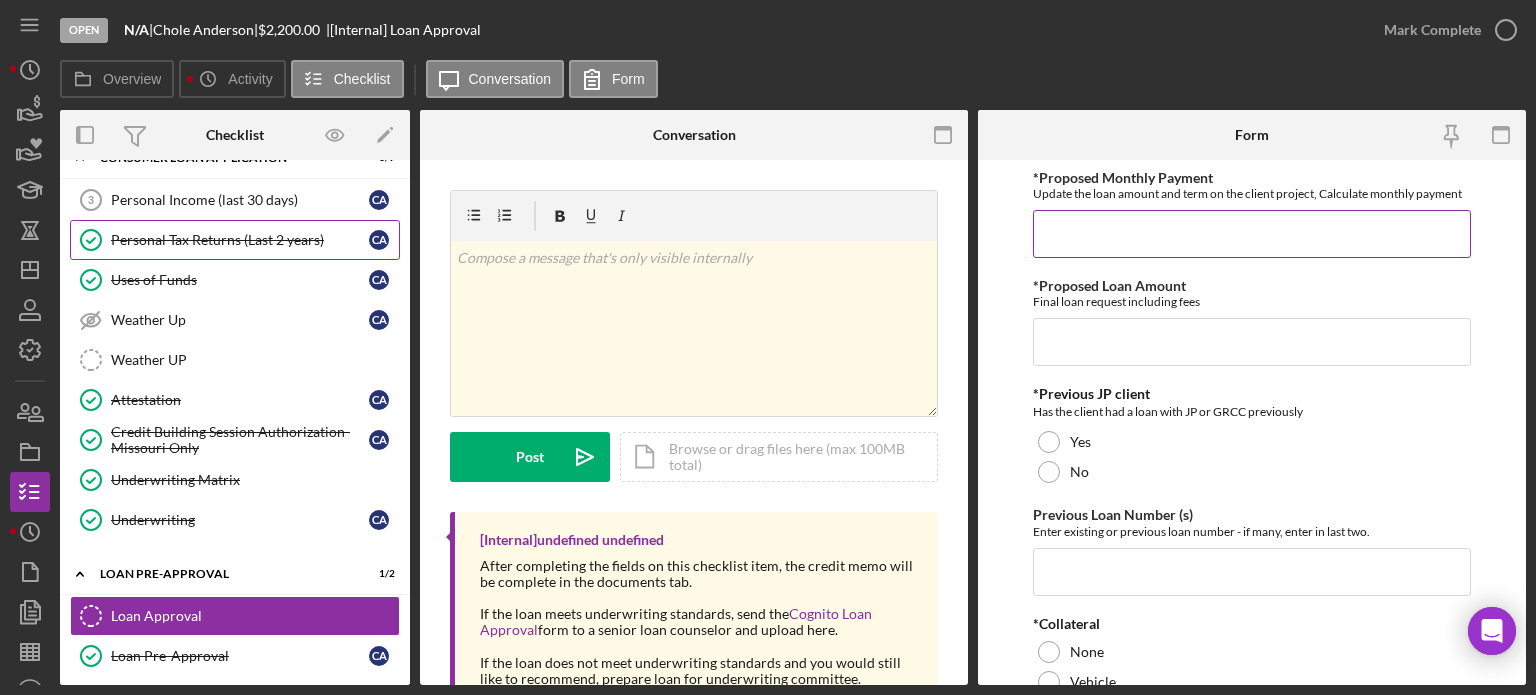 click on "*Proposed Monthly Payment" at bounding box center (1252, 234) 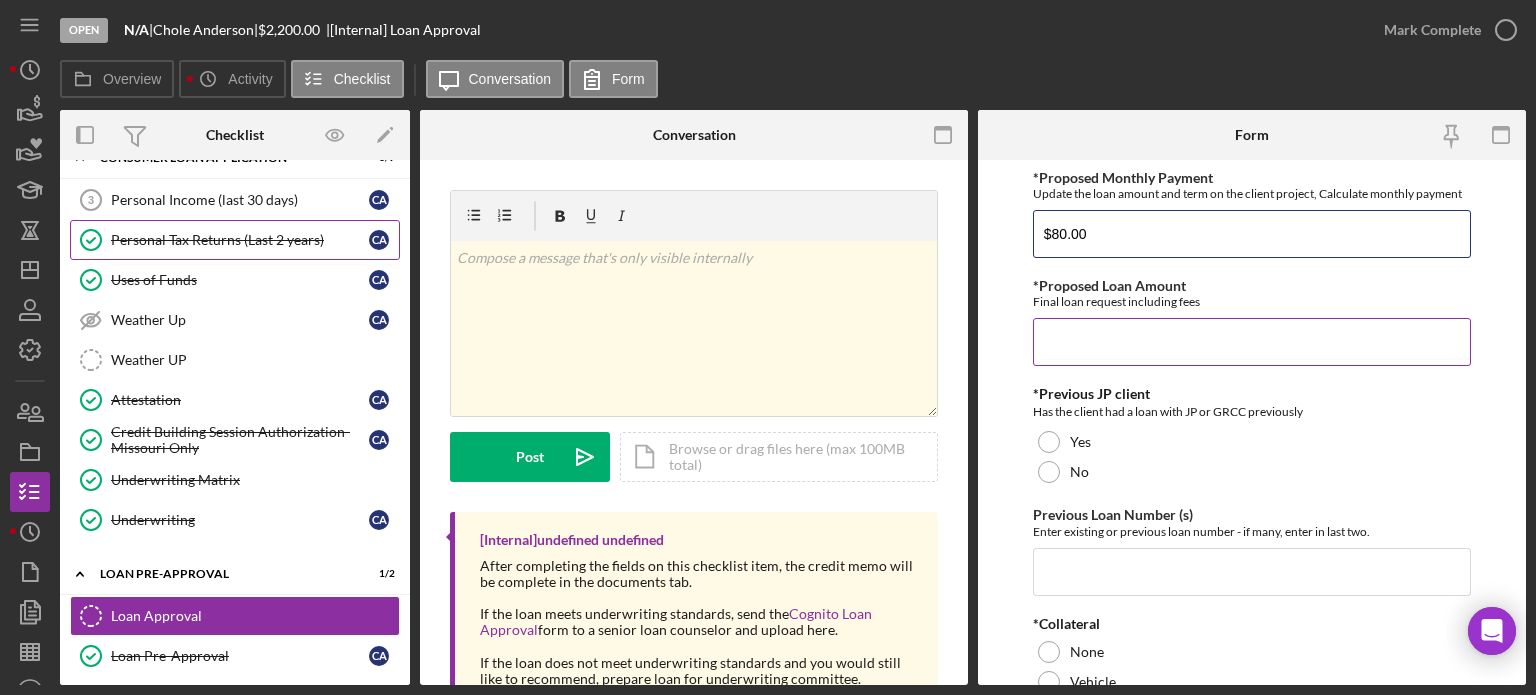 type on "$80.00" 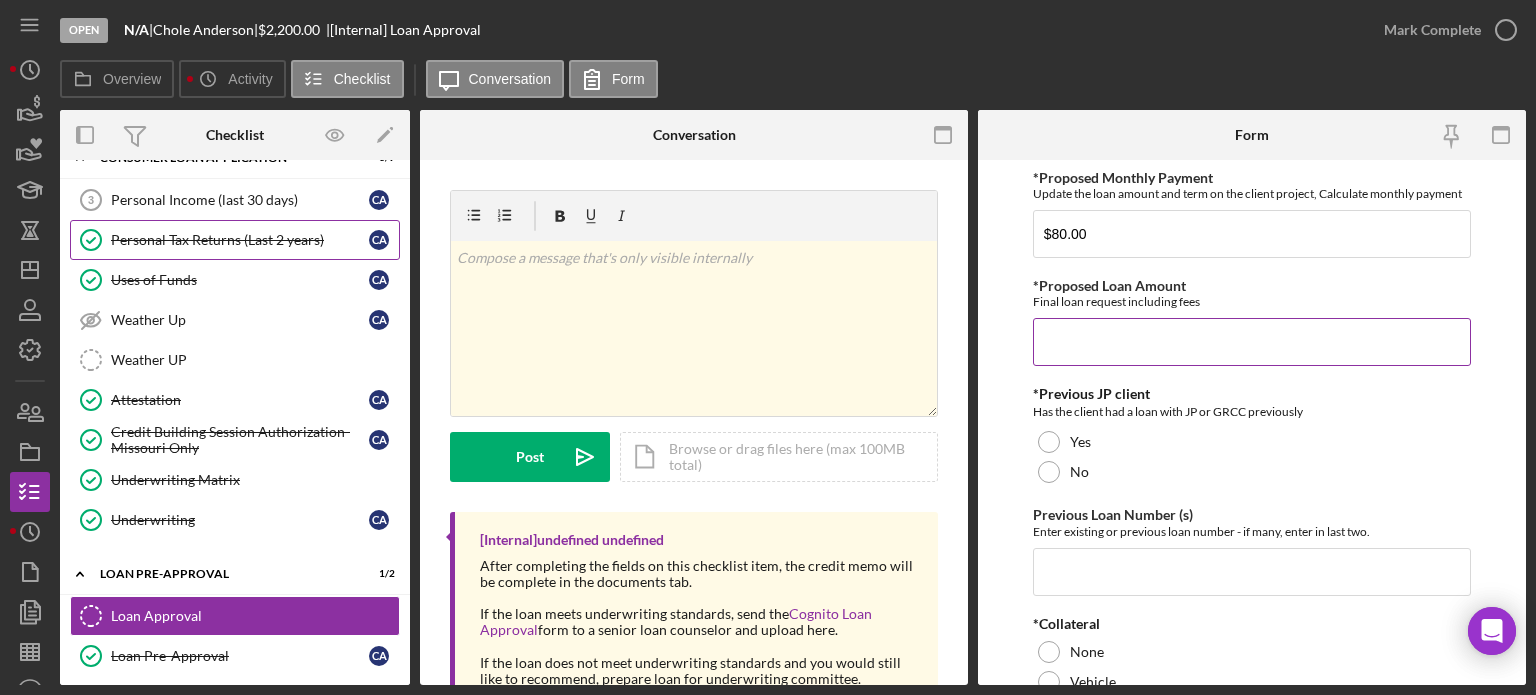 click on "*Proposed Loan Amount" at bounding box center [1252, 342] 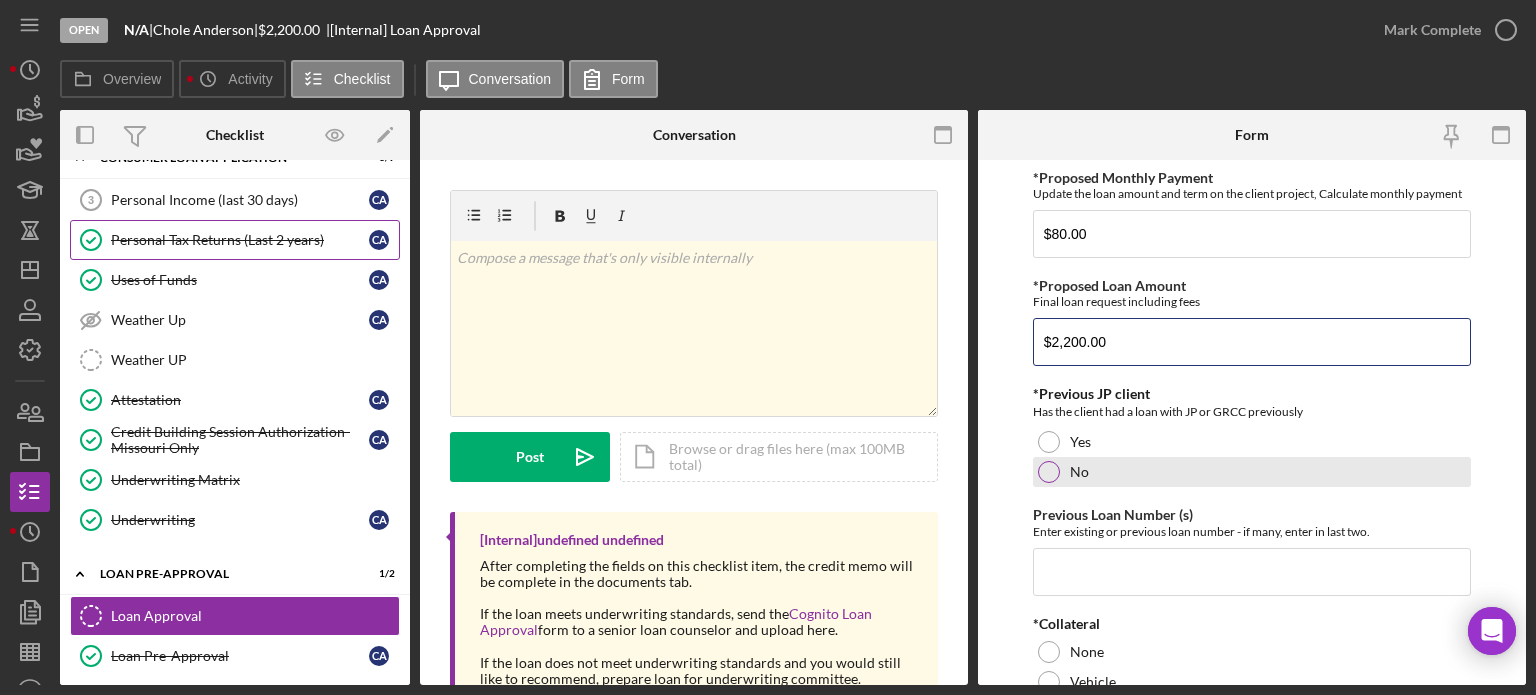 type on "$2,200.00" 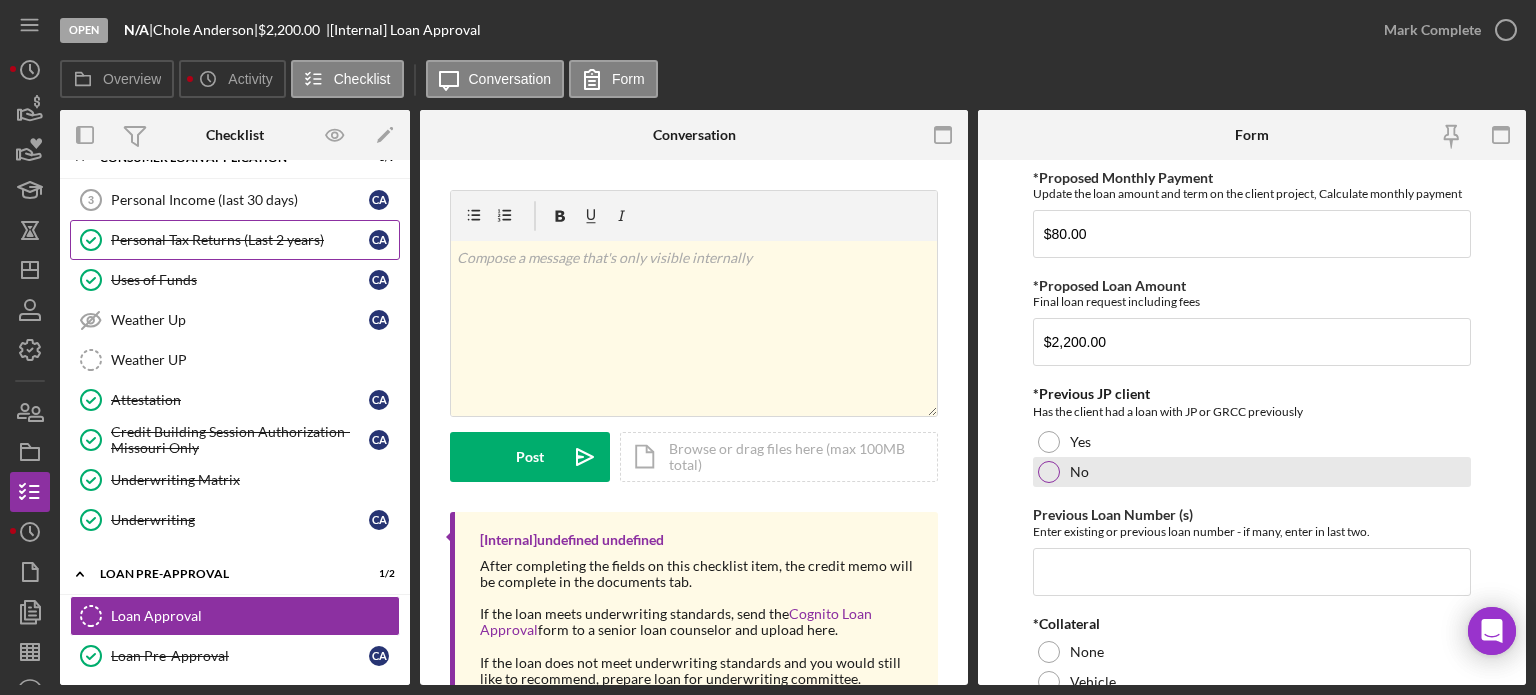 click at bounding box center (1049, 472) 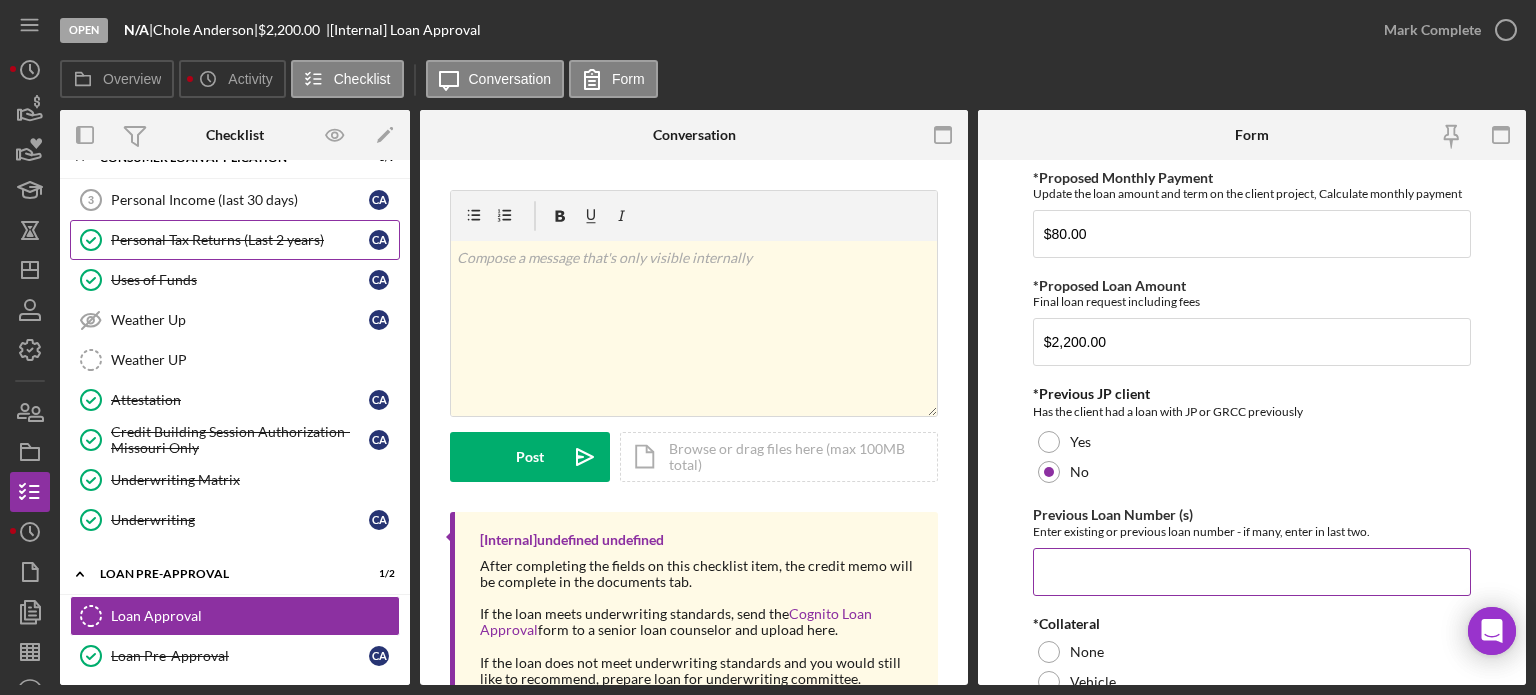 click on "Previous Loan Number (s)" at bounding box center [1252, 572] 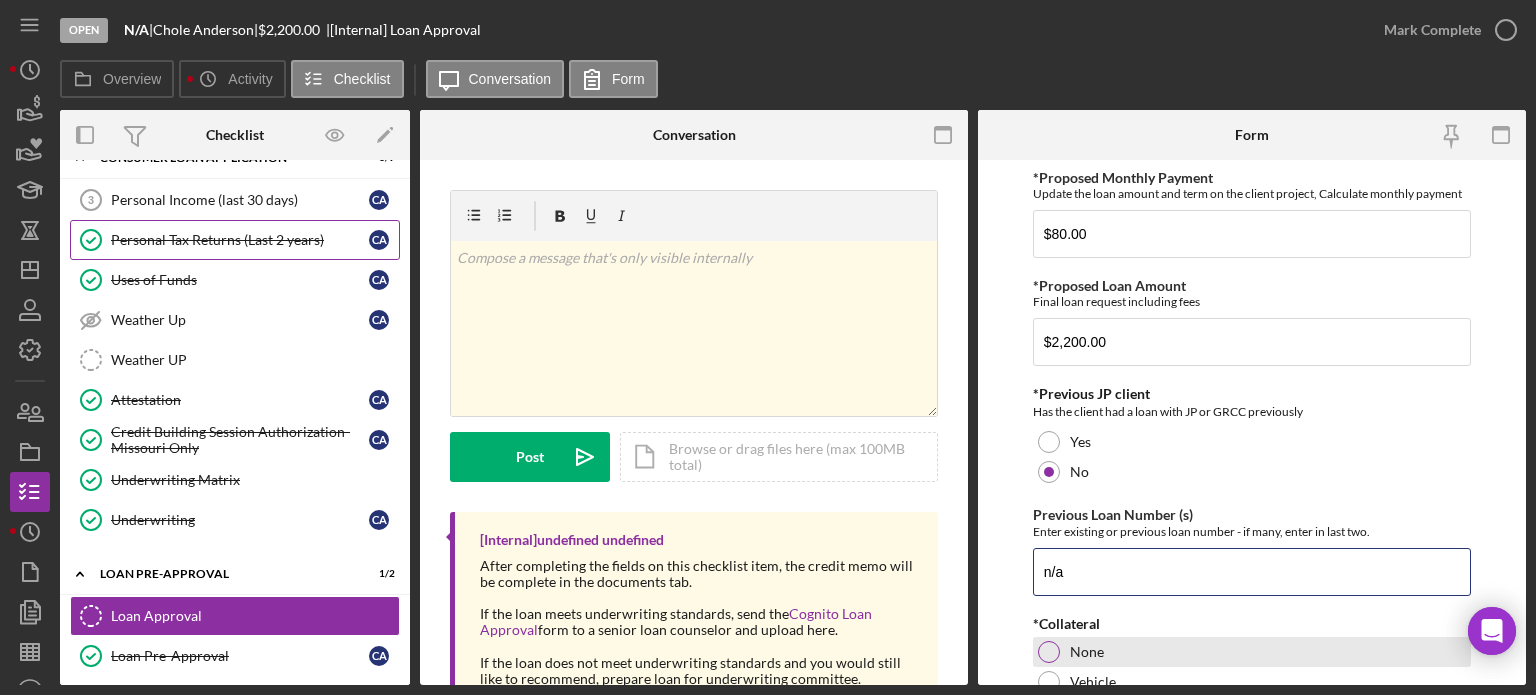 type on "n/a" 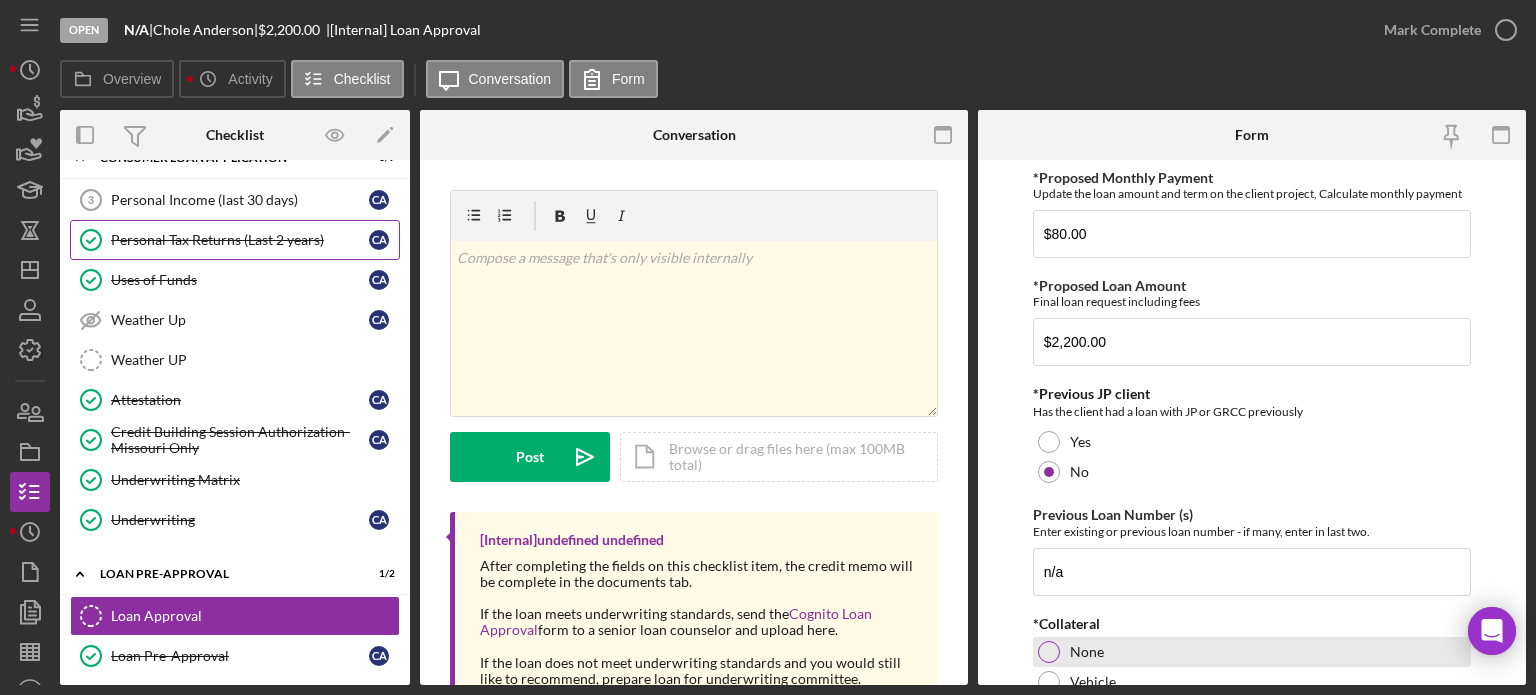 click at bounding box center [1049, 652] 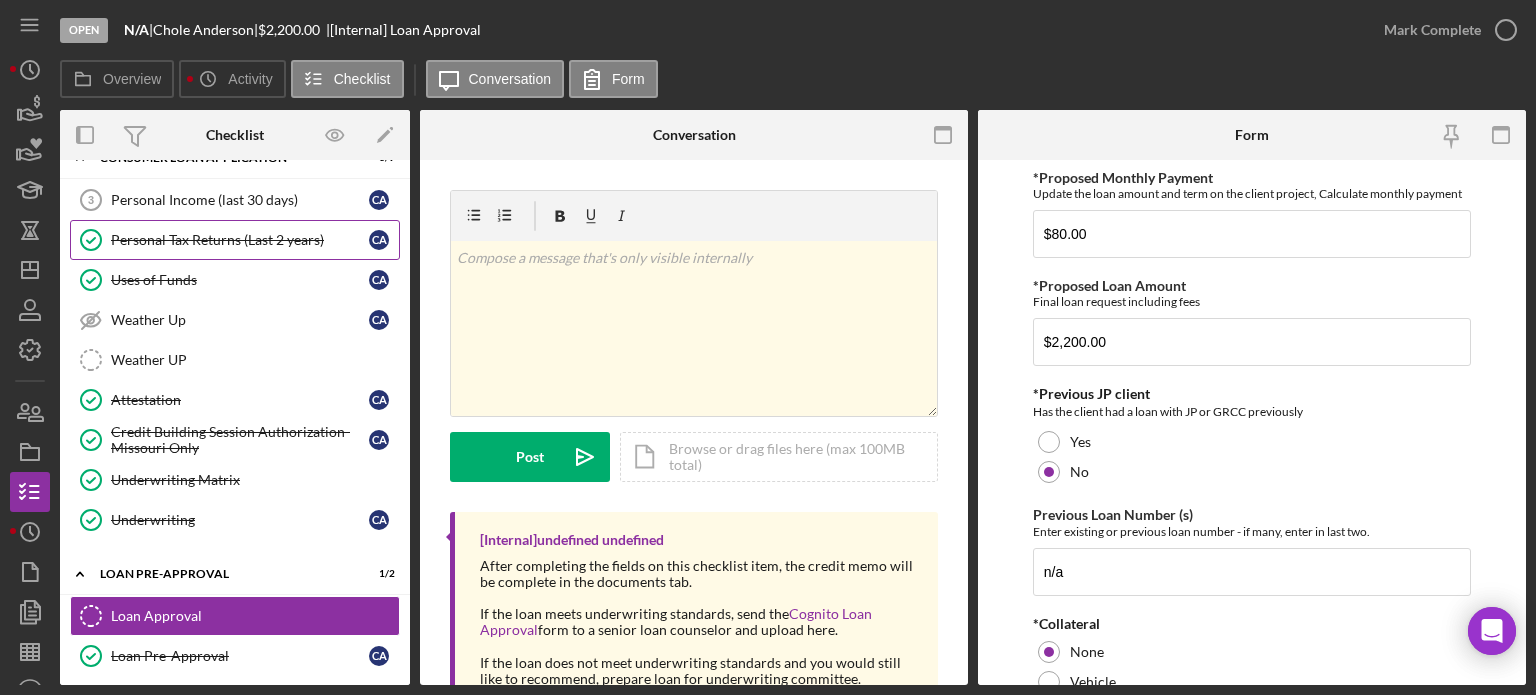 click on "*Proposed Monthly Payment Update the loan amount and term on the client project, Calculate monthly payment $80.00 *Proposed Loan Amount Final loan request including fees $2,200.00 *Previous JP client Has the client had a loan with JP or GRCC previously Yes No Previous Loan Number (s) Enter existing or previous loan number - if many, enter in last two. n/a *Collateral None Vehicle Real Estate Equipment Other *Collateral Description Required *Collateral Value Enter N/A if no collateral, KBB (vehicle), CMA (real estate), Required *Strengths What are the client's strengths? Required *Weaknesses What are the client's weaknesses? Required *Proposed Term Number of Months proposed for loan Save Save" at bounding box center (1252, 422) 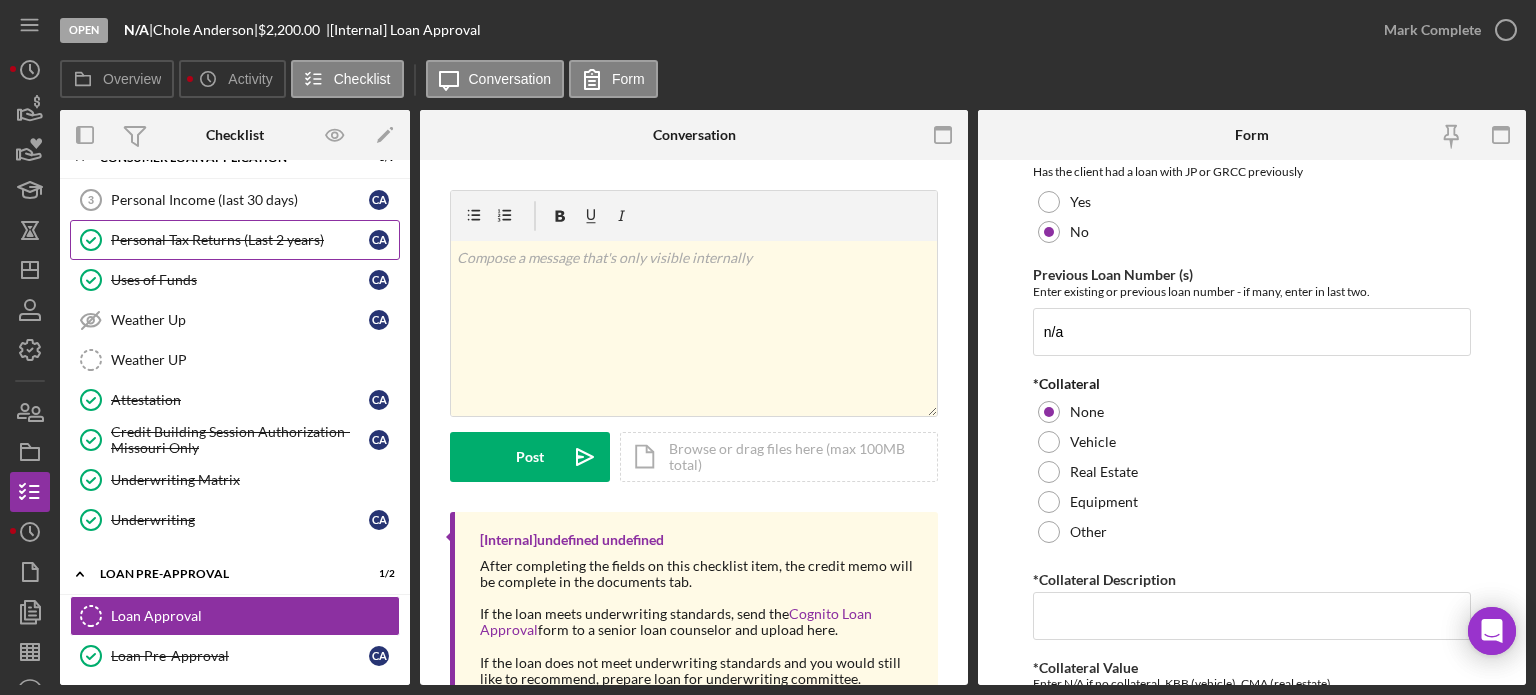scroll, scrollTop: 280, scrollLeft: 0, axis: vertical 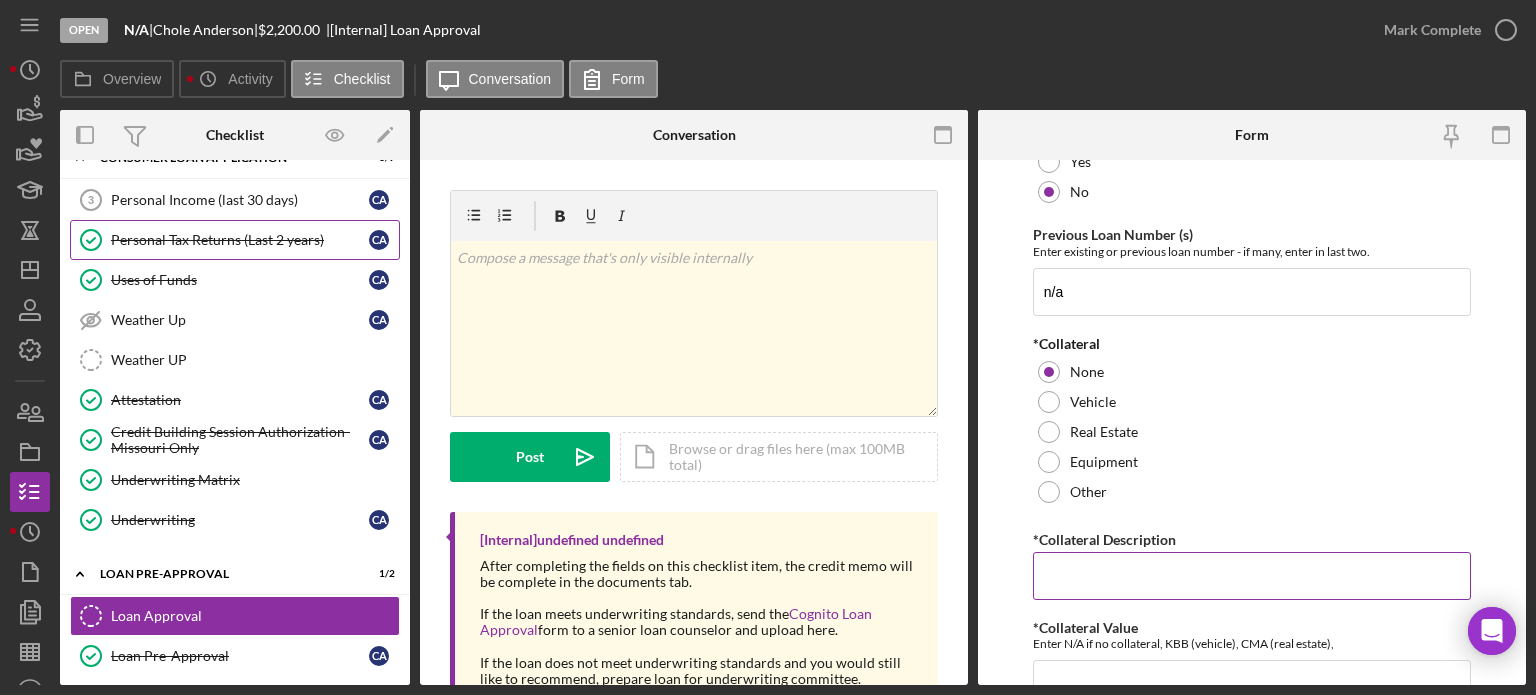 click on "*Collateral Description" at bounding box center (1252, 576) 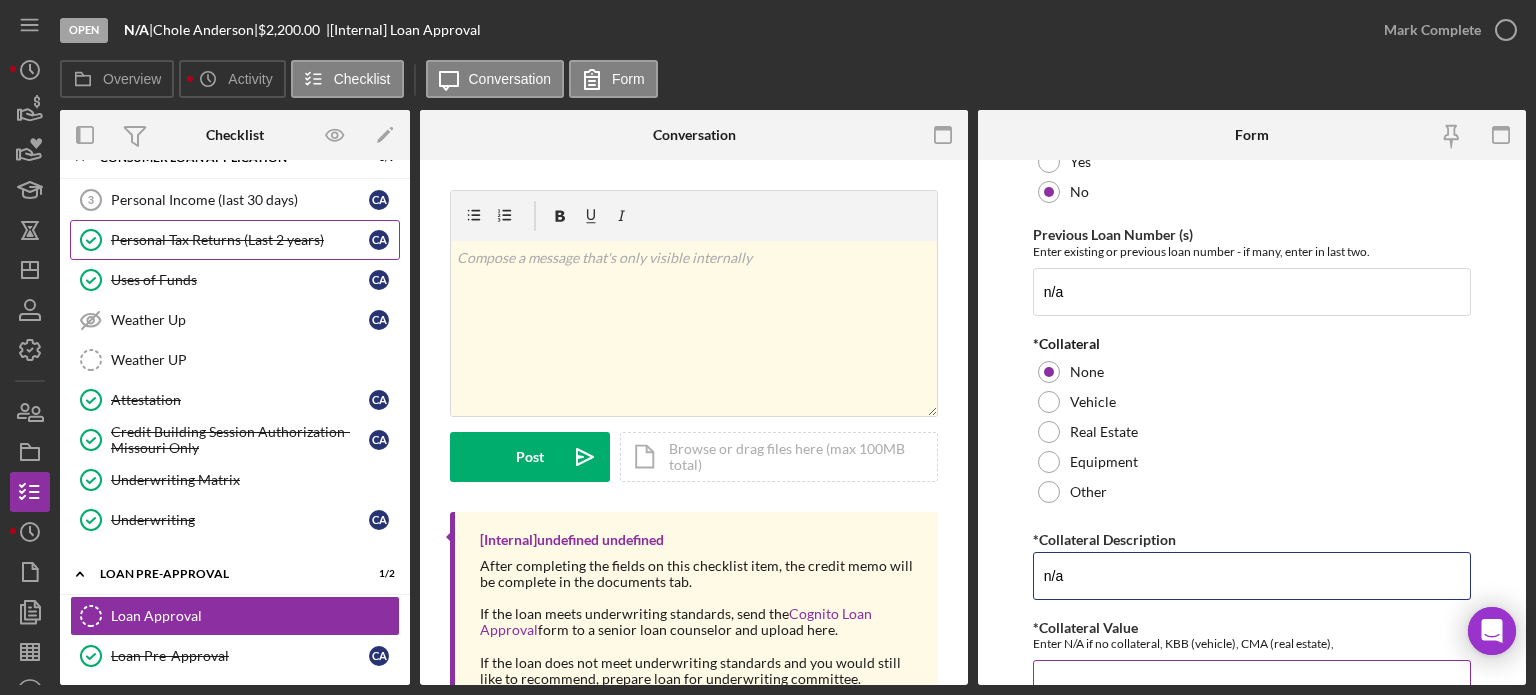 type on "n/a" 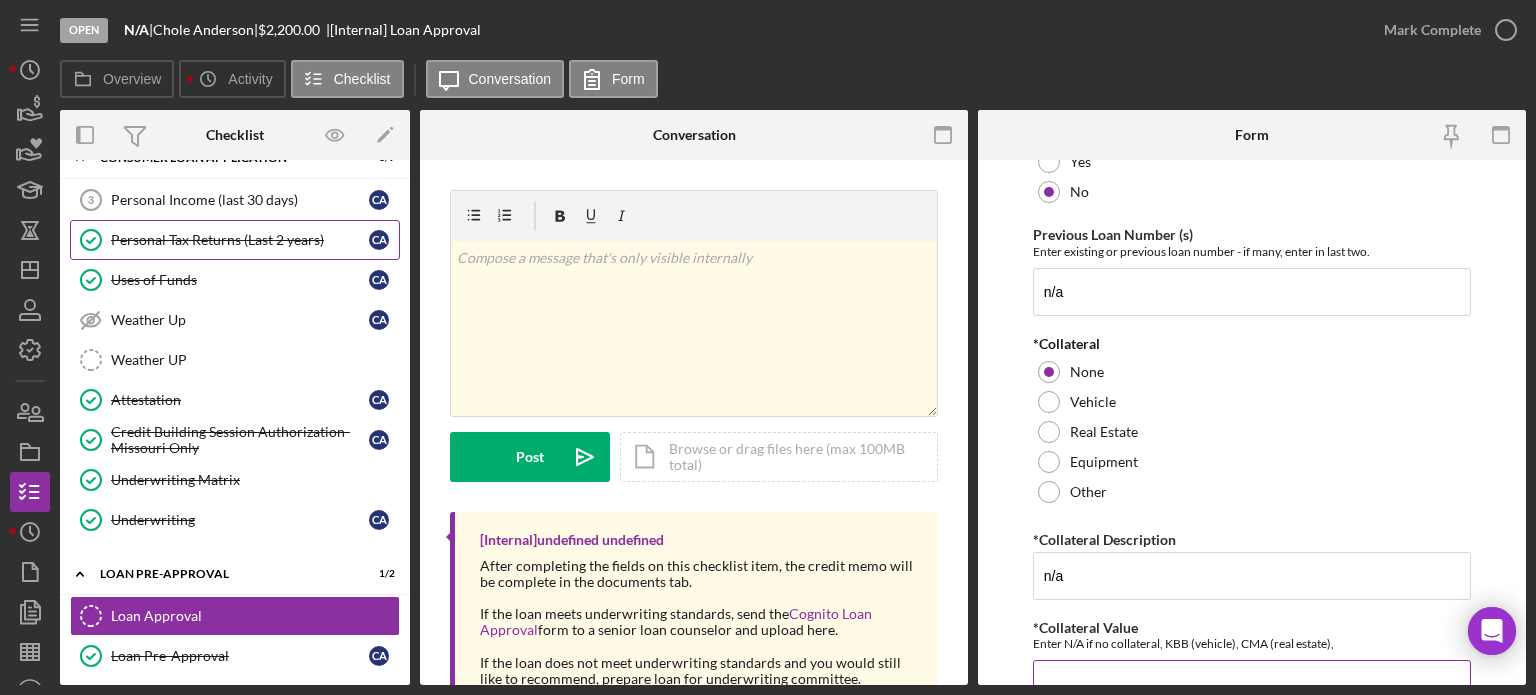 click on "*Collateral Value" at bounding box center [1252, 684] 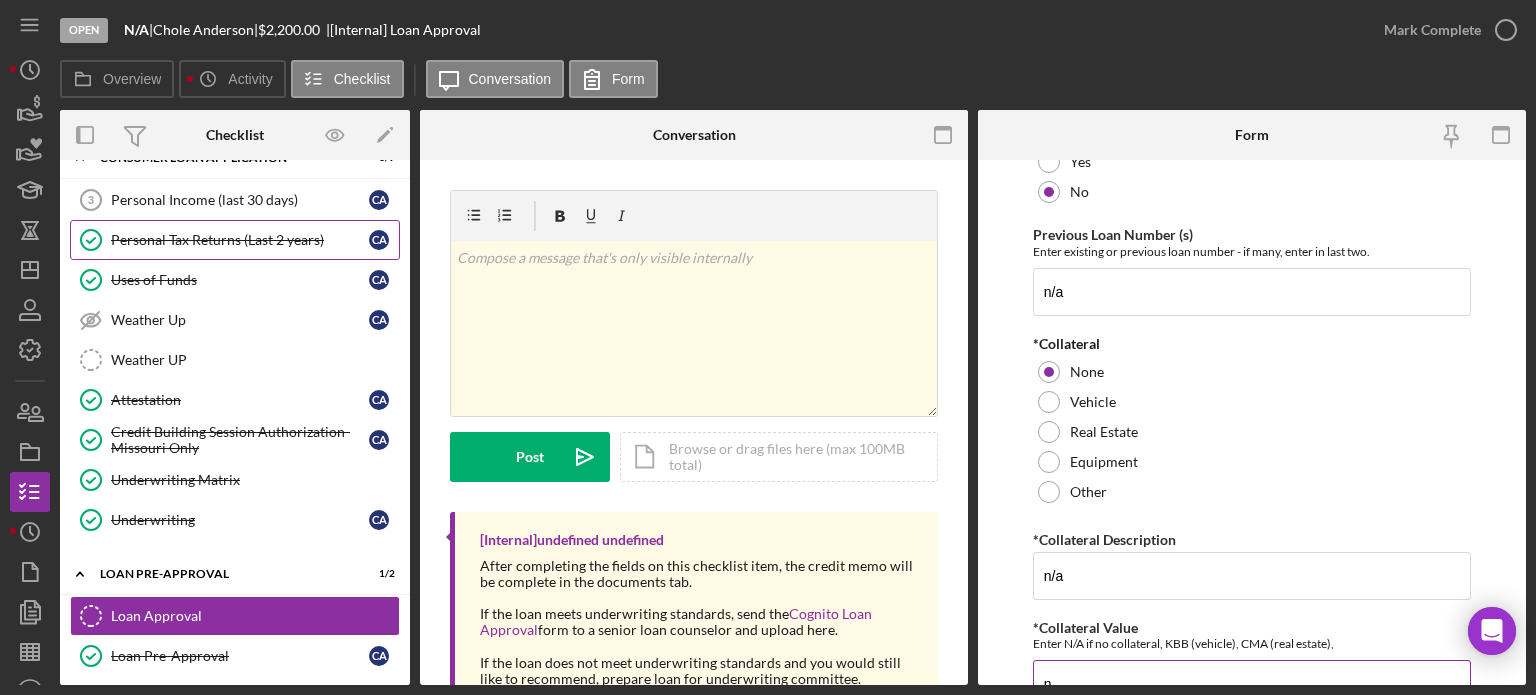 scroll, scrollTop: 284, scrollLeft: 0, axis: vertical 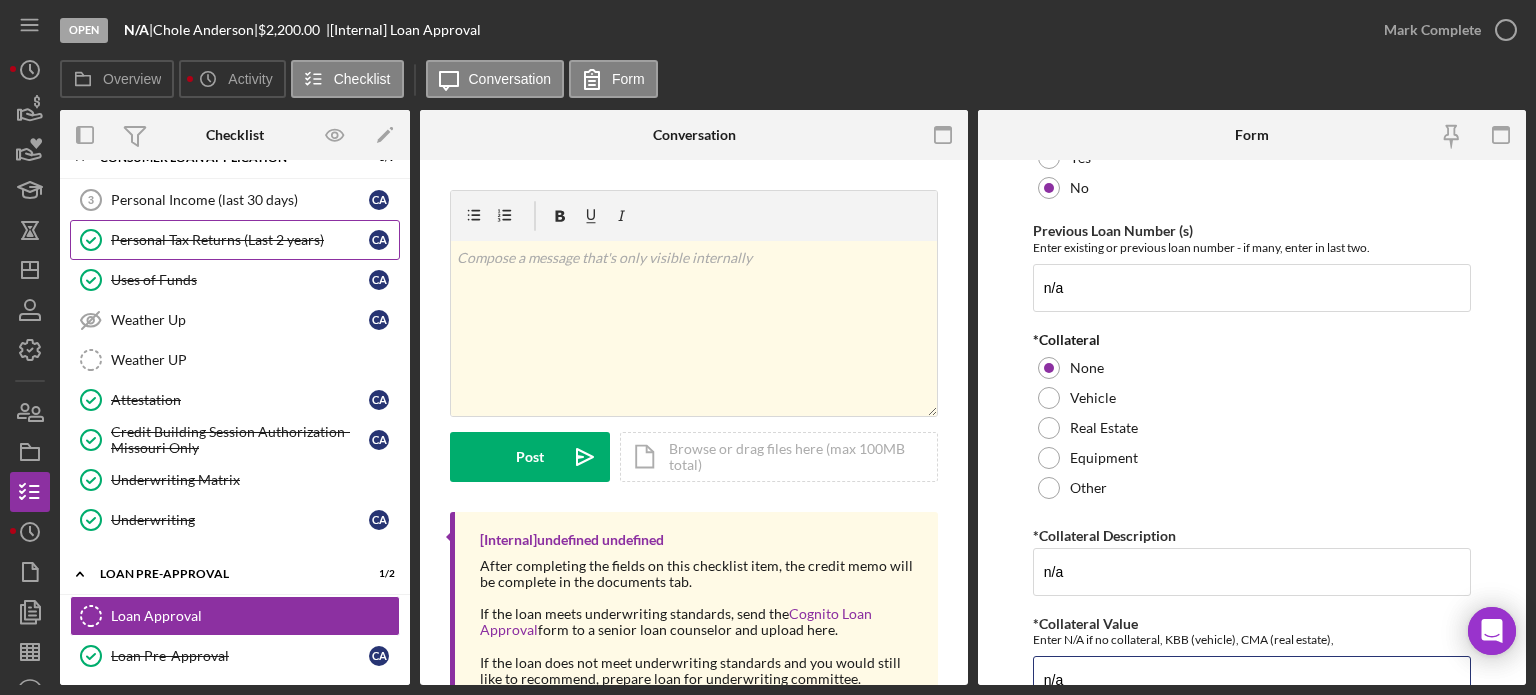 type on "n/a" 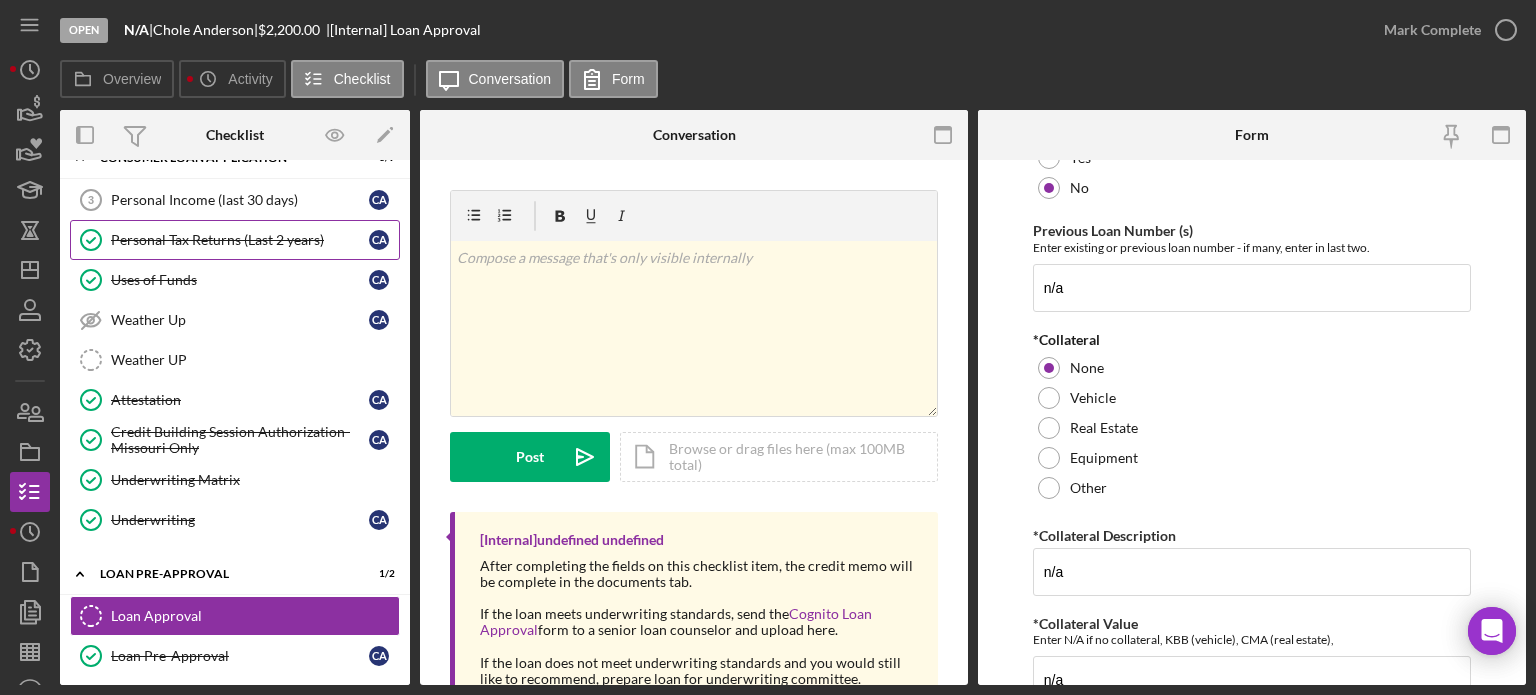 click on "Proposed Monthly Payment Update the loan amount and term on the client project, Calculate monthly payment $80.00 Proposed Loan Amount Final loan request including fees $2,200.00 Previous JP client Has the client had a loan with JP or GRCC previously Yes No Previous Loan Number (s) Enter existing or previous loan number - if many, enter in last two. n/a Collateral None Vehicle Real Estate Equipment Other Collateral Description n/a Collateral Value Enter N/A if no collateral, KBB (vehicle), CMA (real estate), n/a Strengths What are the client's strengths? Required Weaknesses What are the client's weaknesses? Required Proposed Term Number of Months proposed for loan Save Save" at bounding box center [1252, 422] 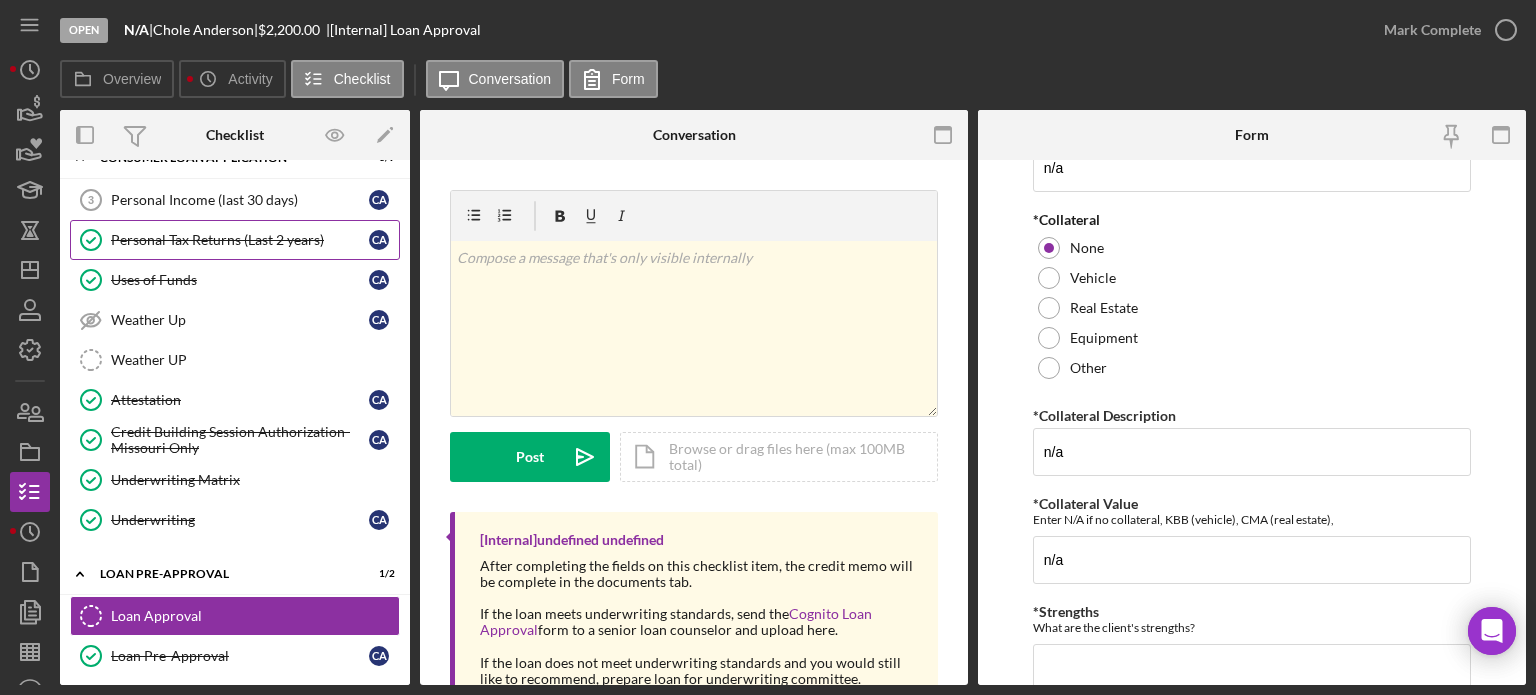 scroll, scrollTop: 444, scrollLeft: 0, axis: vertical 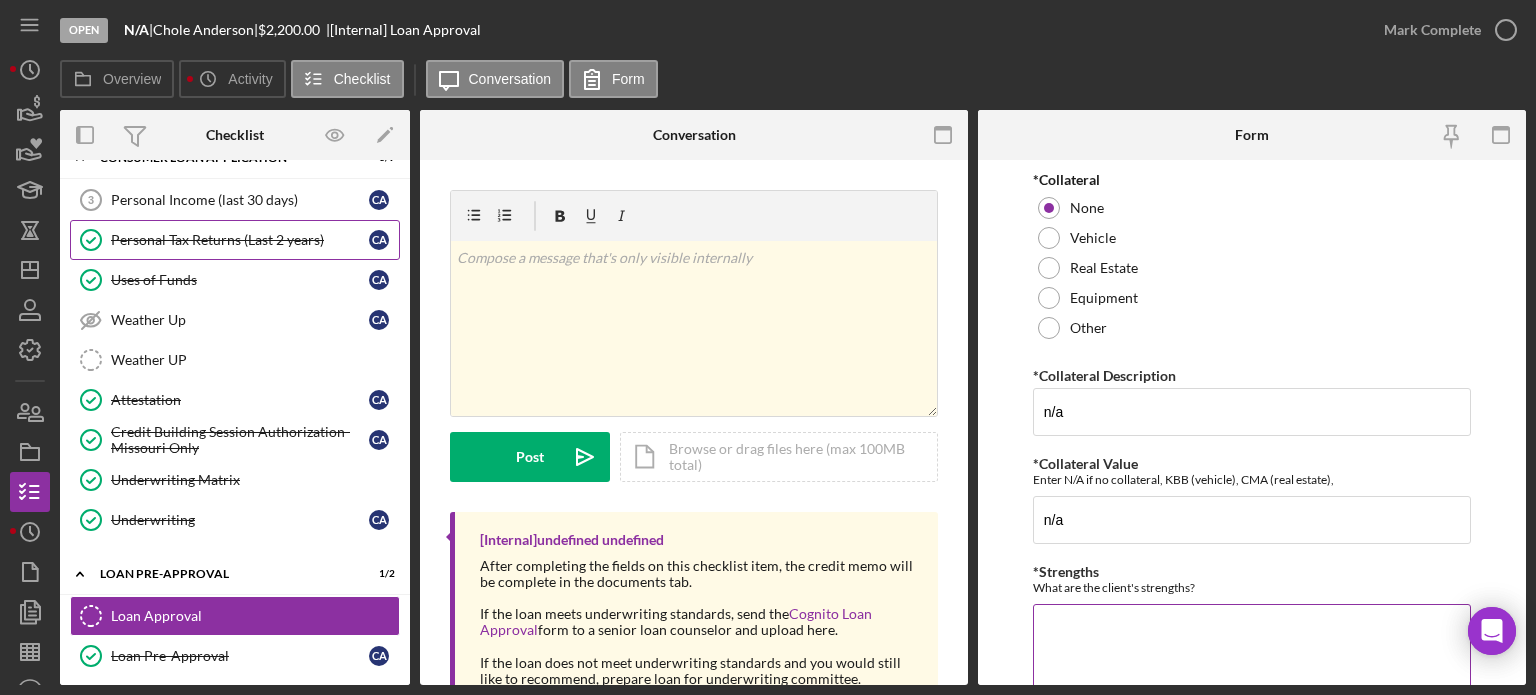 click on "*Strengths" at bounding box center [1252, 652] 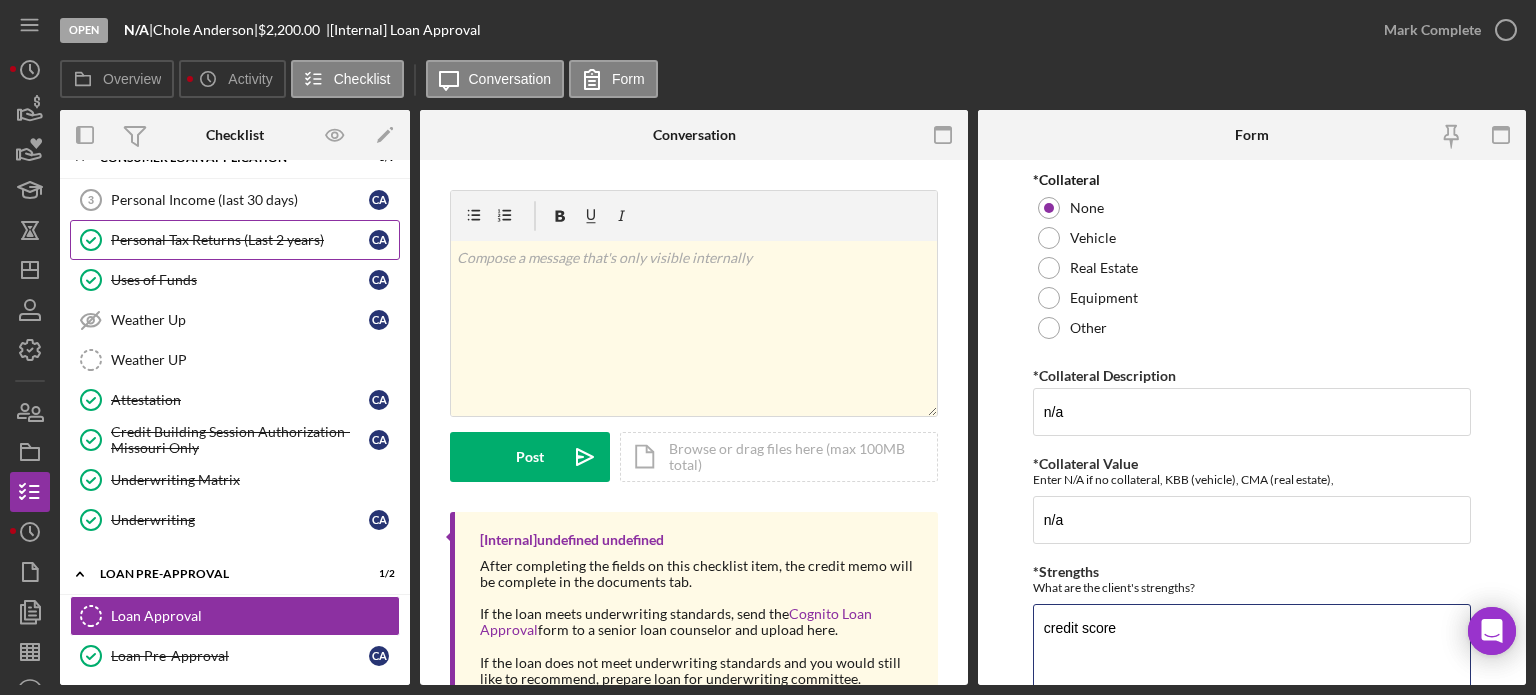 type on "credit score" 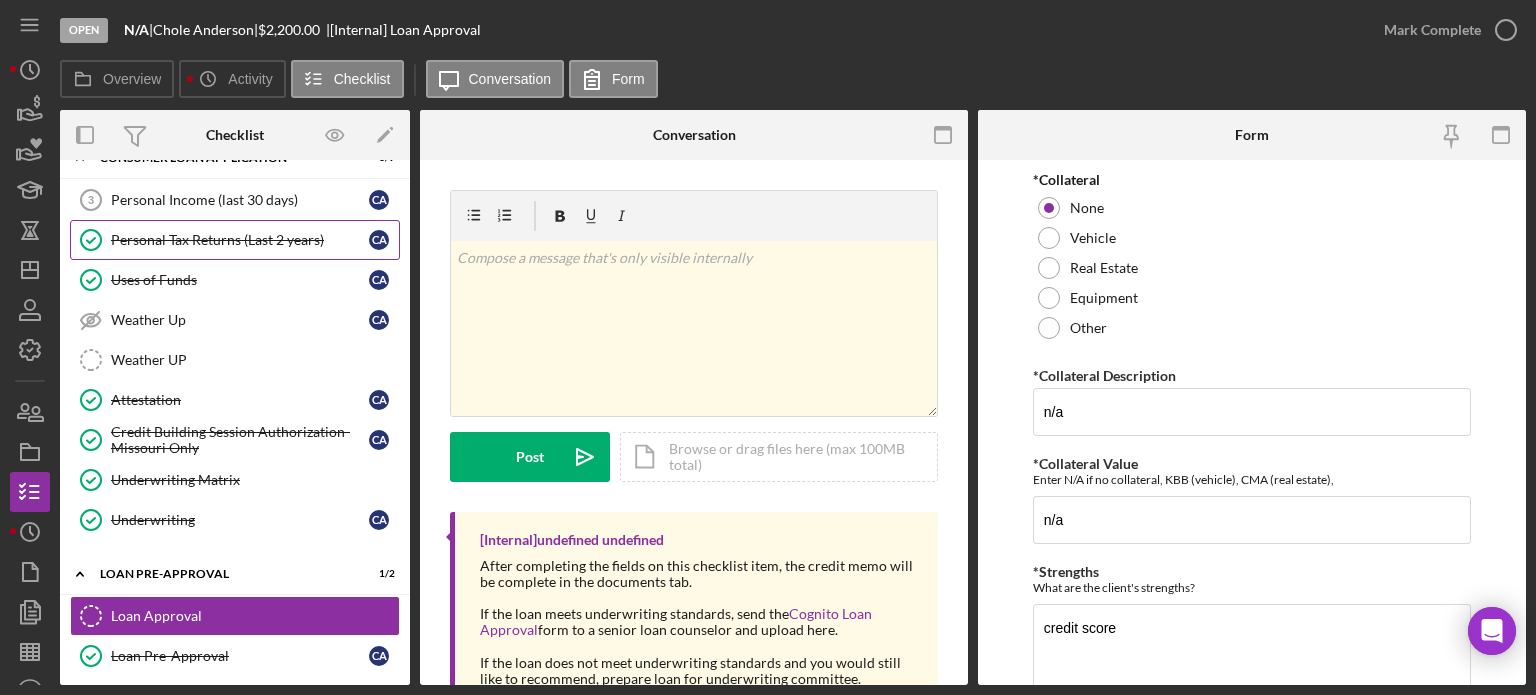 click on "*Proposed Monthly Payment Update the loan amount and term on the client project, Calculate monthly payment $80.00 *Proposed Loan Amount Final loan request including fees $2,200.00 *Previous JP client Has the client had a loan with JP or GRCC previously Yes No Previous Loan Number (s) Enter existing or previous loan number - if many, enter in last two. n/a *Collateral None Vehicle Real Estate Equipment Other *Collateral Description n/a *Collateral Value Enter N/A if no collateral, KBB (vehicle), CMA (real estate), n/a *Strengths What are the client's strengths? credit score *Weaknesses What are the client's weaknesses? Required *Proposed Term Number of Months proposed for loan Save Save" at bounding box center [1252, 422] 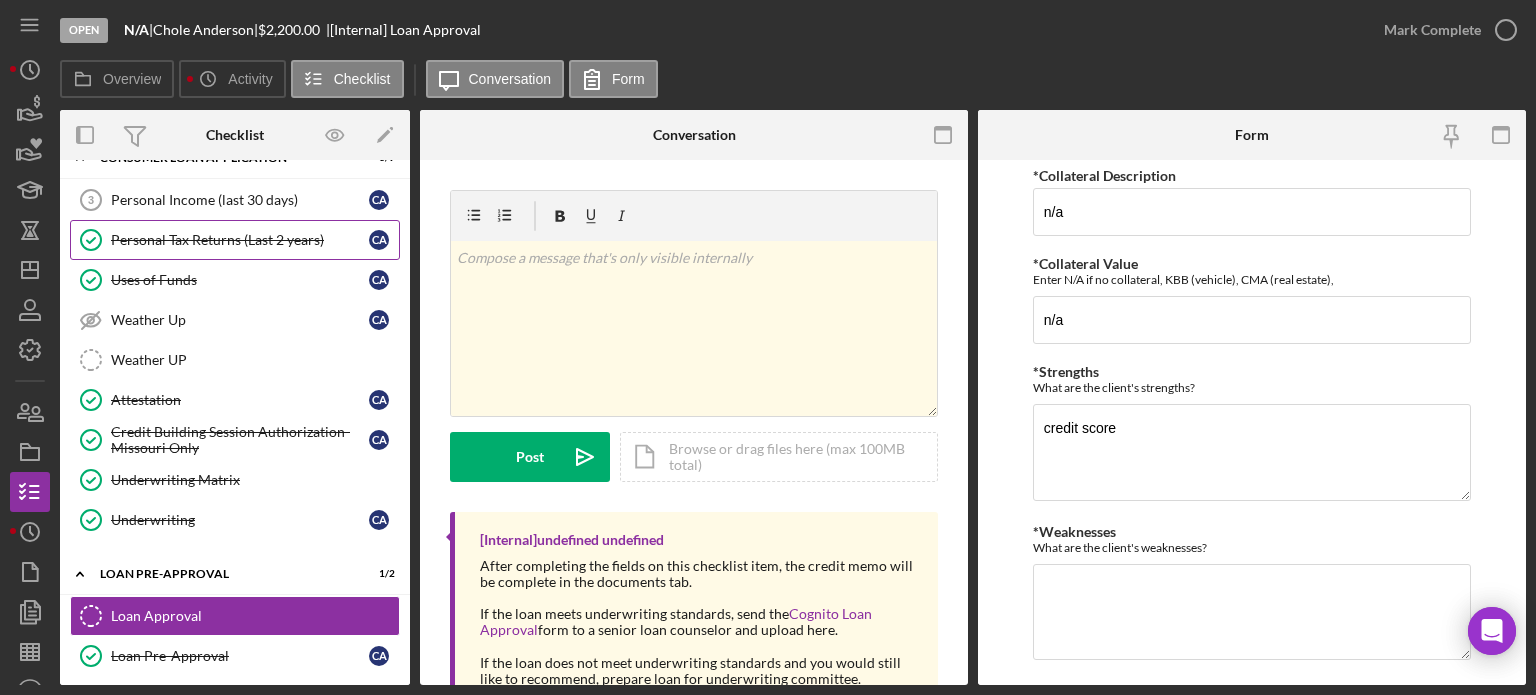 scroll, scrollTop: 684, scrollLeft: 0, axis: vertical 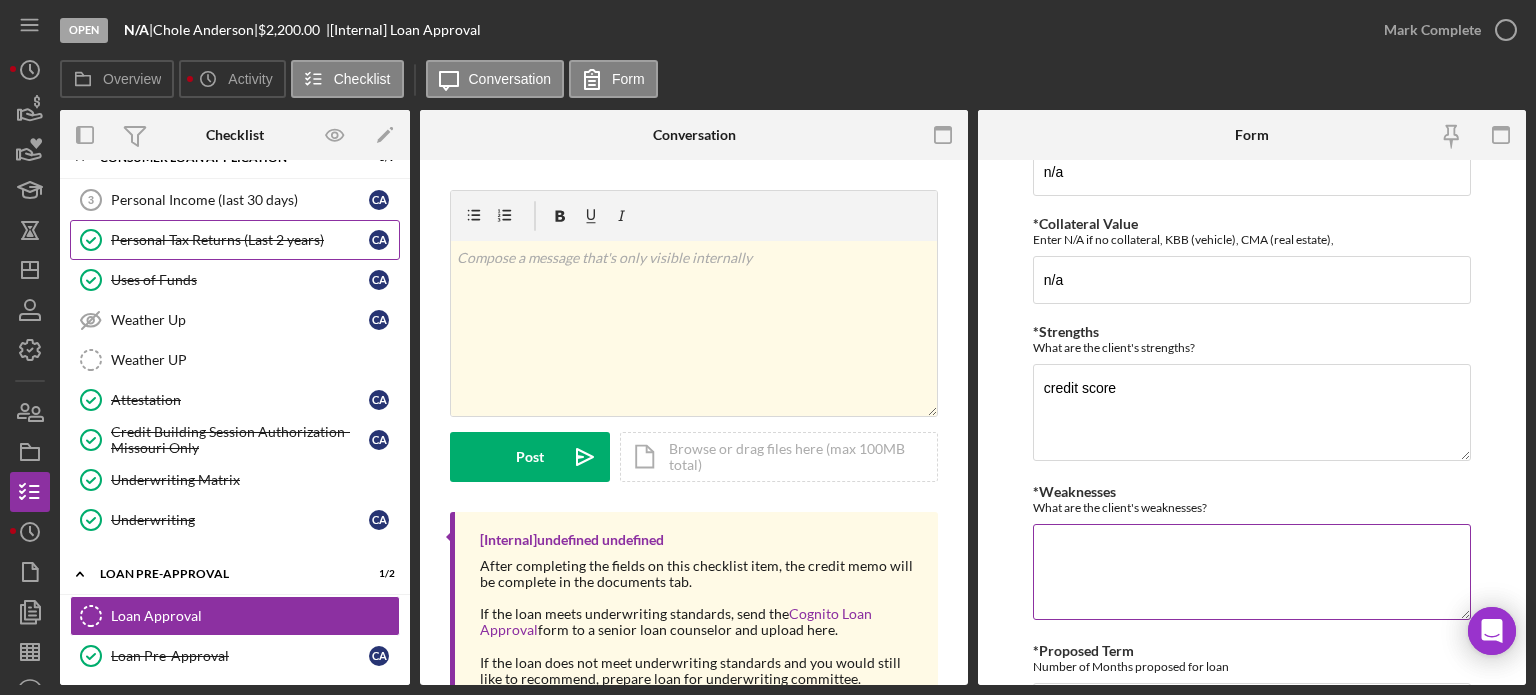 click on "*Weaknesses" at bounding box center [1252, 572] 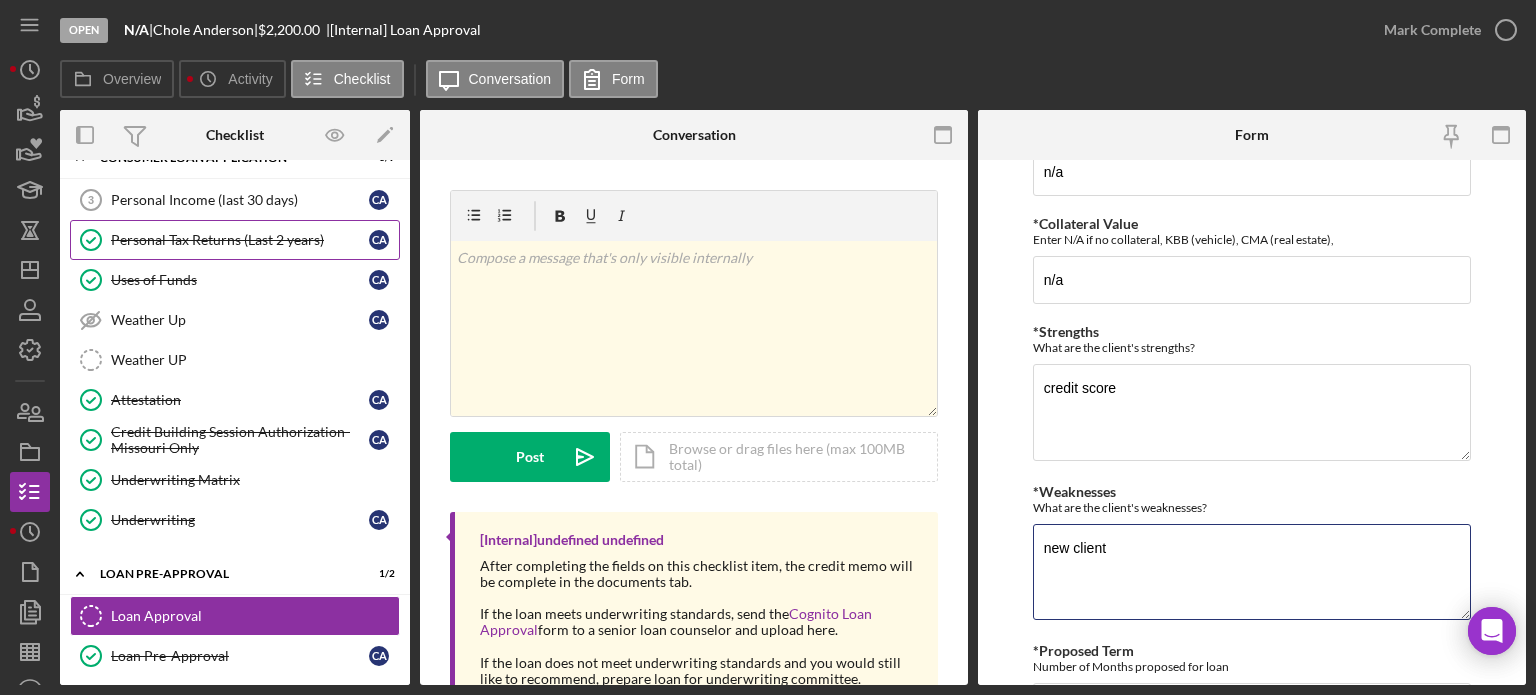 type on "new client" 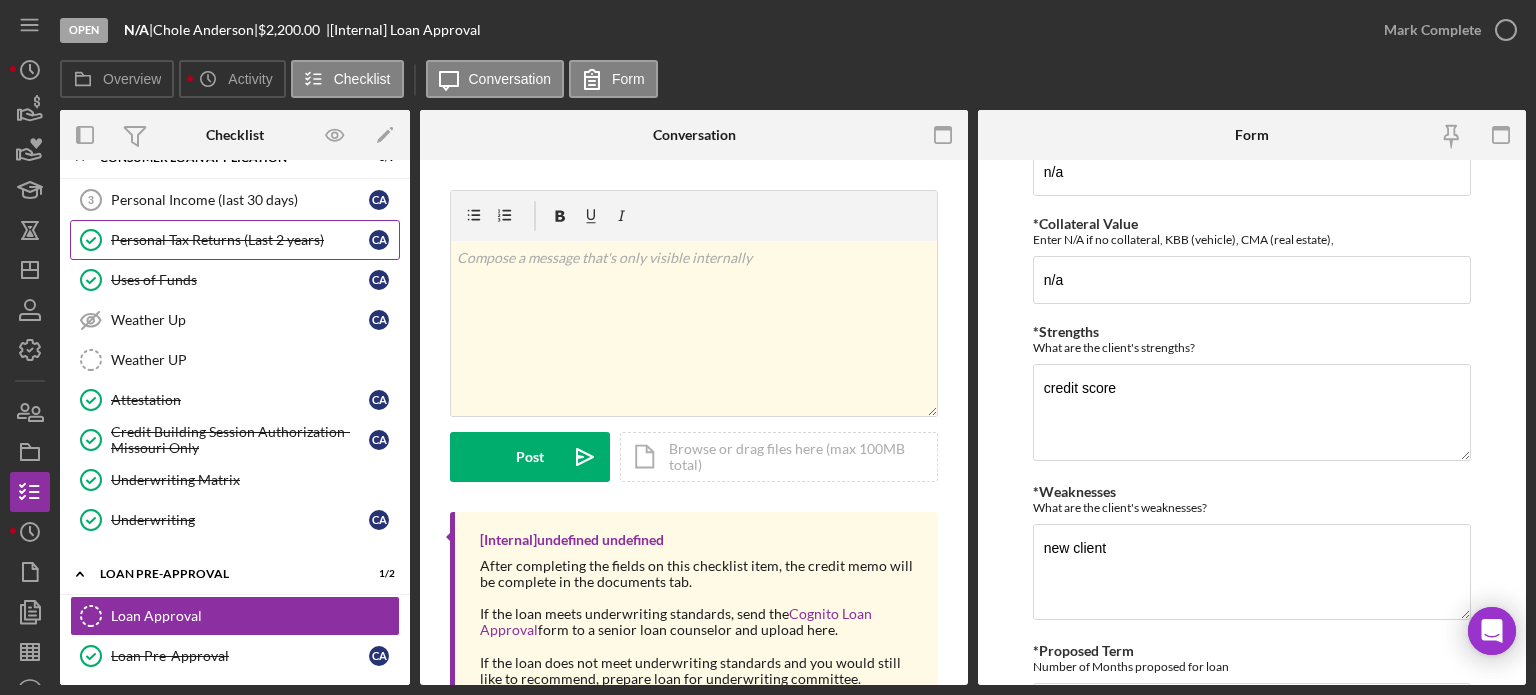 click on "Proposed Monthly Payment Update the loan amount and term on the client project, Calculate monthly payment $80.00 Proposed Loan Amount Final loan request including fees $2,200.00 Previous JP client Has the client had a loan with JP or GRCC previously Yes No Previous Loan Number (s) Enter existing or previous loan number - if many, enter in last two. n/a Collateral None Vehicle Real Estate Equipment Other Collateral Description n/a Collateral Value Enter N/A if no collateral, KBB (vehicle), CMA (real estate), n/a Strengths What are the client's strengths? credit score Weaknesses What are the client's weaknesses? new client Proposed Term Number of Months proposed for loan Save Save" at bounding box center [1252, 422] 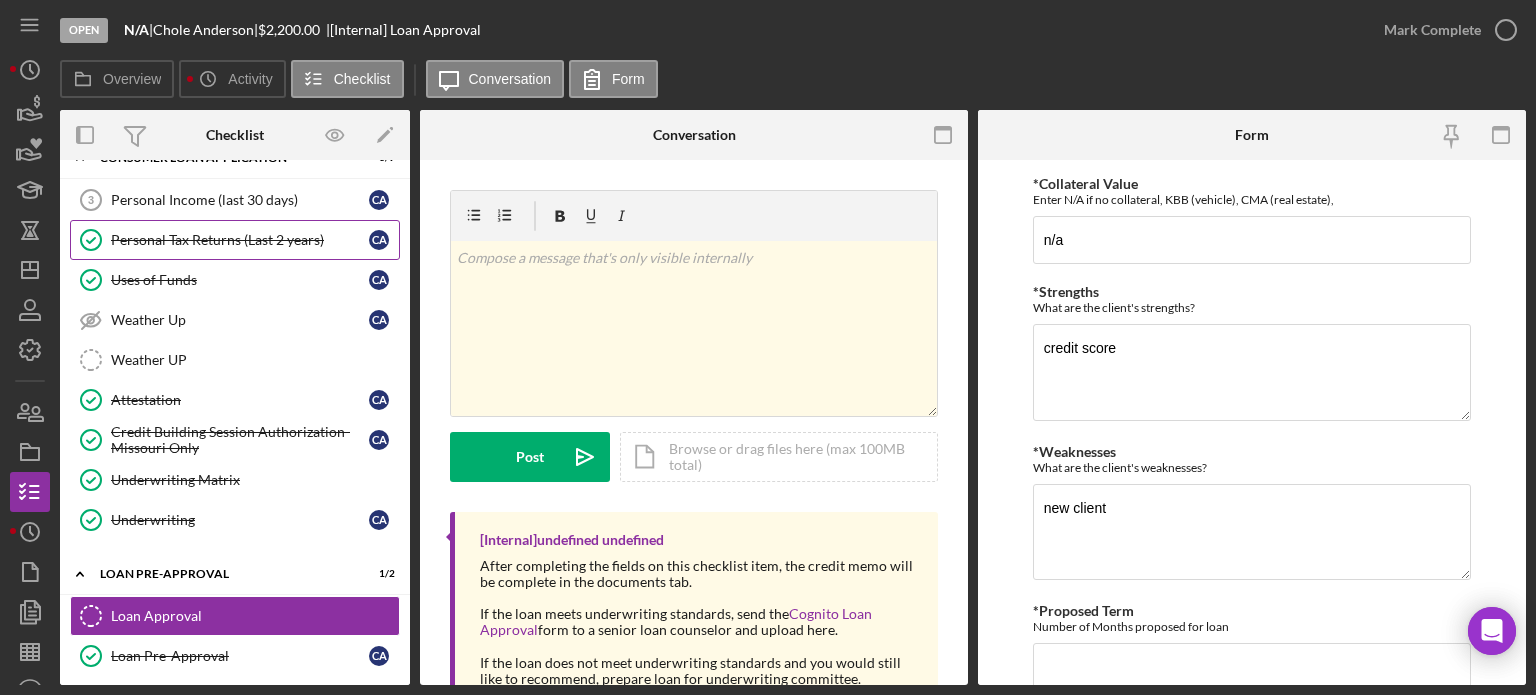 scroll, scrollTop: 764, scrollLeft: 0, axis: vertical 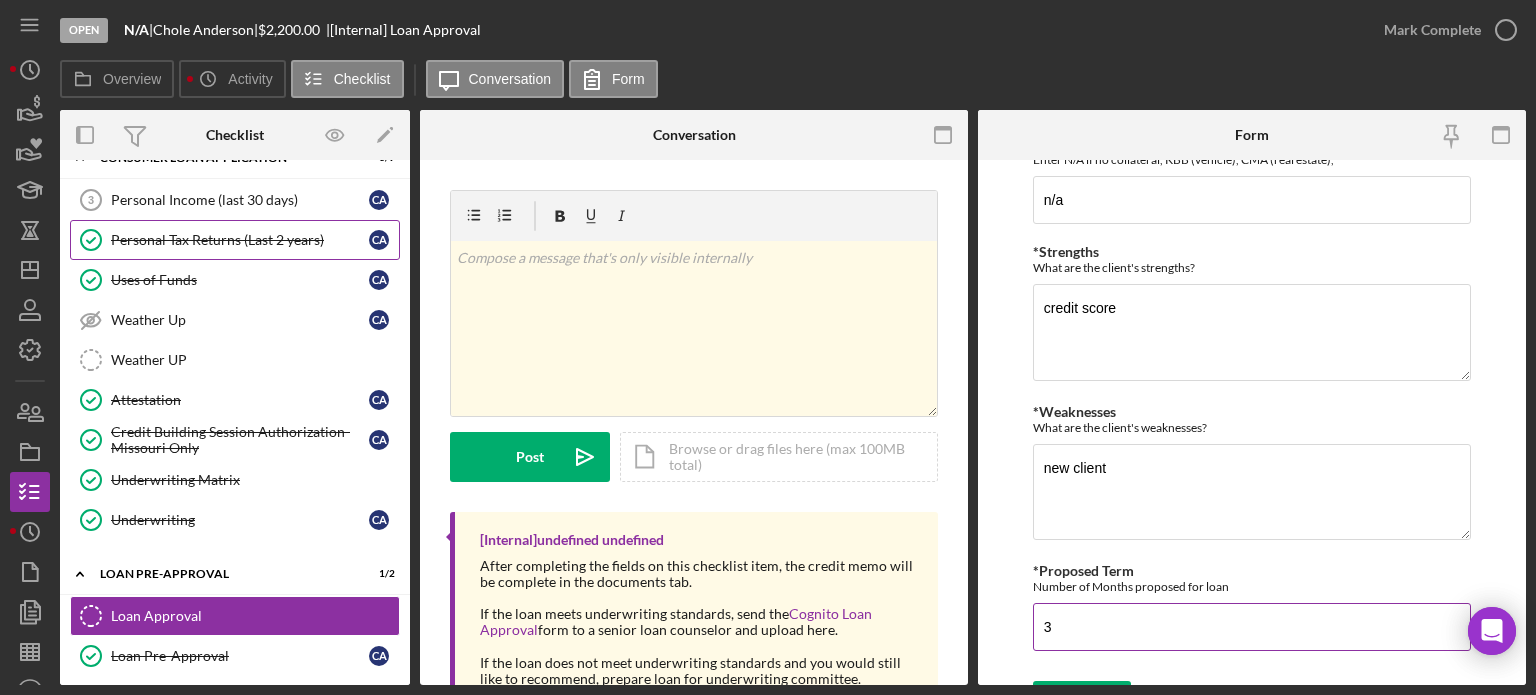 click on "3" at bounding box center (1252, 627) 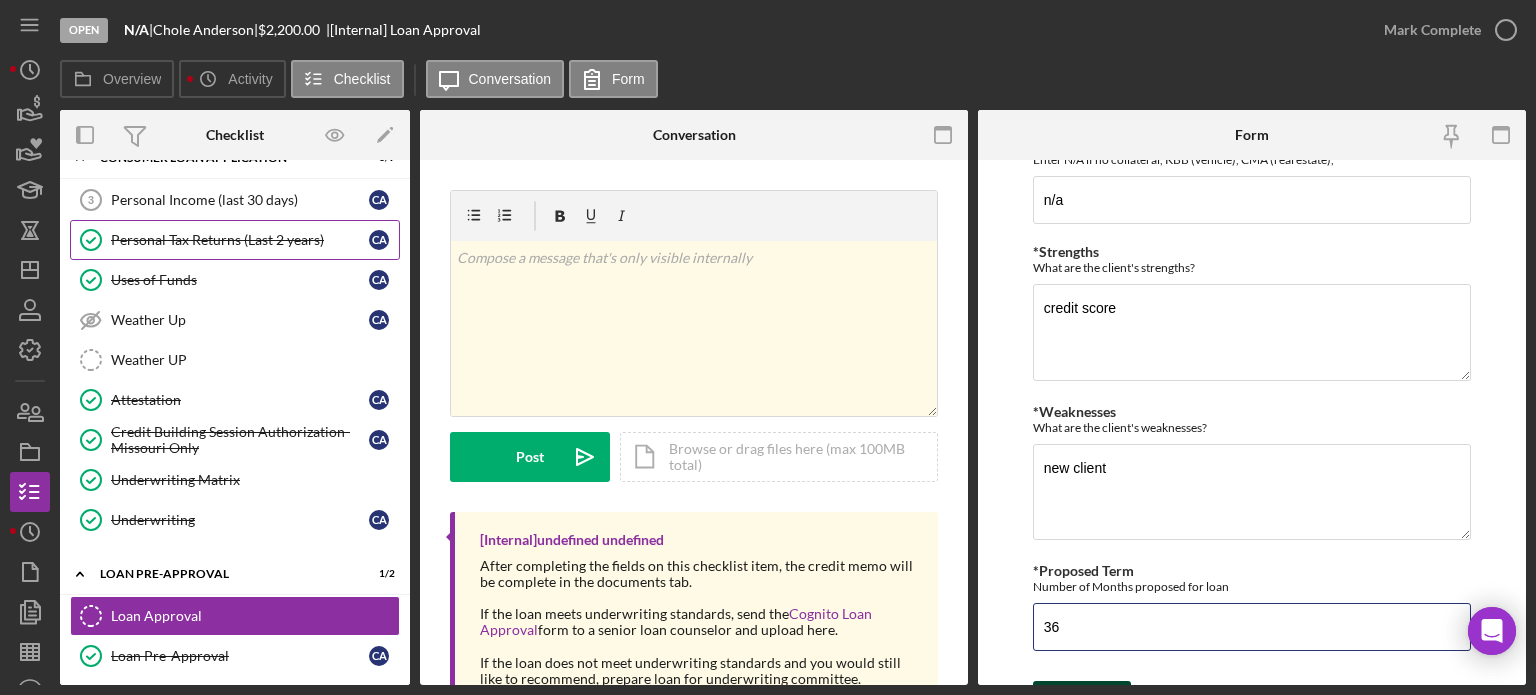 type on "36" 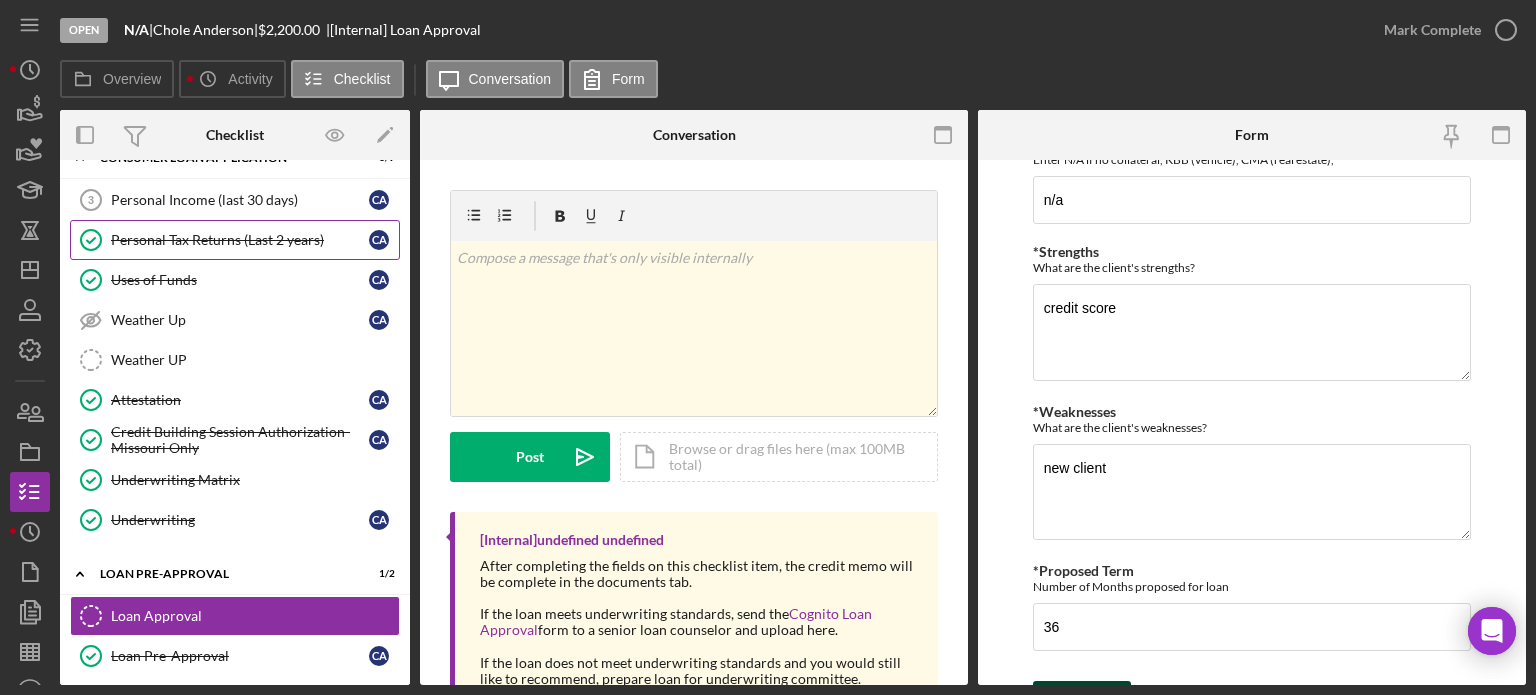 click on "Save" at bounding box center (1097, 701) 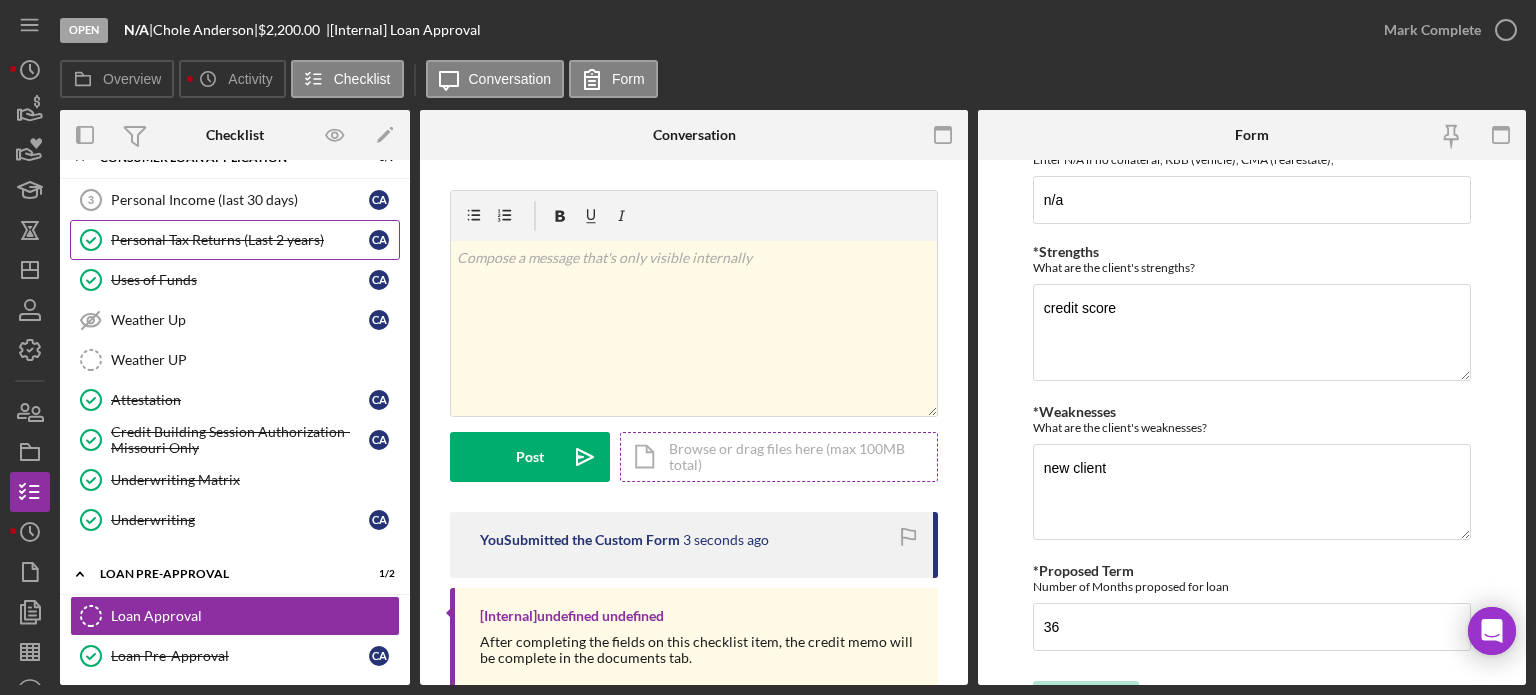 click on "Icon/Document Browse or drag files here (max 100MB total) Tap to choose files or take a photo" at bounding box center (779, 457) 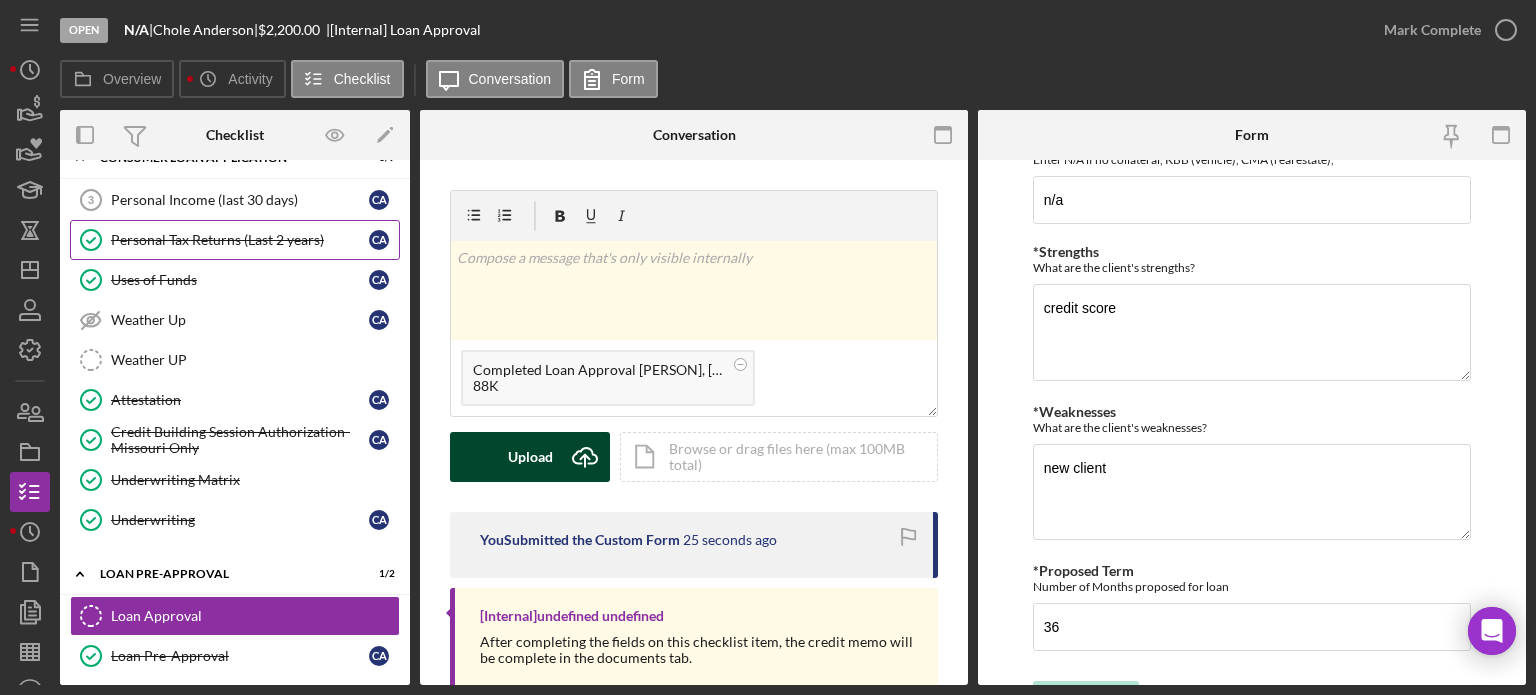click on "Upload Icon/Upload" at bounding box center [530, 457] 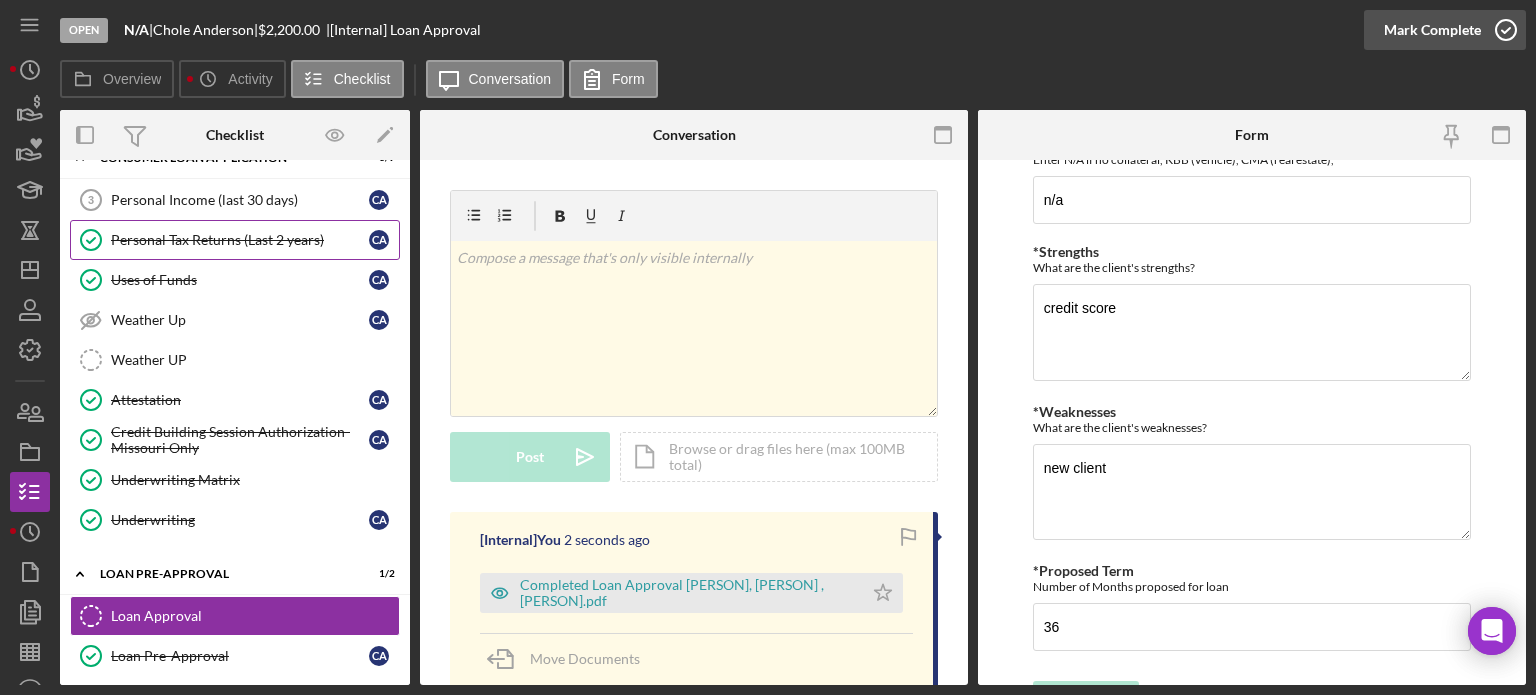 click 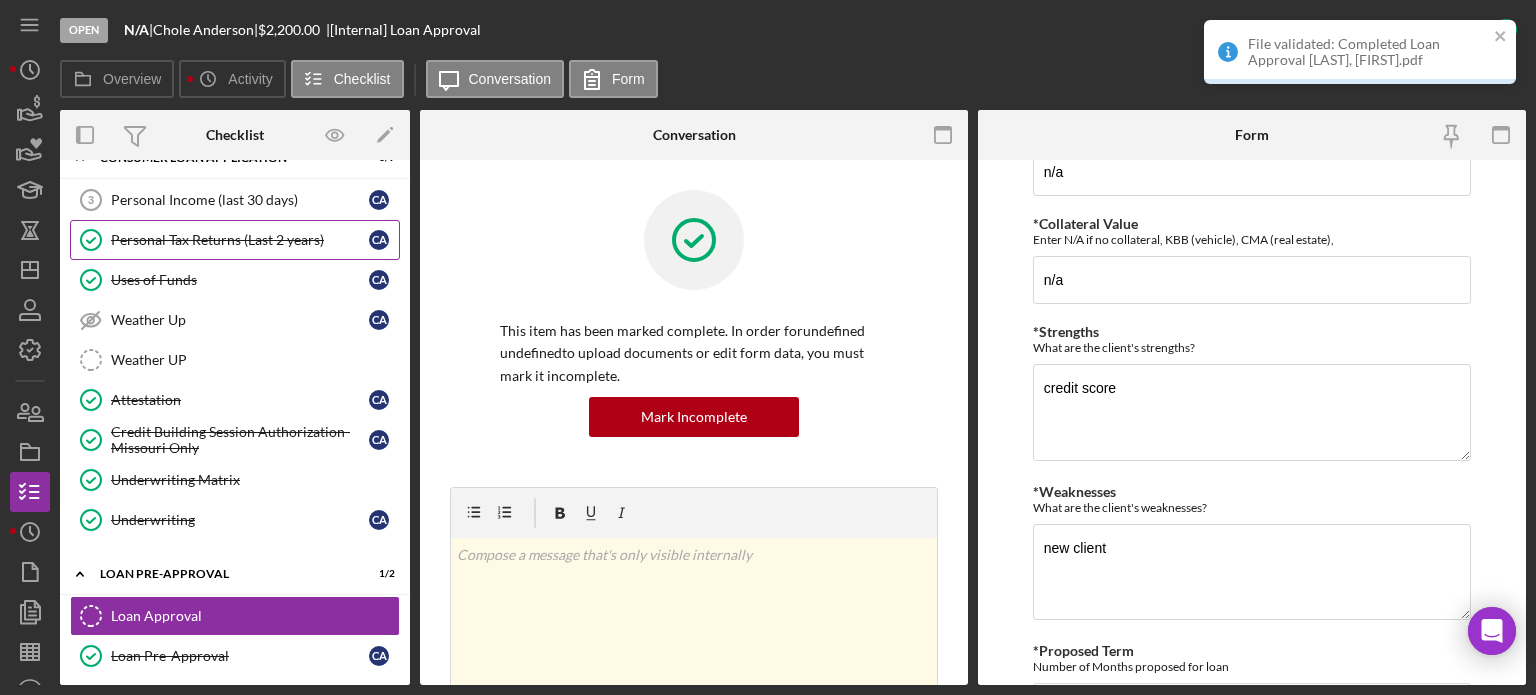 scroll, scrollTop: 844, scrollLeft: 0, axis: vertical 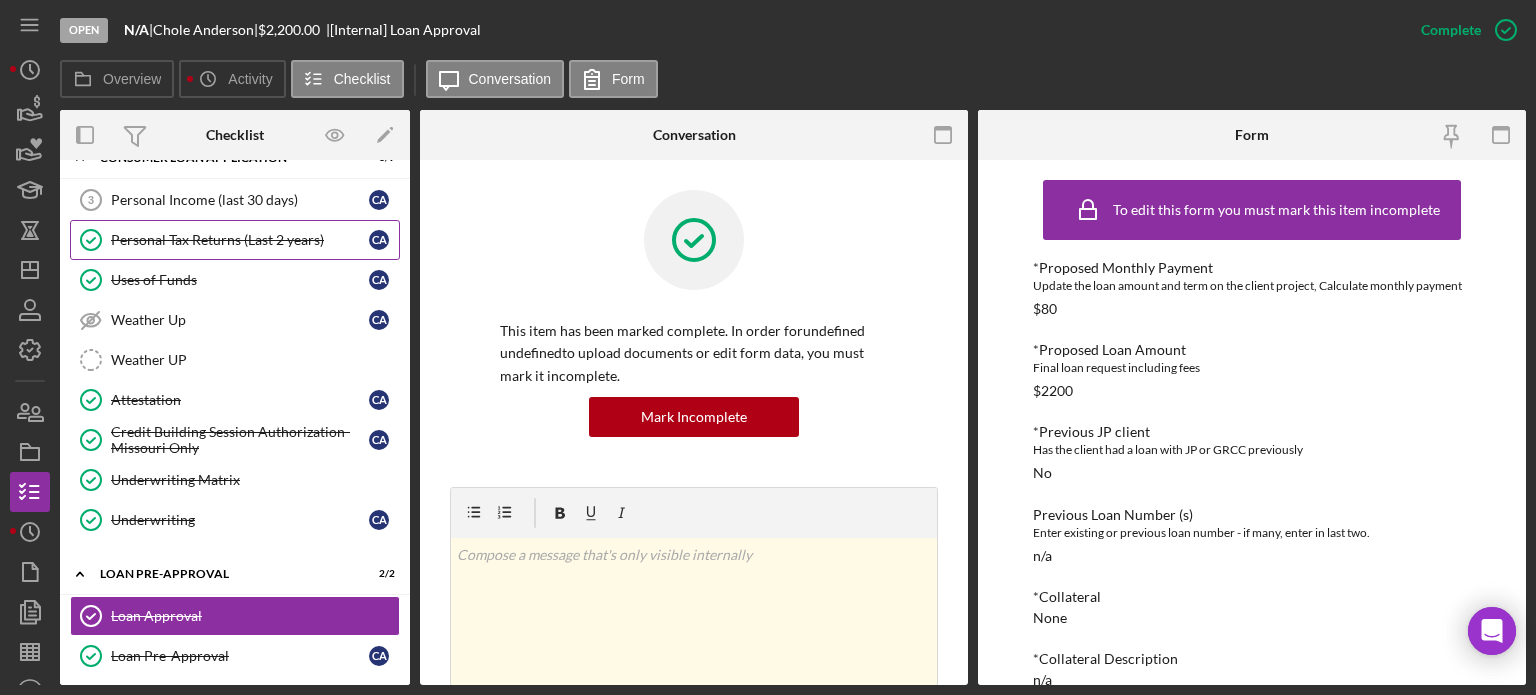 click on "This item has been marked complete. In order for  undefined undefined  to upload documents or edit form data, you must mark it incomplete. Mark Incomplete" at bounding box center (694, 338) 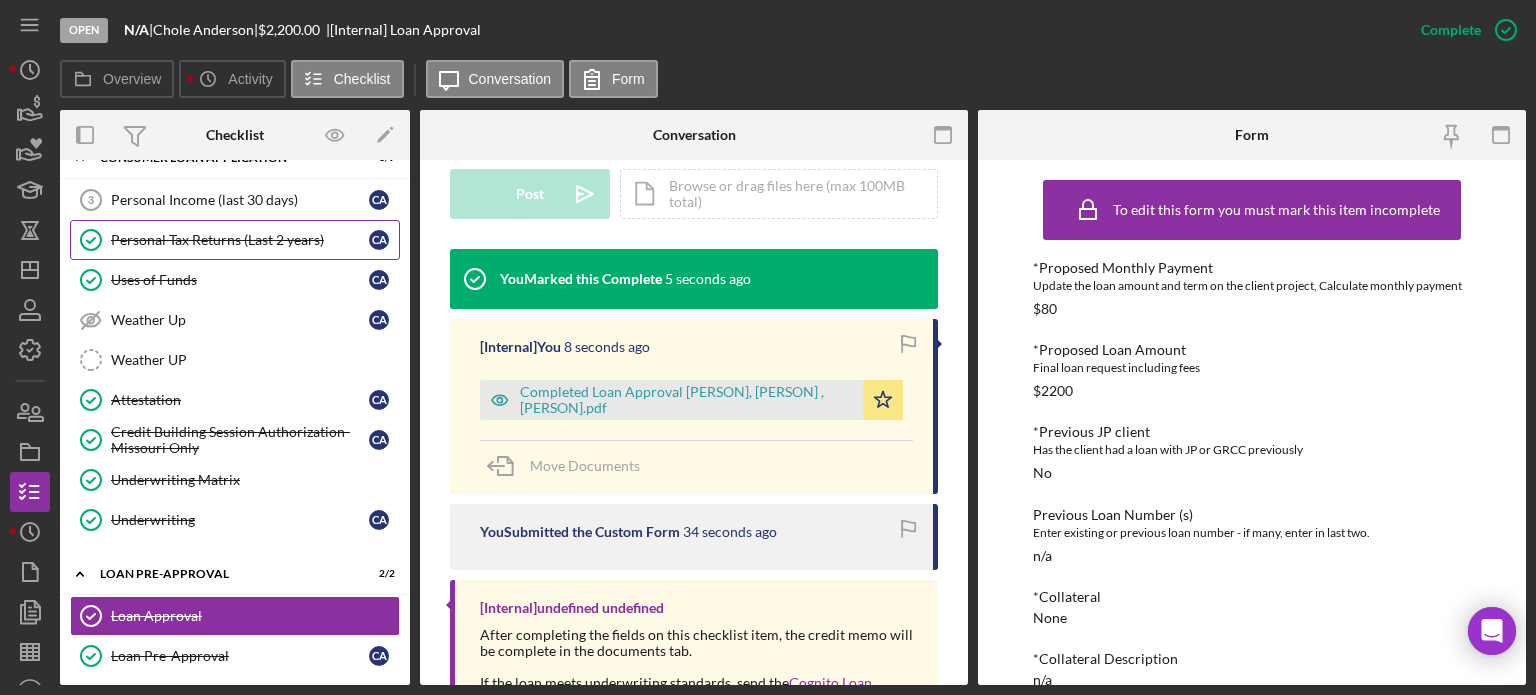 scroll, scrollTop: 776, scrollLeft: 0, axis: vertical 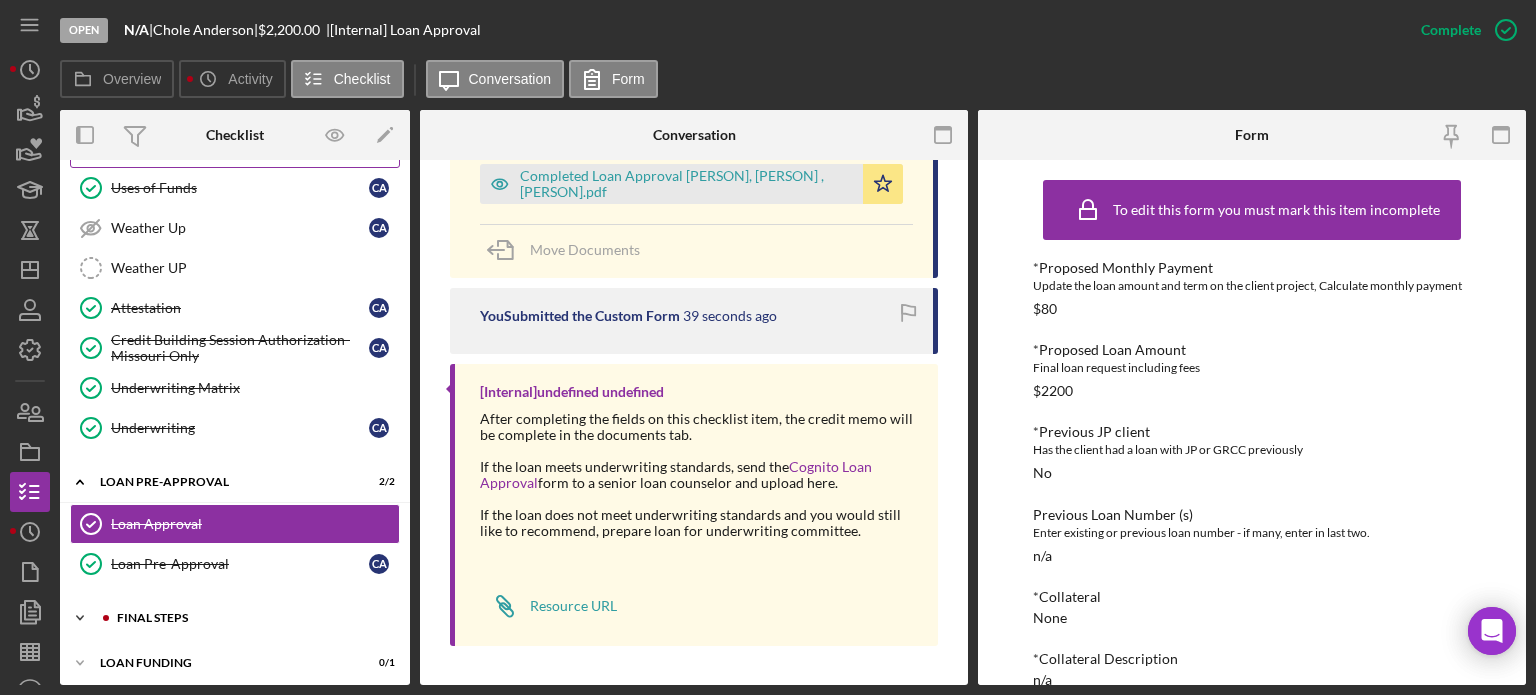 click 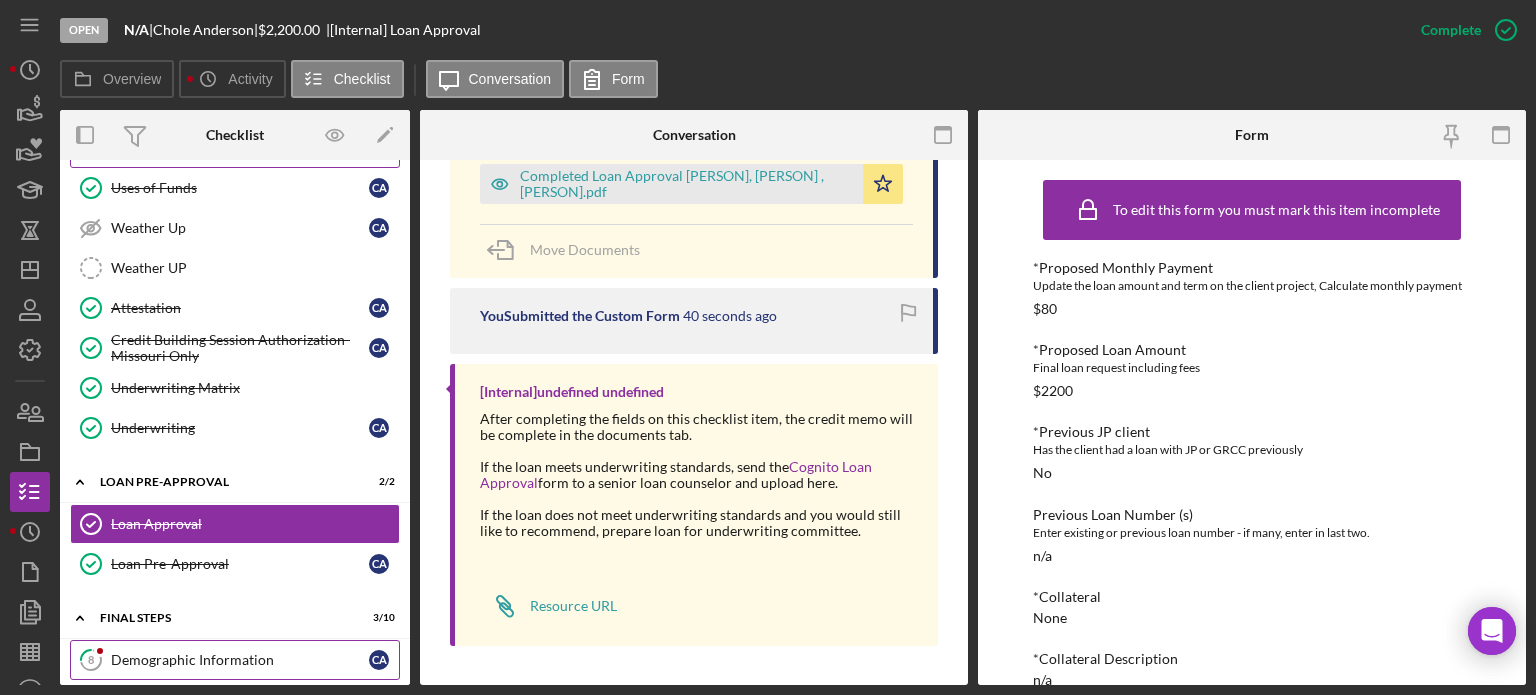 click on "8 Demographic Information C A" at bounding box center (235, 660) 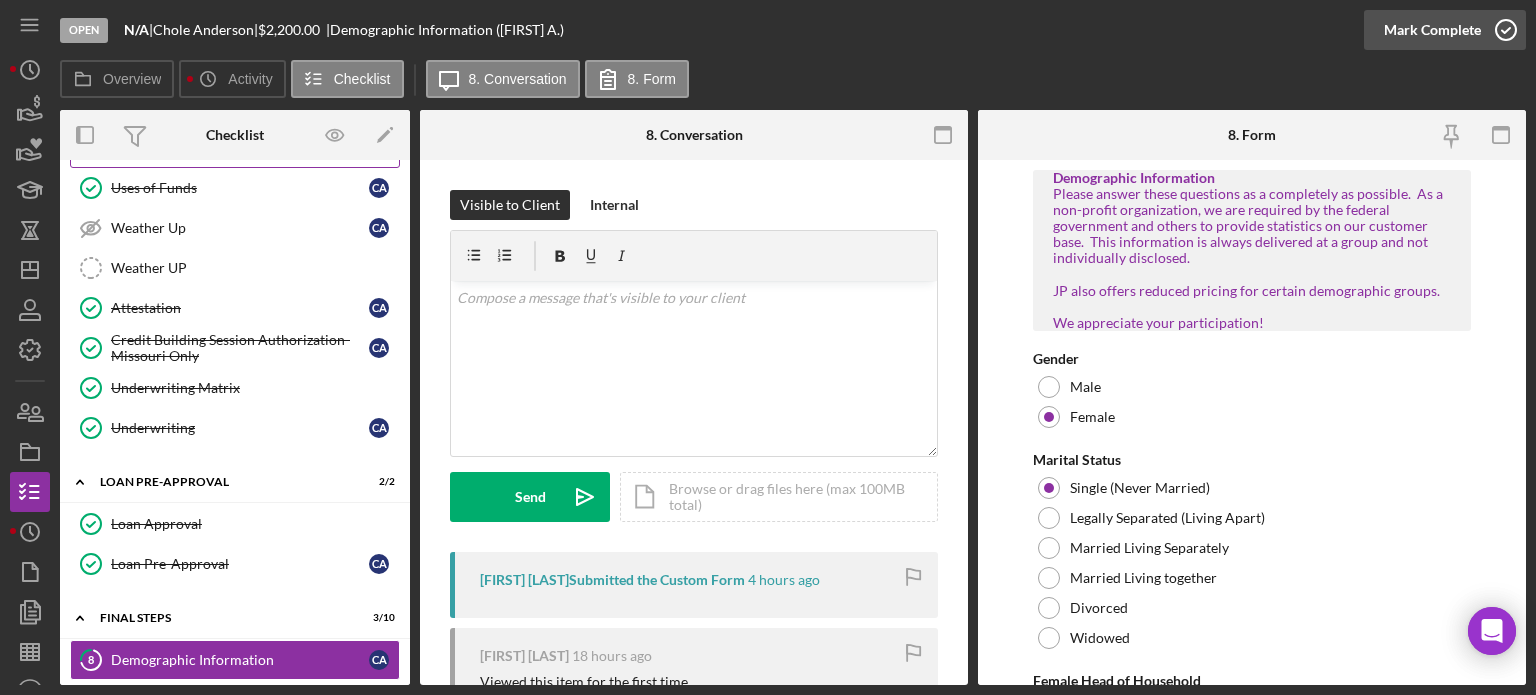 click 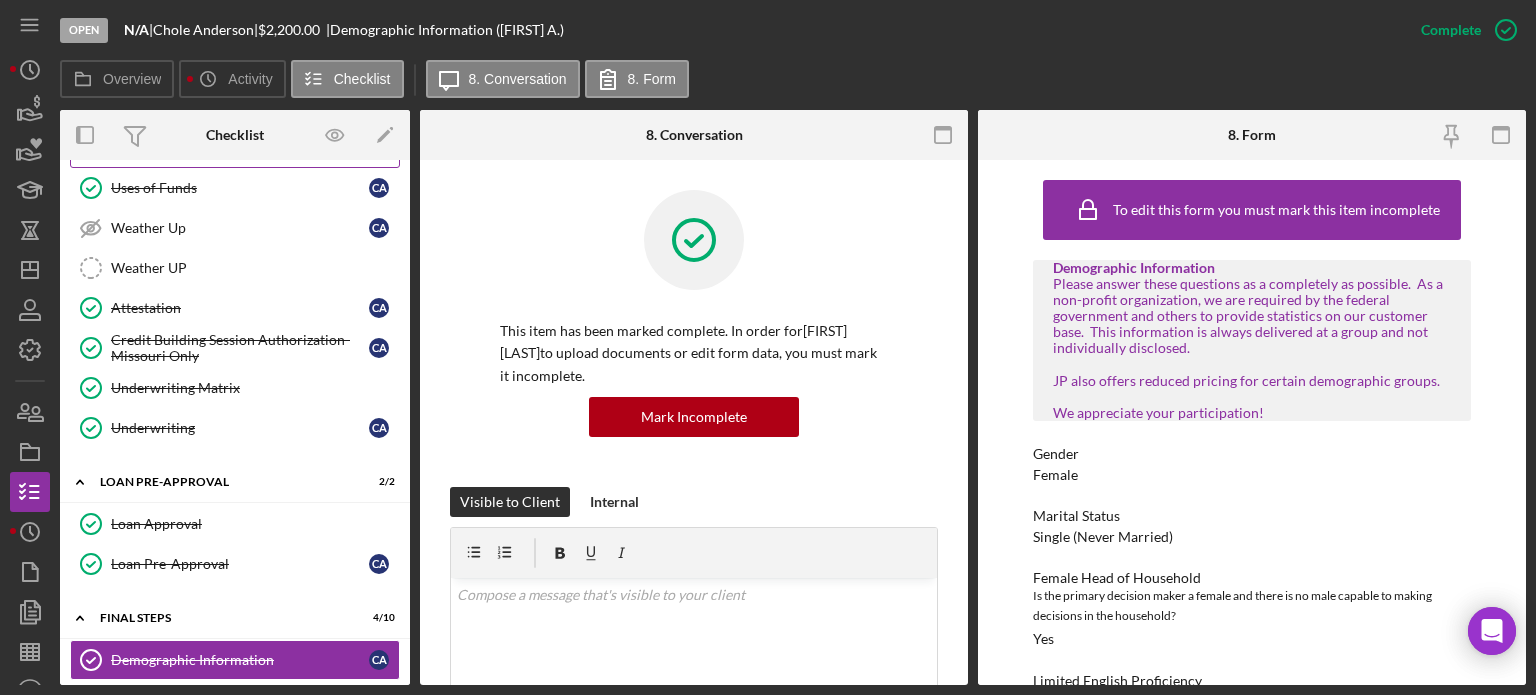 scroll, scrollTop: 951, scrollLeft: 0, axis: vertical 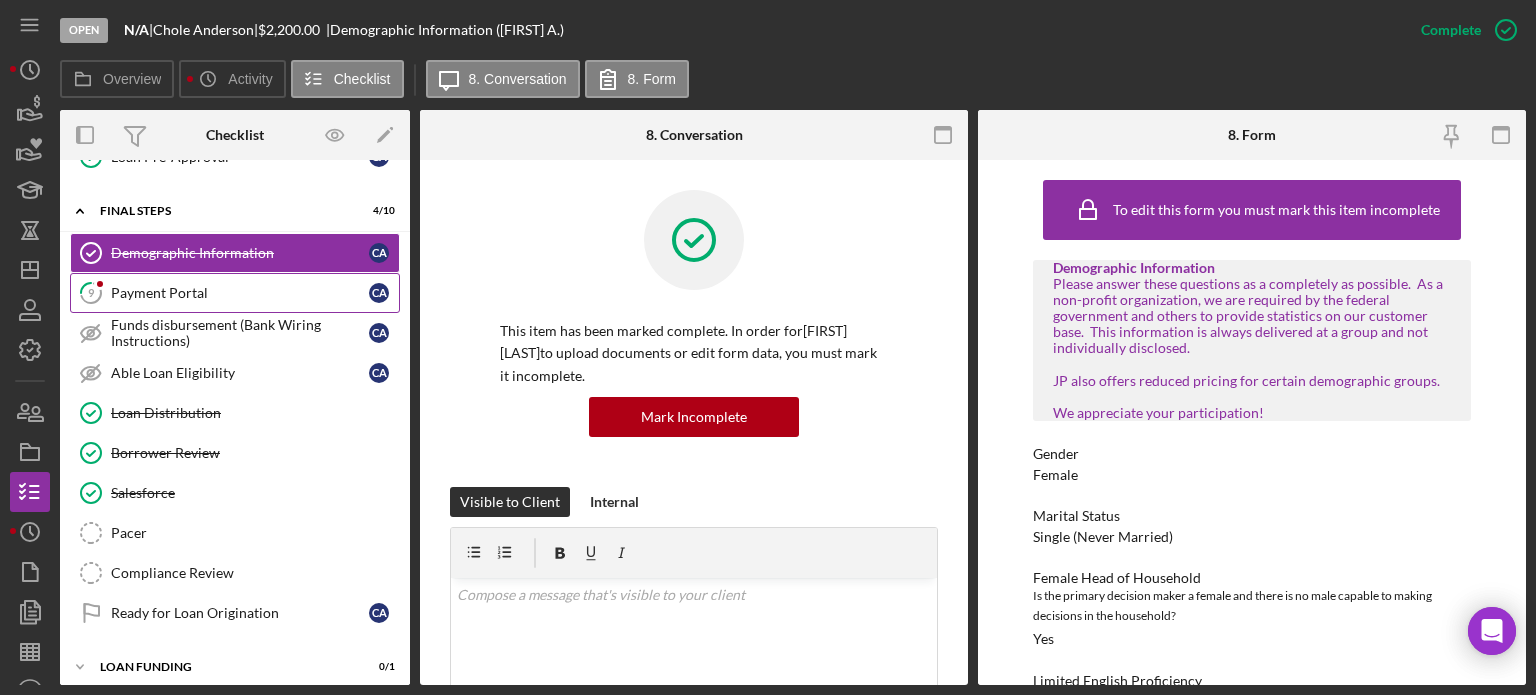 click on "9 Payment Portal C A" at bounding box center (235, 293) 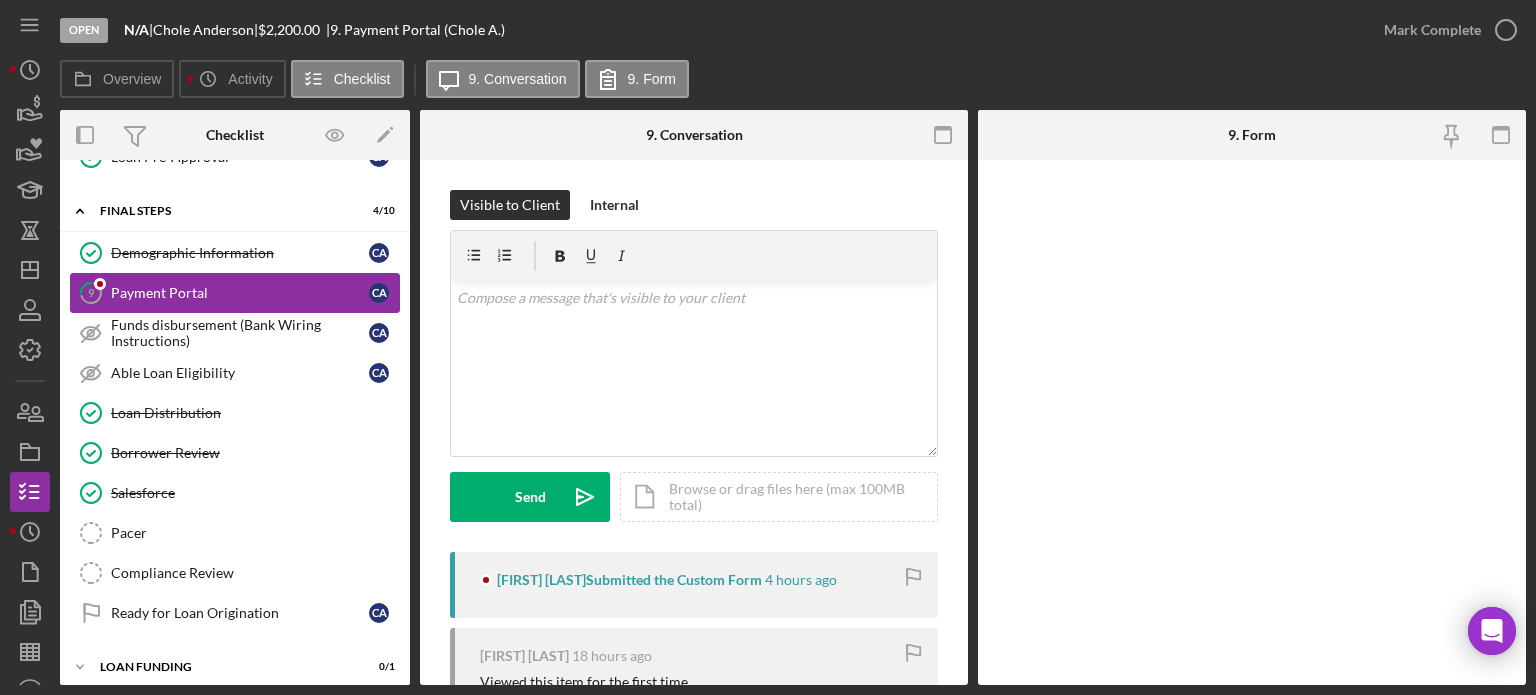 scroll, scrollTop: 951, scrollLeft: 0, axis: vertical 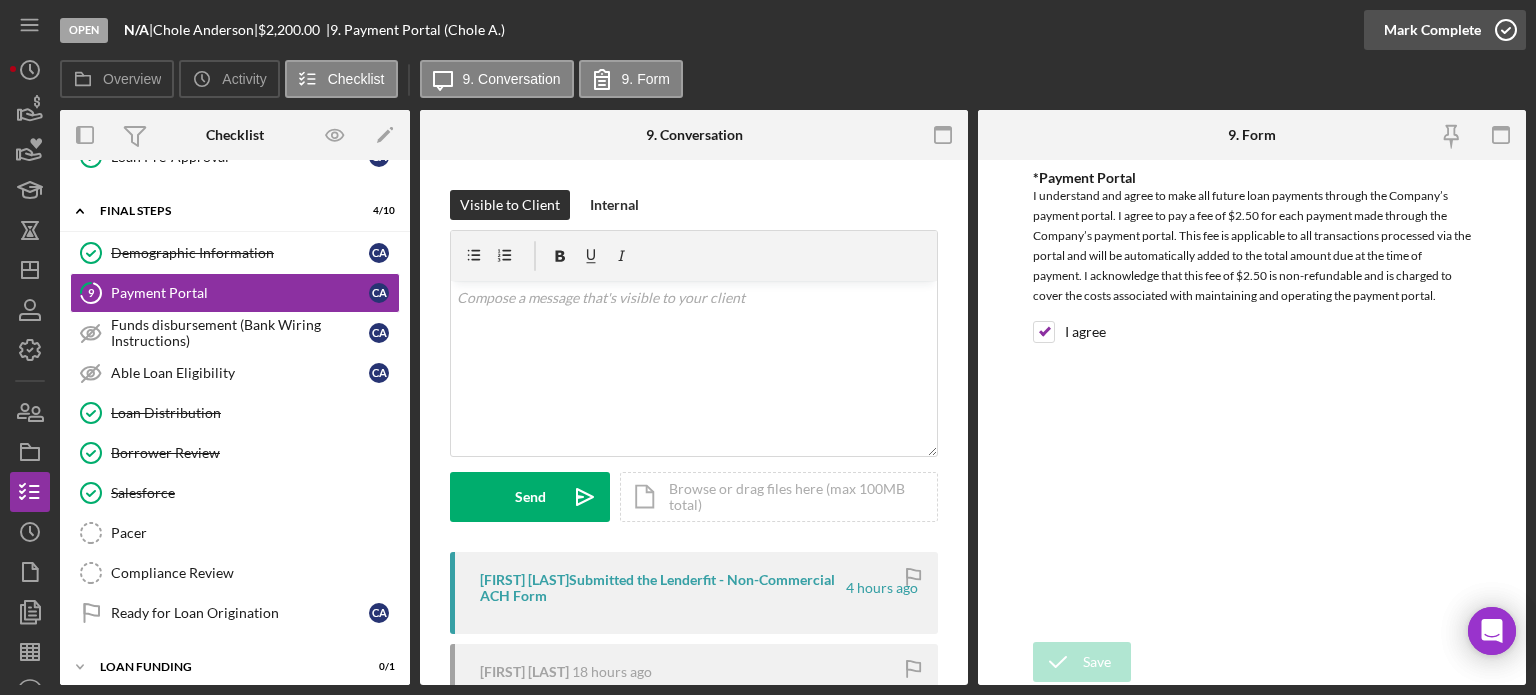 click 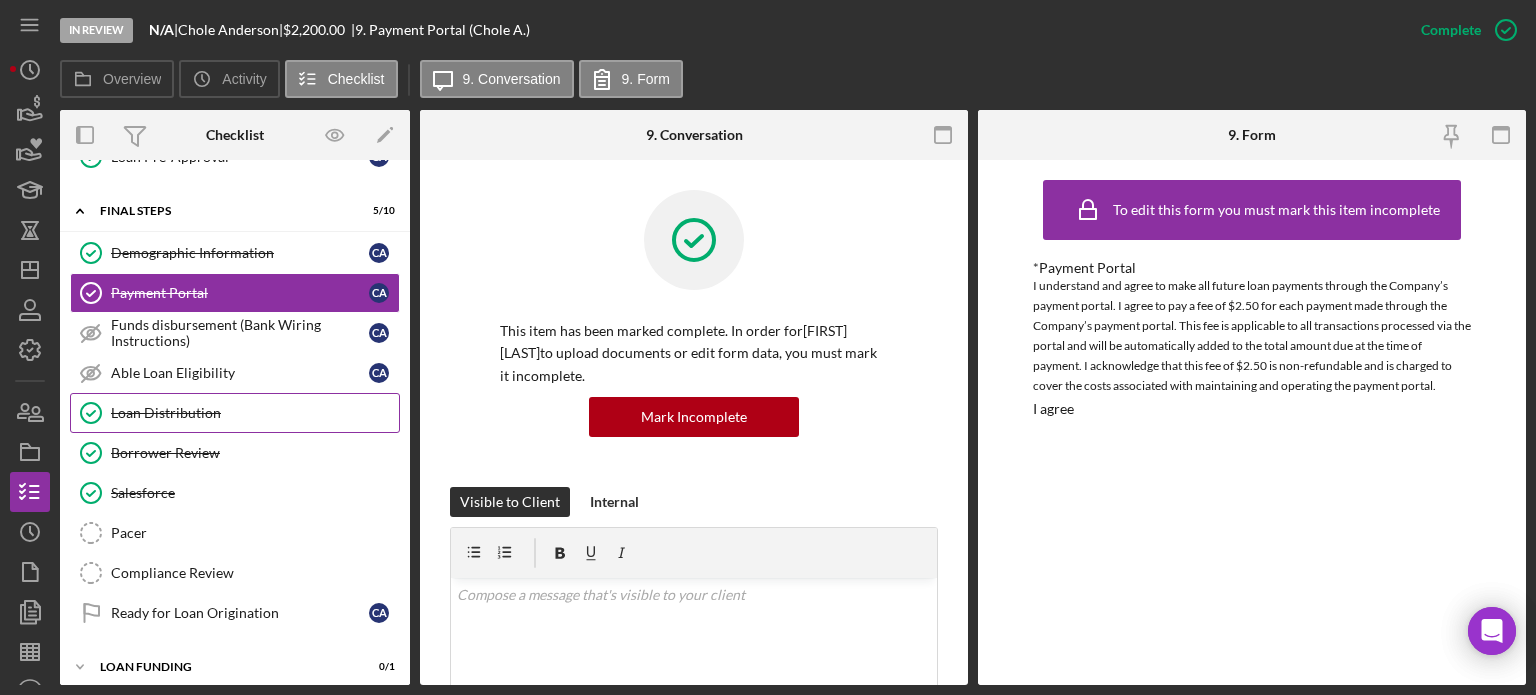 click on "Loan Distribution Loan Distribution" at bounding box center [235, 413] 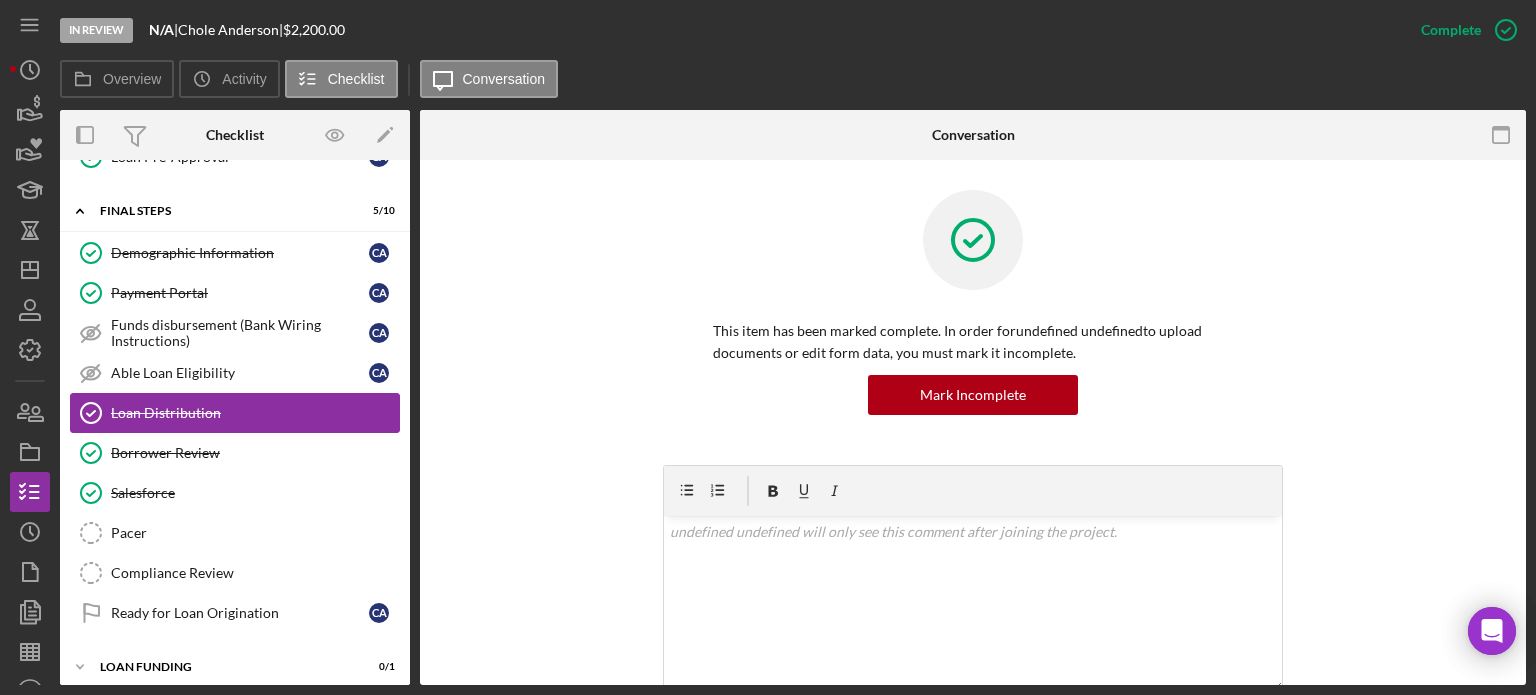 scroll, scrollTop: 951, scrollLeft: 0, axis: vertical 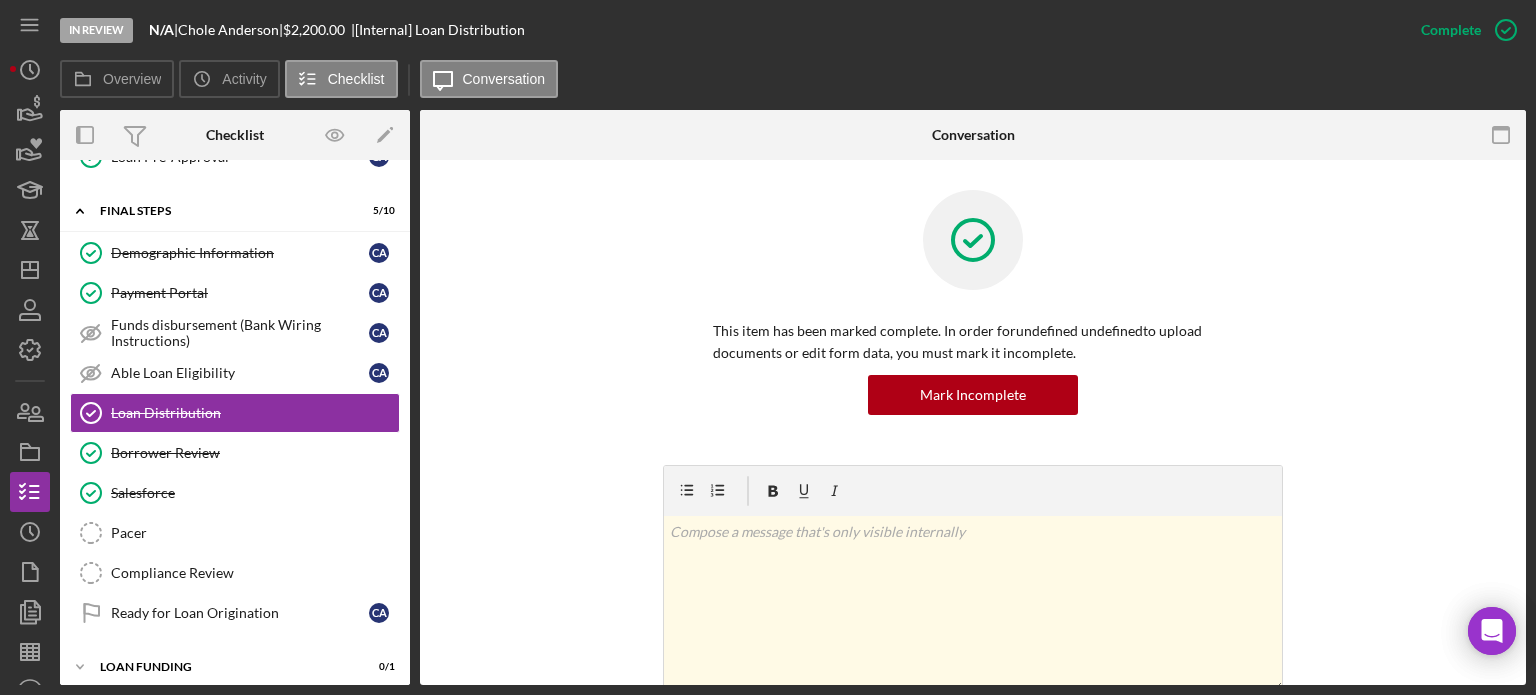 click on "This item has been marked complete. In order for  undefined undefined  to upload documents or edit form data, you must mark it incomplete. Mark Incomplete" at bounding box center (973, 327) 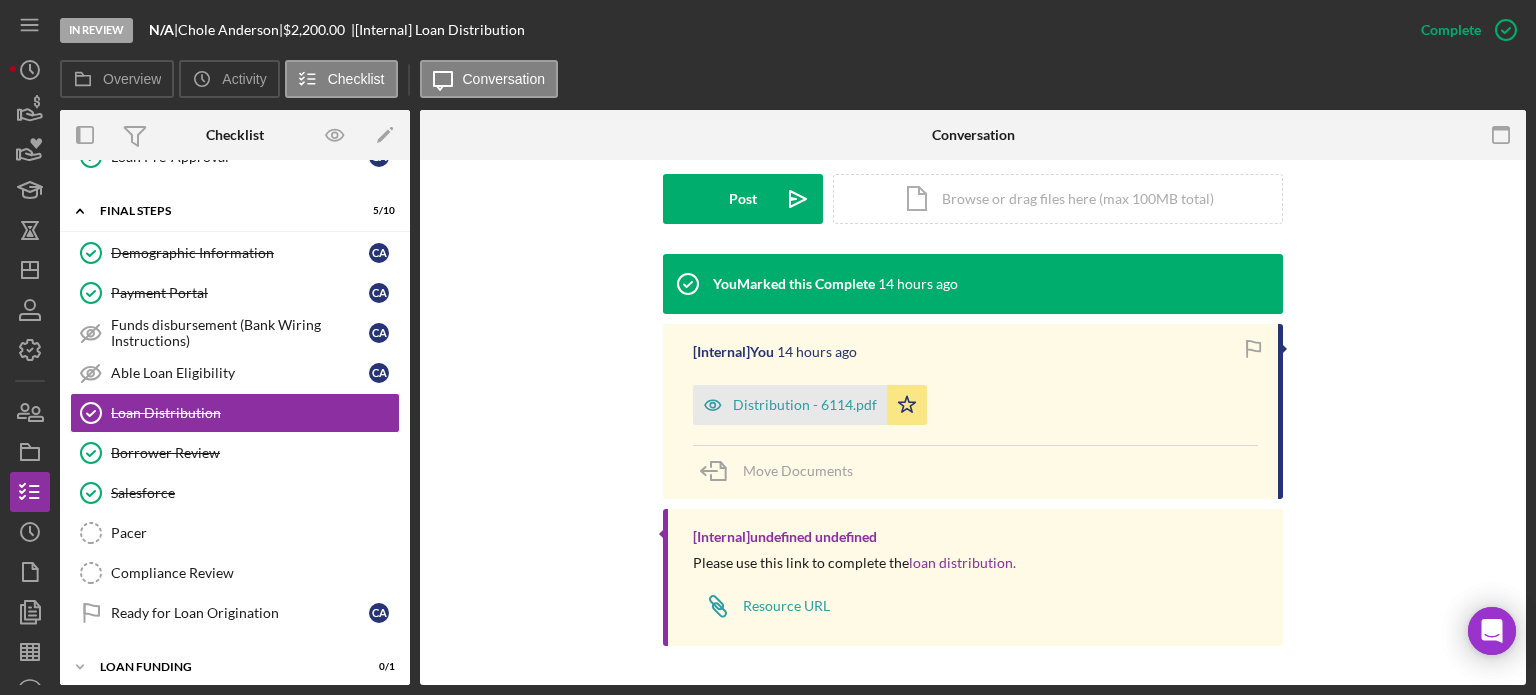 scroll, scrollTop: 493, scrollLeft: 0, axis: vertical 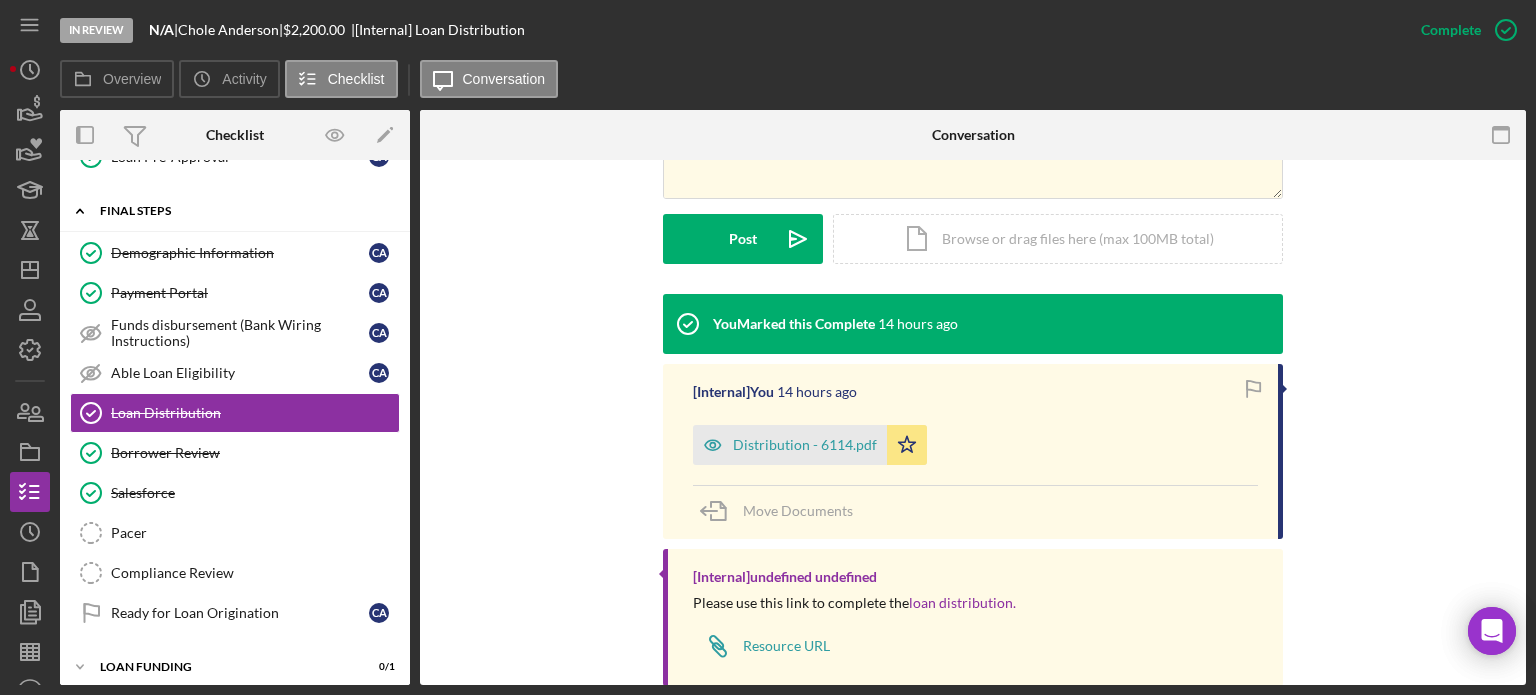 click on "Icon/Expander FINAL STEPS 5 / 10" at bounding box center [235, 211] 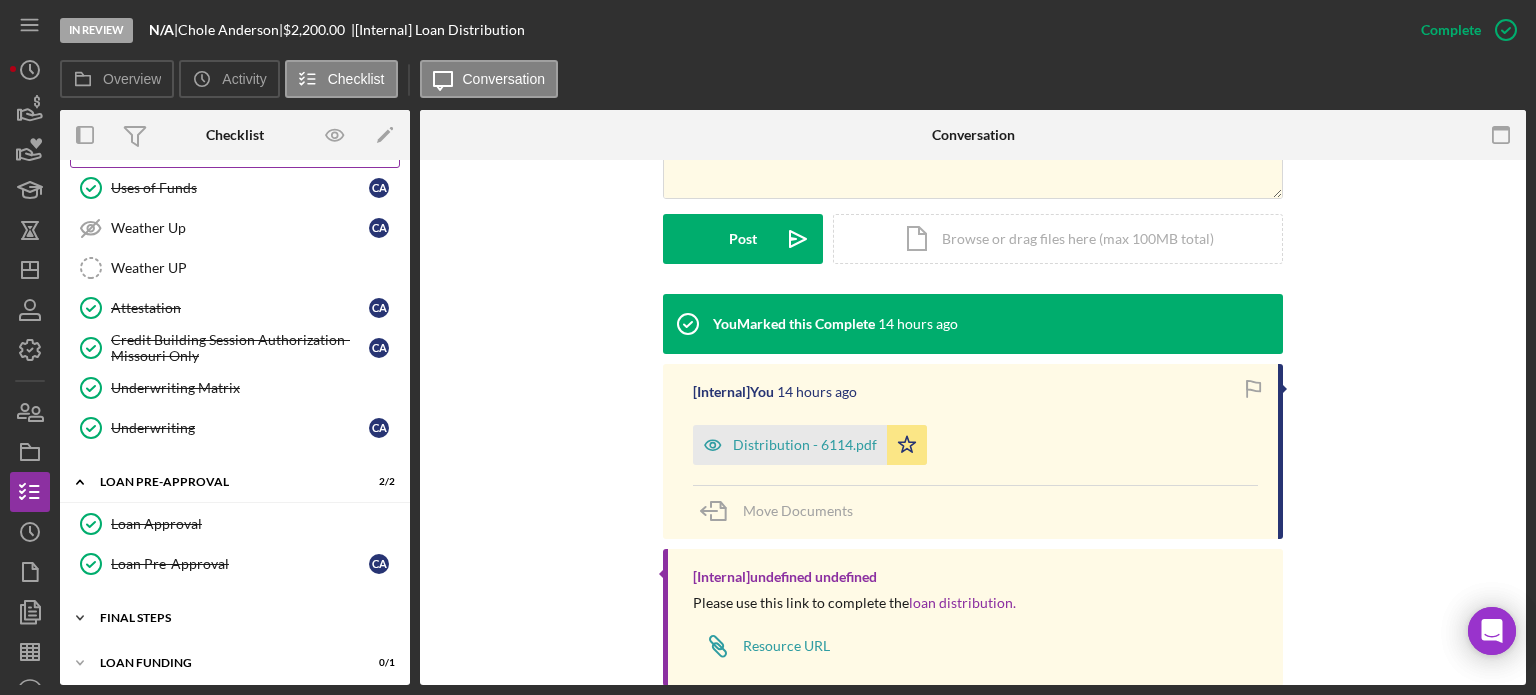 click on "Icon/Expander" 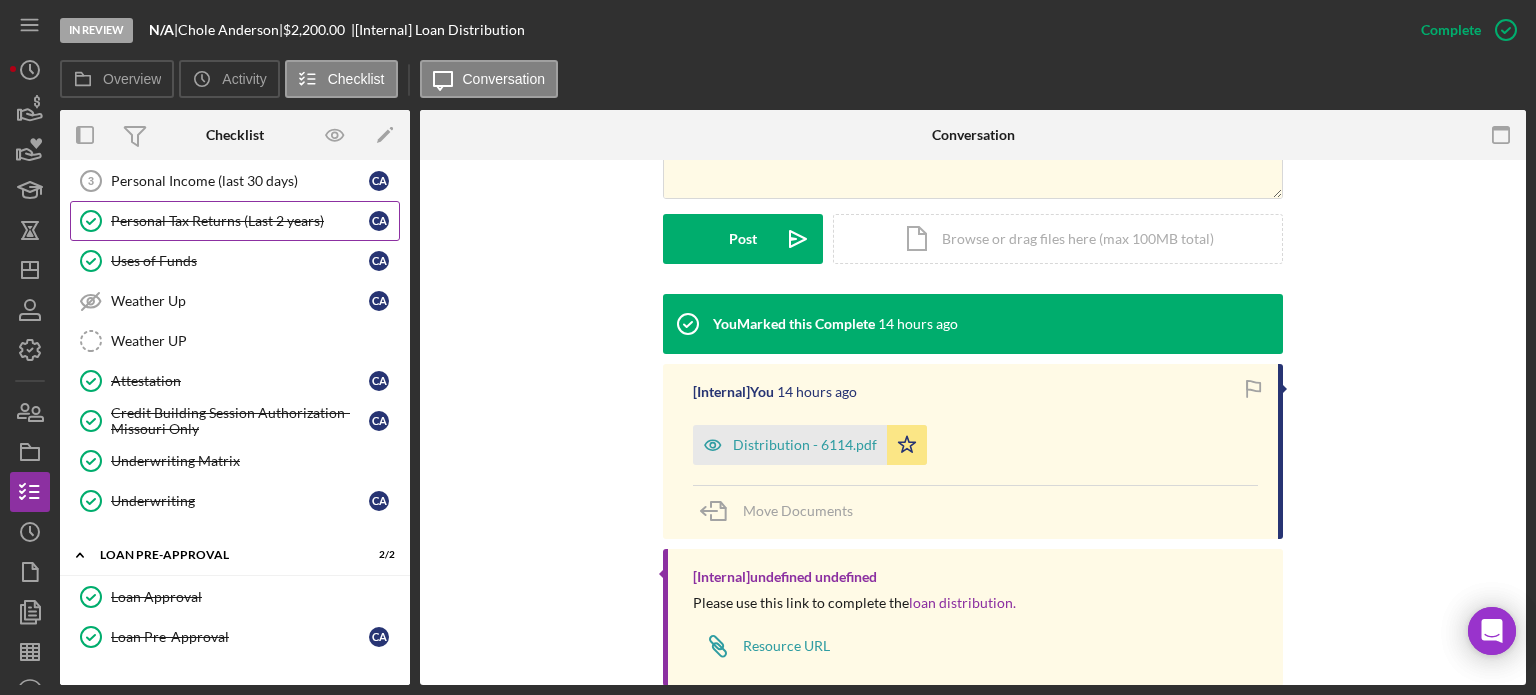 scroll, scrollTop: 11, scrollLeft: 0, axis: vertical 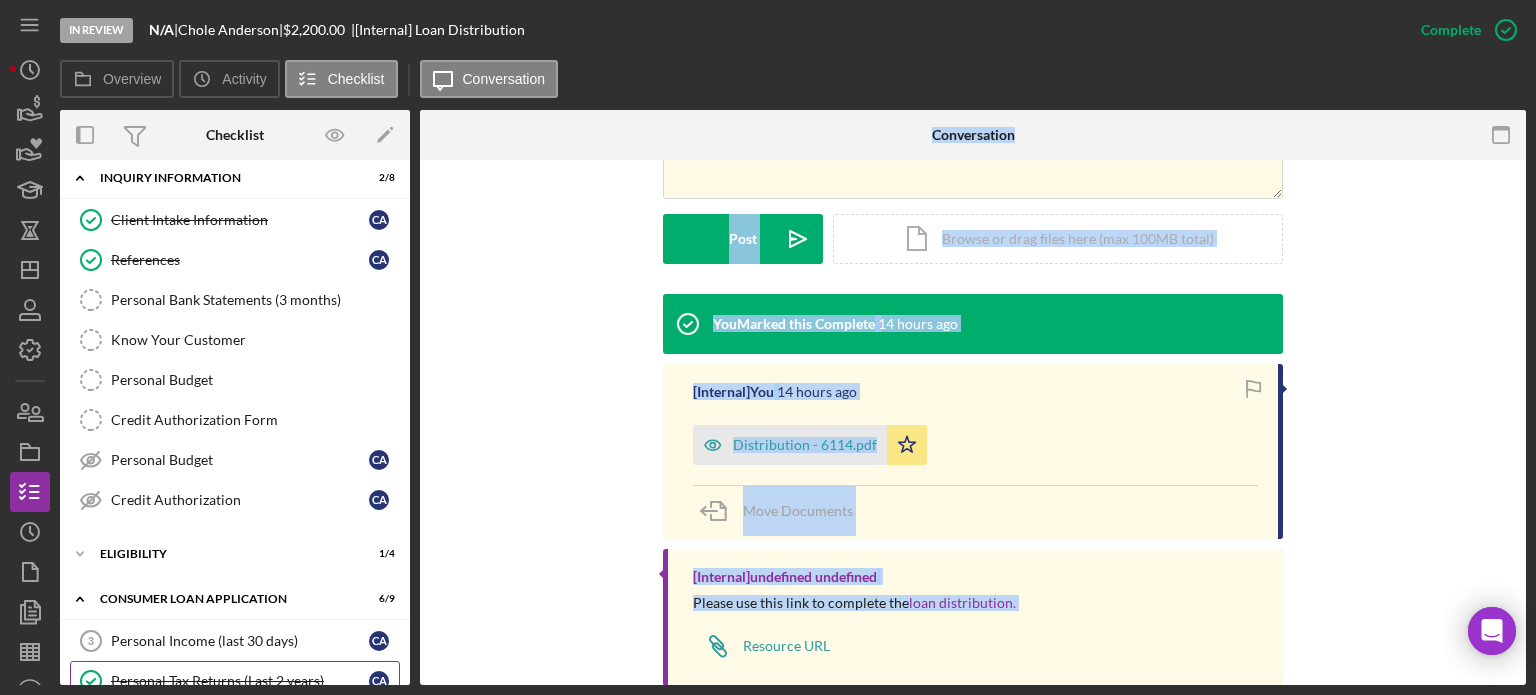 click on "Overview Internal Workflow Stage In Review Icon/Dropdown Arrow Archive (can unarchive later if needed) Overview Edit Icon/Edit Status Ongoing Risk Rating Sentiment Rating 5 Product Name Consumer Loan - Version 2 Created Date 08/06/2025 Started Date 08/06/2025 Closing Goal 09/20/2025 Contact NW Nikki Wilson Account Executive Weekly Status Update On Weekly Status Update Message Please login to see your status update. Inactivity Alerts On Send if the client is inactive for... 3 Inactivity Reminder Message Thank you for your application to Justine PETERSEN! Please login to see what we still need to process your application.
If you've decided to withdraw your application, please let us know. Initial Request Edit Icon/Edit Amount $2,200.00 Standard Rate Standard Term Key Ratios Edit Icon/Edit DSCR Collateral Coverage DTI LTV Global DSCR Global Collateral Coverage Global DTI NOI Recomendation Edit Icon/Edit Payment Type Rate Term (months) Amount Down Payment Closing Fee Include closing fee in amount financed? No" at bounding box center [793, 397] 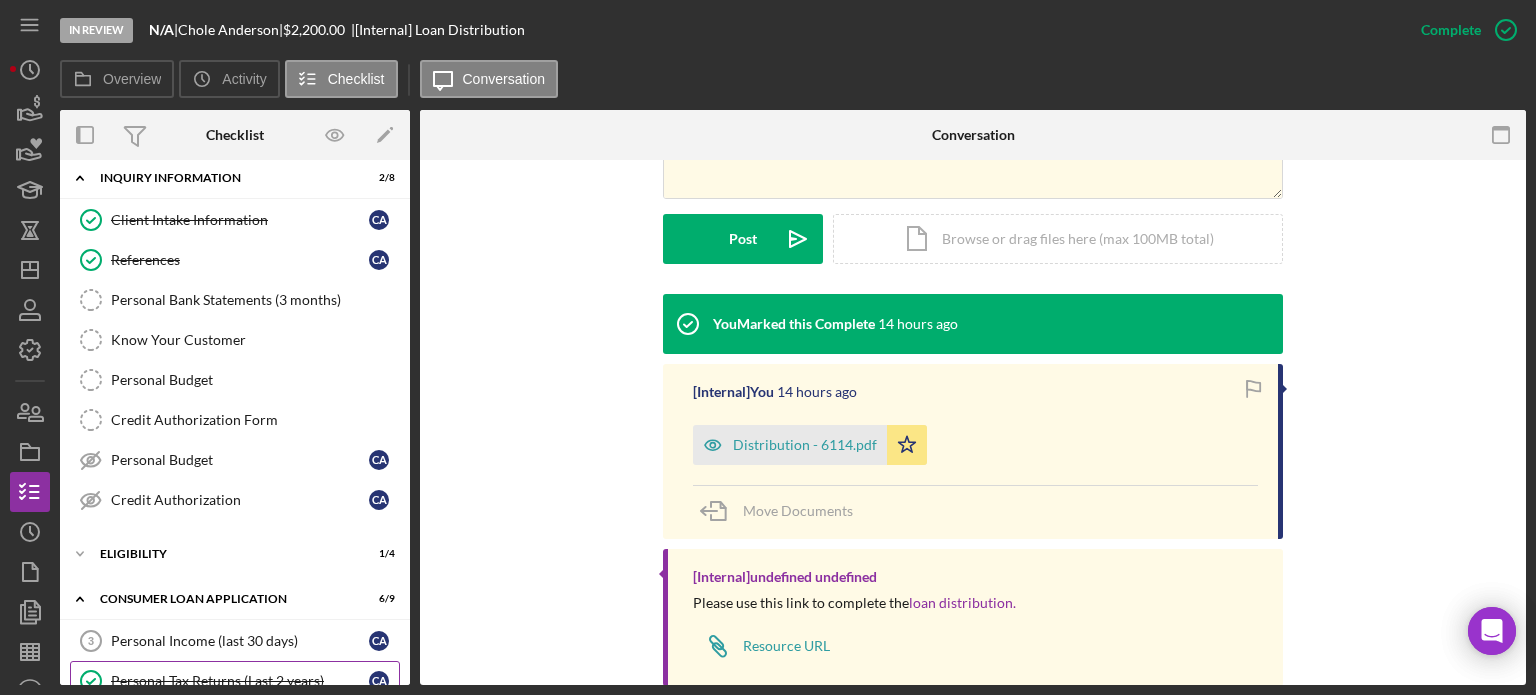 click on "Overview Internal Workflow Stage In Review Icon/Dropdown Arrow Archive (can unarchive later if needed) Overview Edit Icon/Edit Status Ongoing Risk Rating Sentiment Rating 5 Product Name Consumer Loan - Version 2 Created Date 08/06/2025 Started Date 08/06/2025 Closing Goal 09/20/2025 Contact NW Nikki Wilson Account Executive Weekly Status Update On Weekly Status Update Message Please login to see your status update. Inactivity Alerts On Send if the client is inactive for... 3 Inactivity Reminder Message Thank you for your application to Justine PETERSEN! Please login to see what we still need to process your application.
If you've decided to withdraw your application, please let us know. Initial Request Edit Icon/Edit Amount $2,200.00 Standard Rate Standard Term Key Ratios Edit Icon/Edit DSCR Collateral Coverage DTI LTV Global DSCR Global Collateral Coverage Global DTI NOI Recomendation Edit Icon/Edit Payment Type Rate Term (months) Amount Down Payment Closing Fee Include closing fee in amount financed? No" at bounding box center (793, 397) 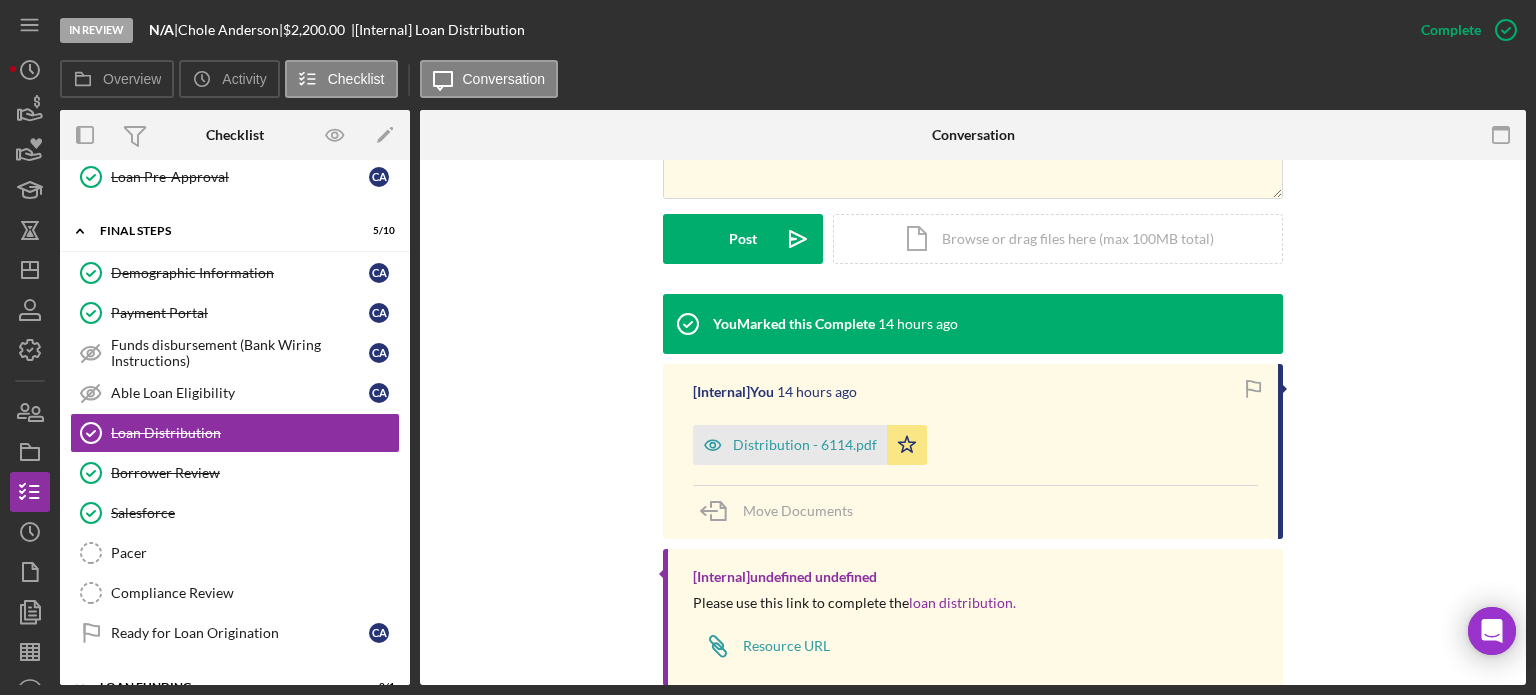 scroll, scrollTop: 931, scrollLeft: 0, axis: vertical 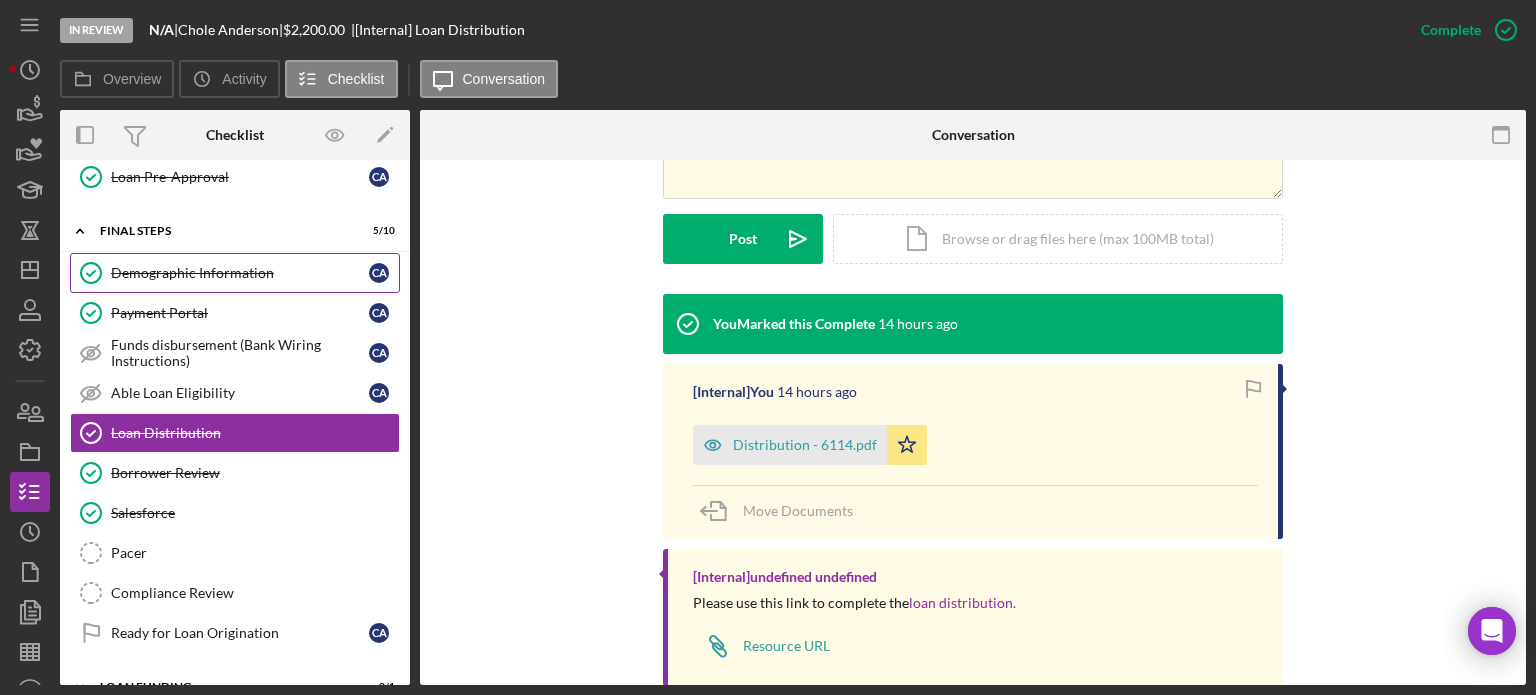 click on "Demographic Information" at bounding box center (240, 273) 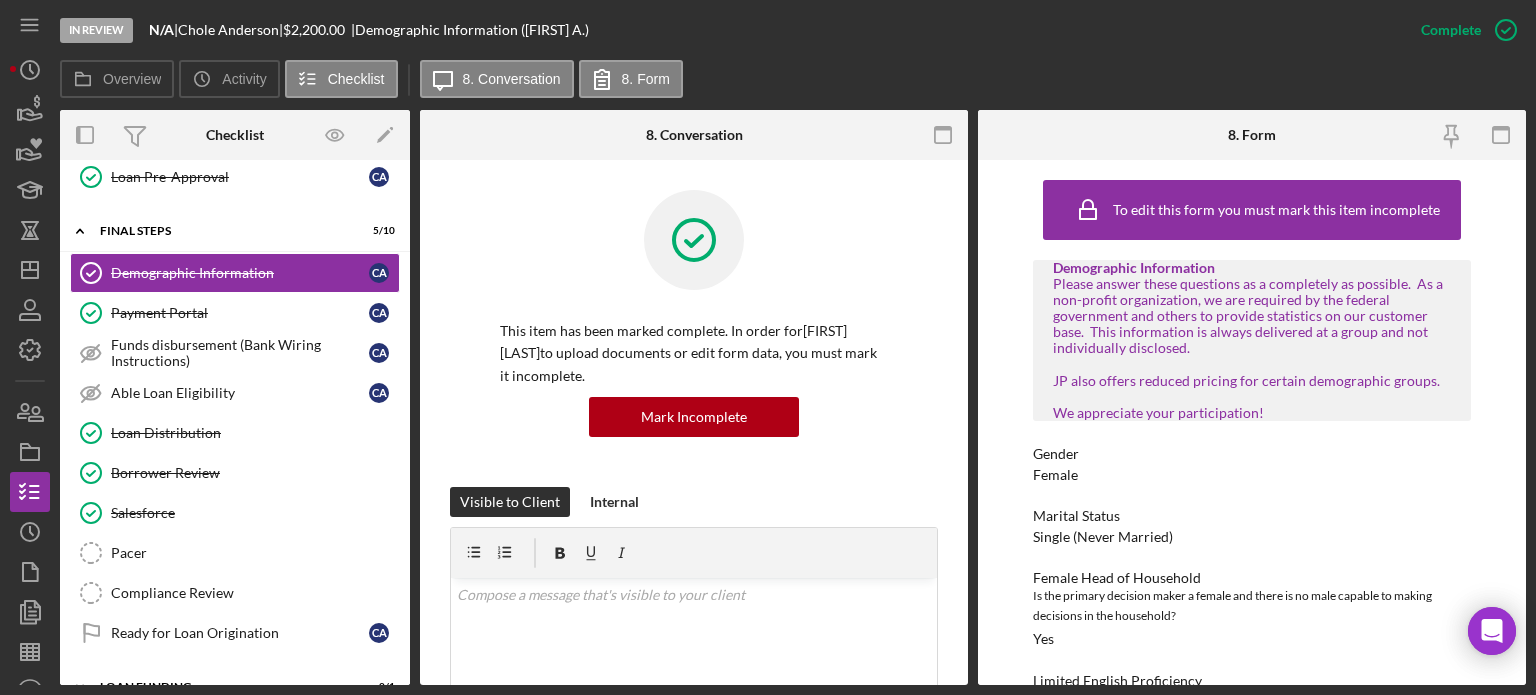 scroll, scrollTop: 951, scrollLeft: 0, axis: vertical 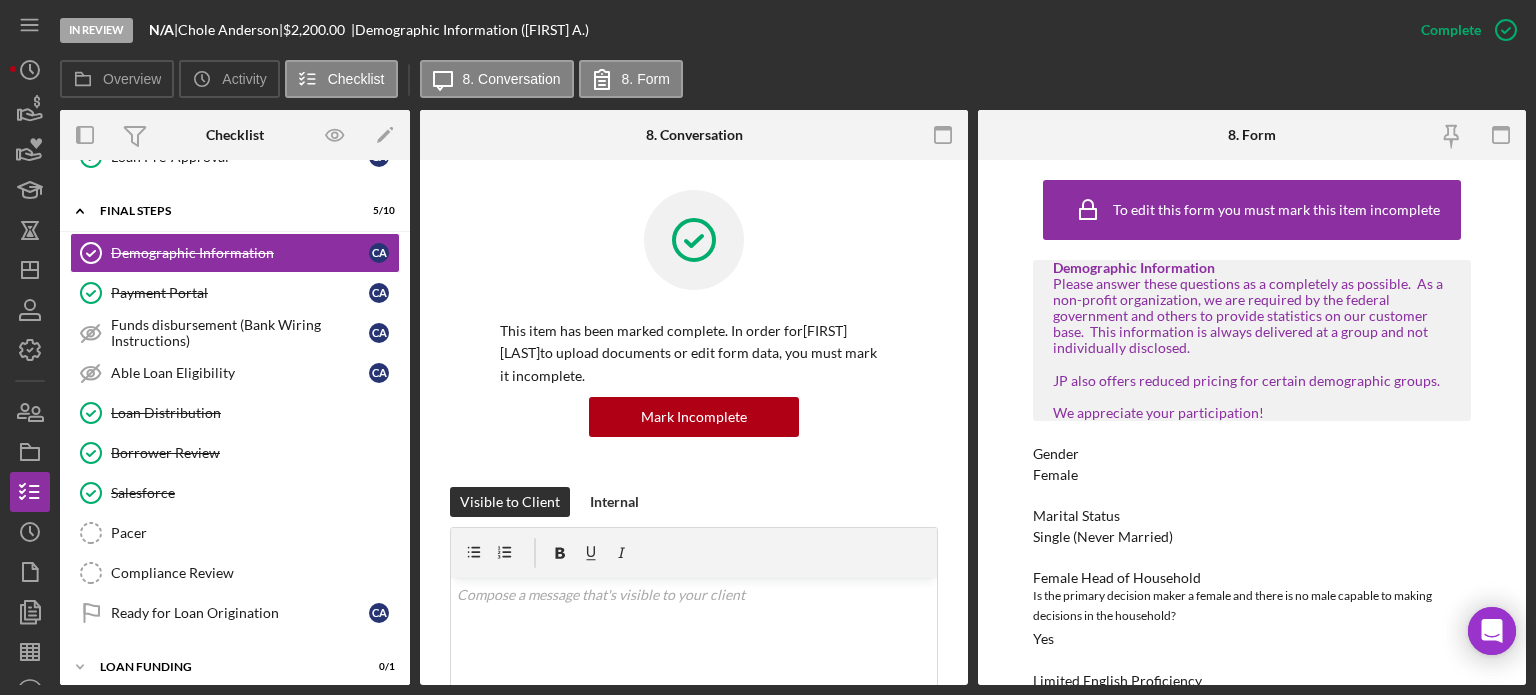 click on "Demographic Information Please answer these questions as a completely as possible. As a non-profit organization, we are required by the federal government and others to provide statistics on our customer base. This information is always delivered at a group and not individually disclosed.
JP also offers reduced pricing for certain demographic groups.
We appreciate your participation!
Gender Female Marital Status Single (Never Married) Female Head of Household Is the primary decision maker a female and there is no male capable to making decisions in the household? Yes Limited English Proficiency Household is English Proficient *# of dependent children in the household 3 *# of Adults in the Household 1 *Race Black or African American *Ethnicity Not of Hispanic Origin *Middle Eastern or North African Ancestry Not of Middle Eastern or North African Ancestry *Disabled Do you identify as someone with a disability? No *Type of Disability N/A *Veteran Not a Veteran U.S. Citizen US Citizen U.S. National No Yes" at bounding box center [1252, 1346] 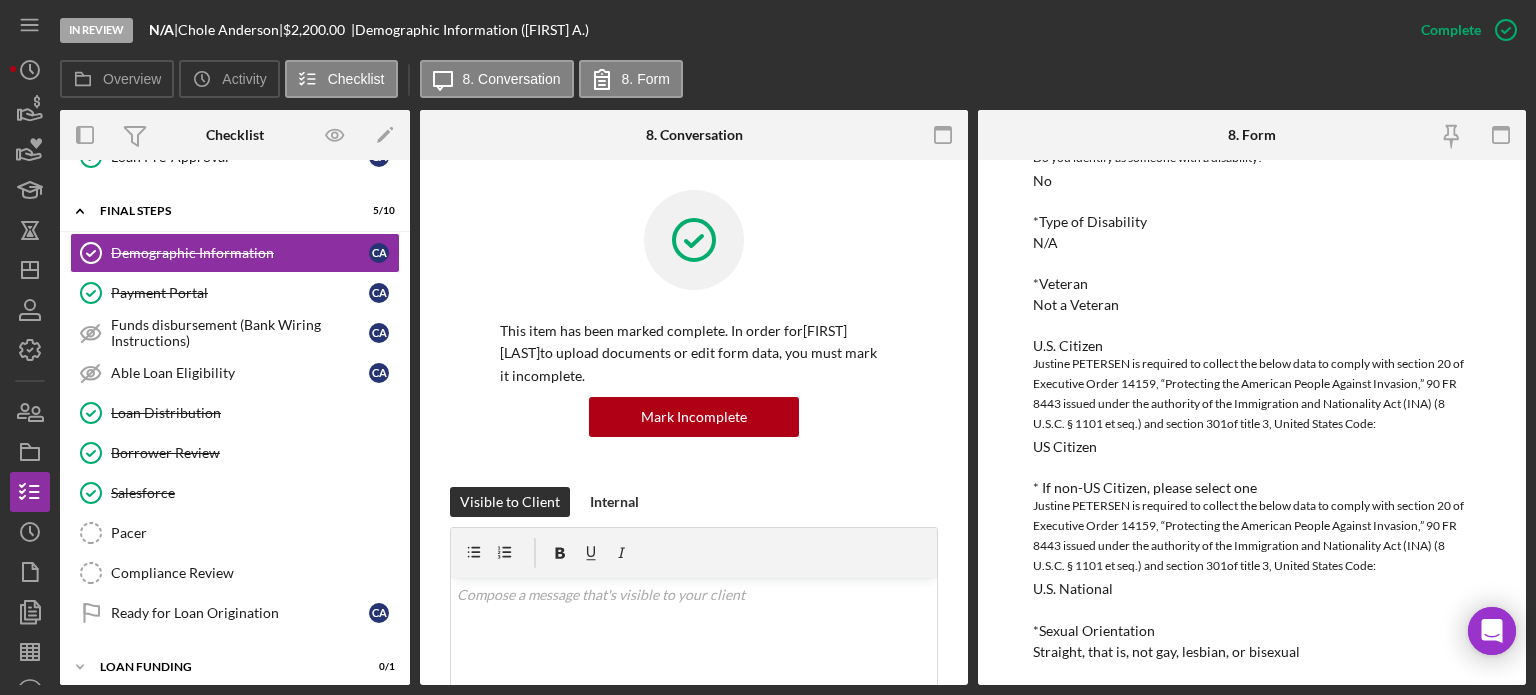 scroll, scrollTop: 794, scrollLeft: 0, axis: vertical 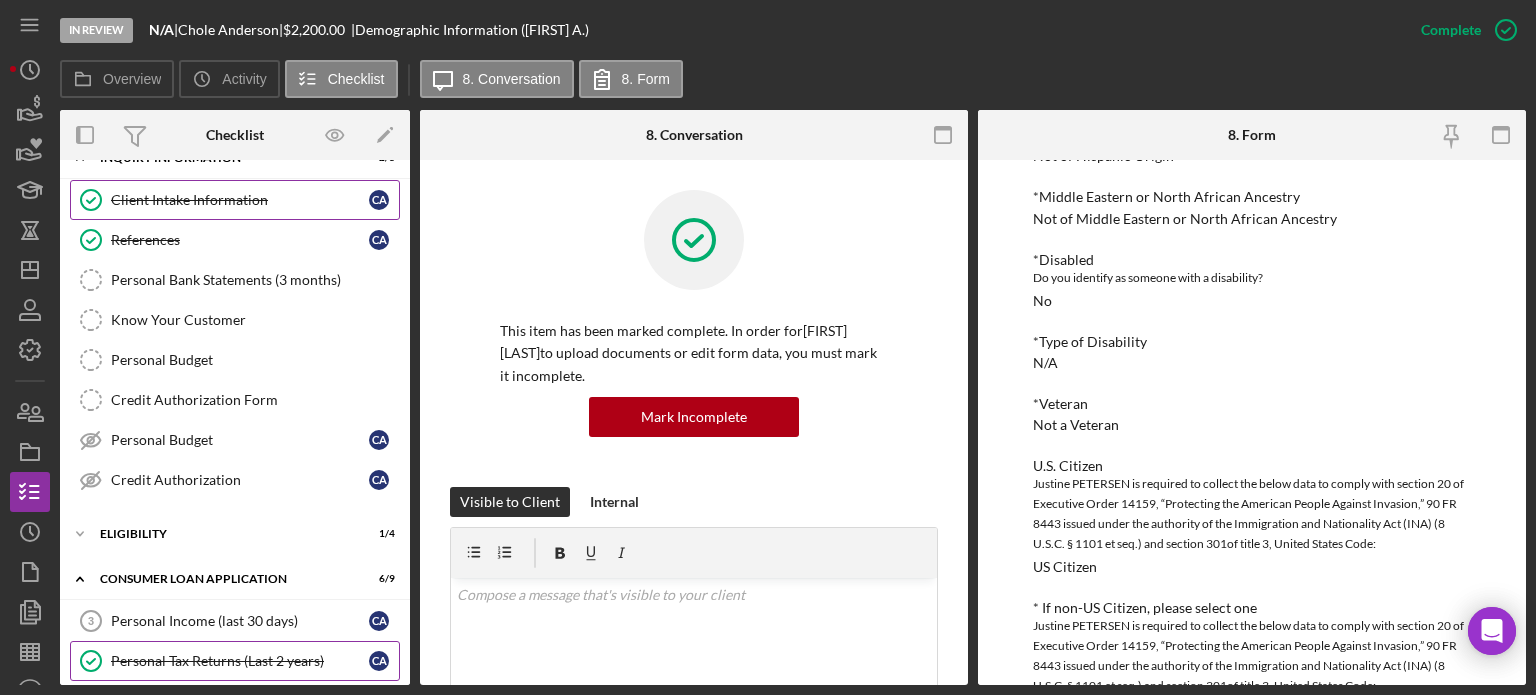 click on "Client Intake Information Client Intake Information C A" at bounding box center [235, 200] 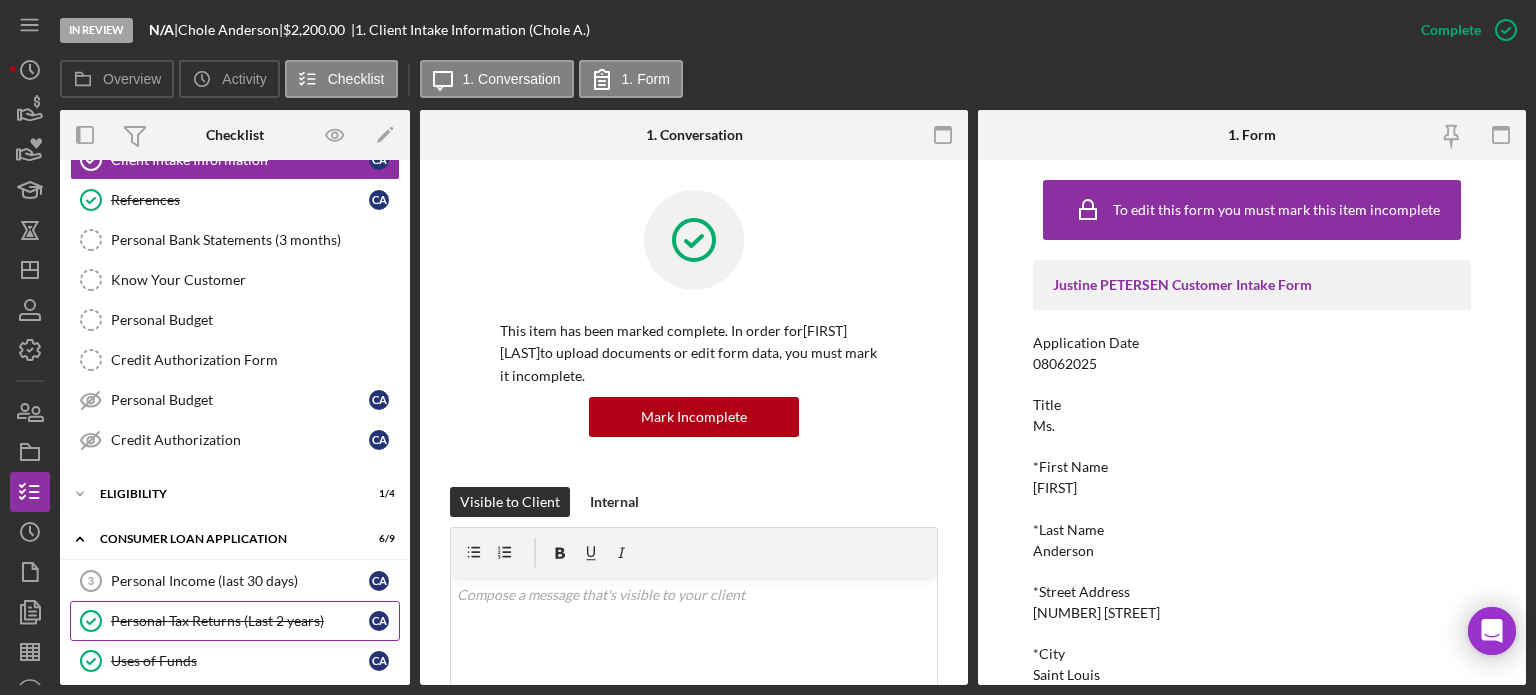 scroll, scrollTop: 271, scrollLeft: 0, axis: vertical 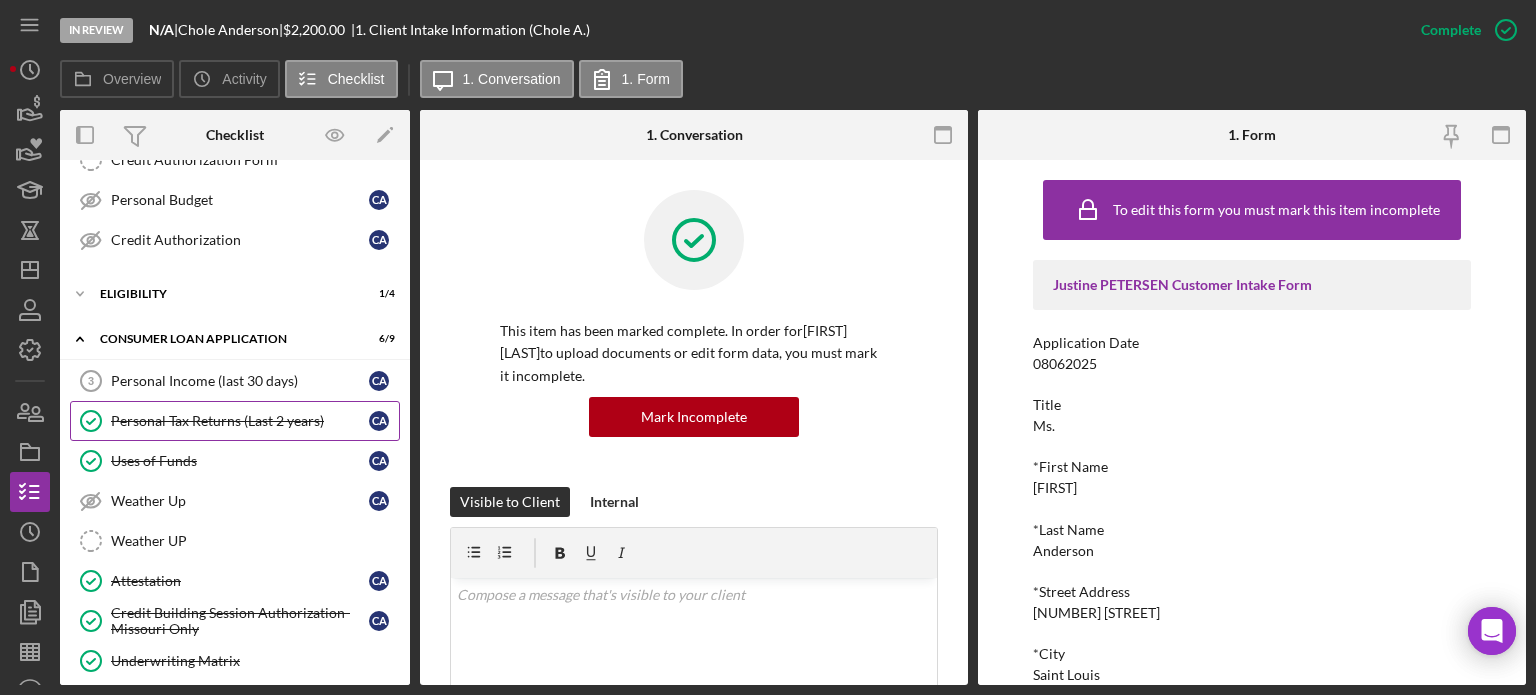 click on "Justine PETERSEN Customer Intake Form Application Date 08062025 Title Ms. *First Name Chloe *Last Name Anderson *Street Address 4121 Camellia Avenue *City Saint Louis *State MO *Zip Code 63115 *County Please tell us which County you live in MO *Phone What is the best number to reach you? 3143496153 *Mobile Phone 3143496153 *Date of Birth 05081991 *Your Social Required Format: XXX.XX.XXX 486061201 *Email Address chloea165@gmail.com Referral Source JP tracks how clients hear about us to improve our outreach. *Referral Type JP Employee Name of Referral Who can we thank for referring you? Bruce Greene" at bounding box center (1252, 862) 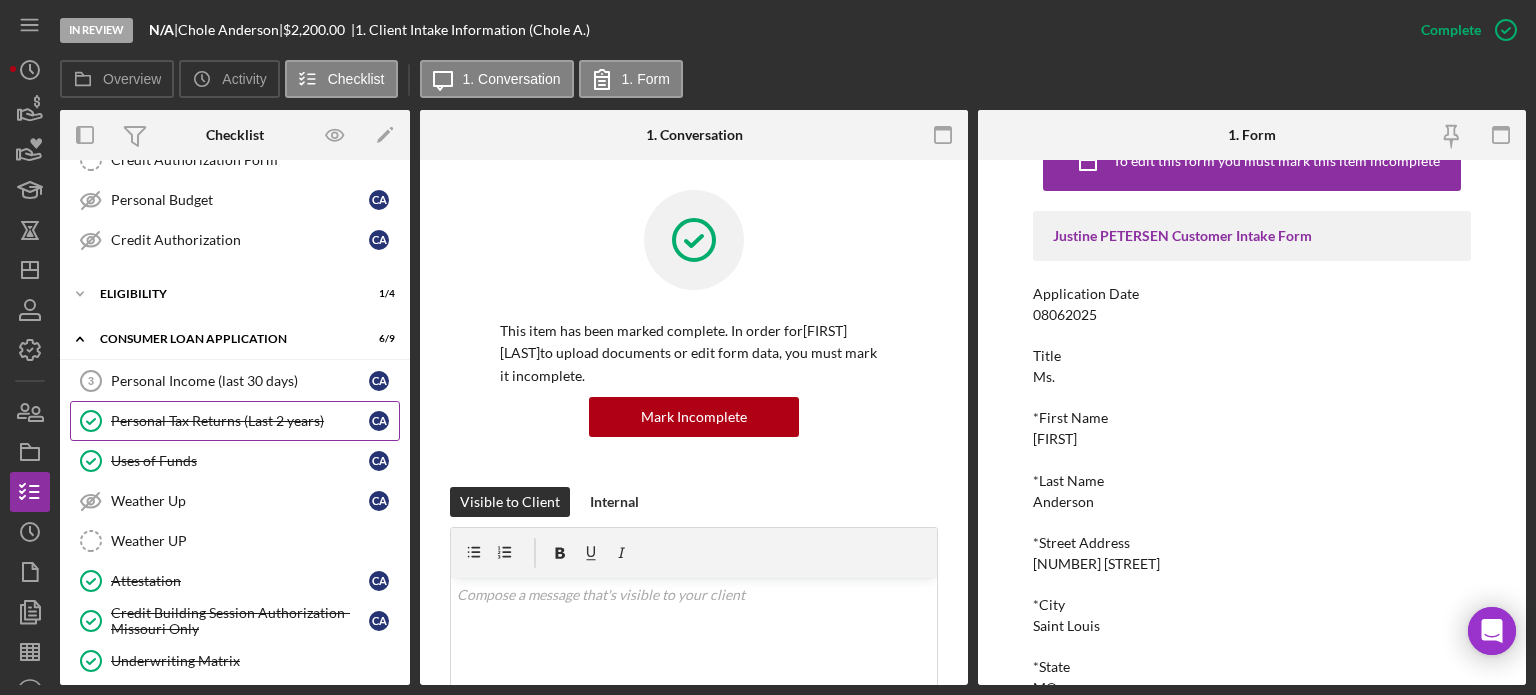 scroll, scrollTop: 0, scrollLeft: 0, axis: both 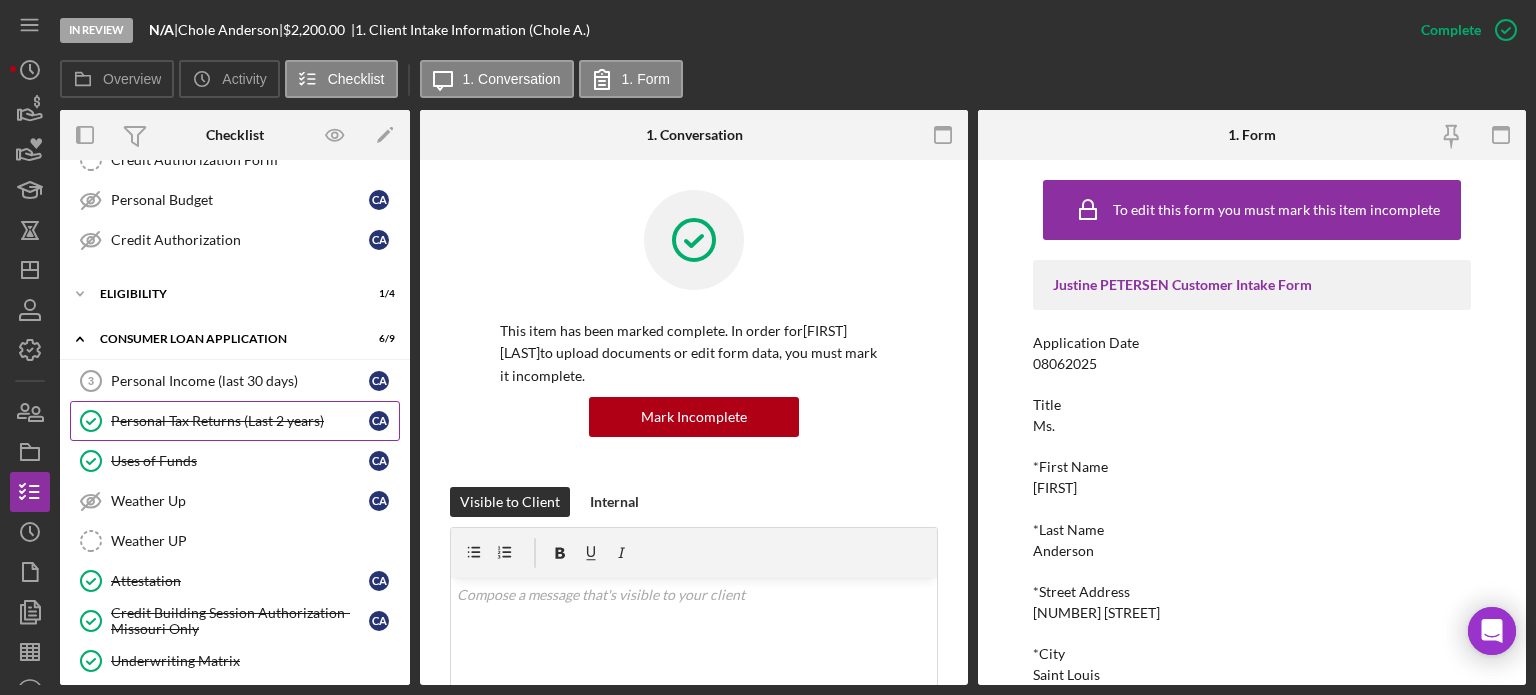 click on "*First Name" at bounding box center (1252, 467) 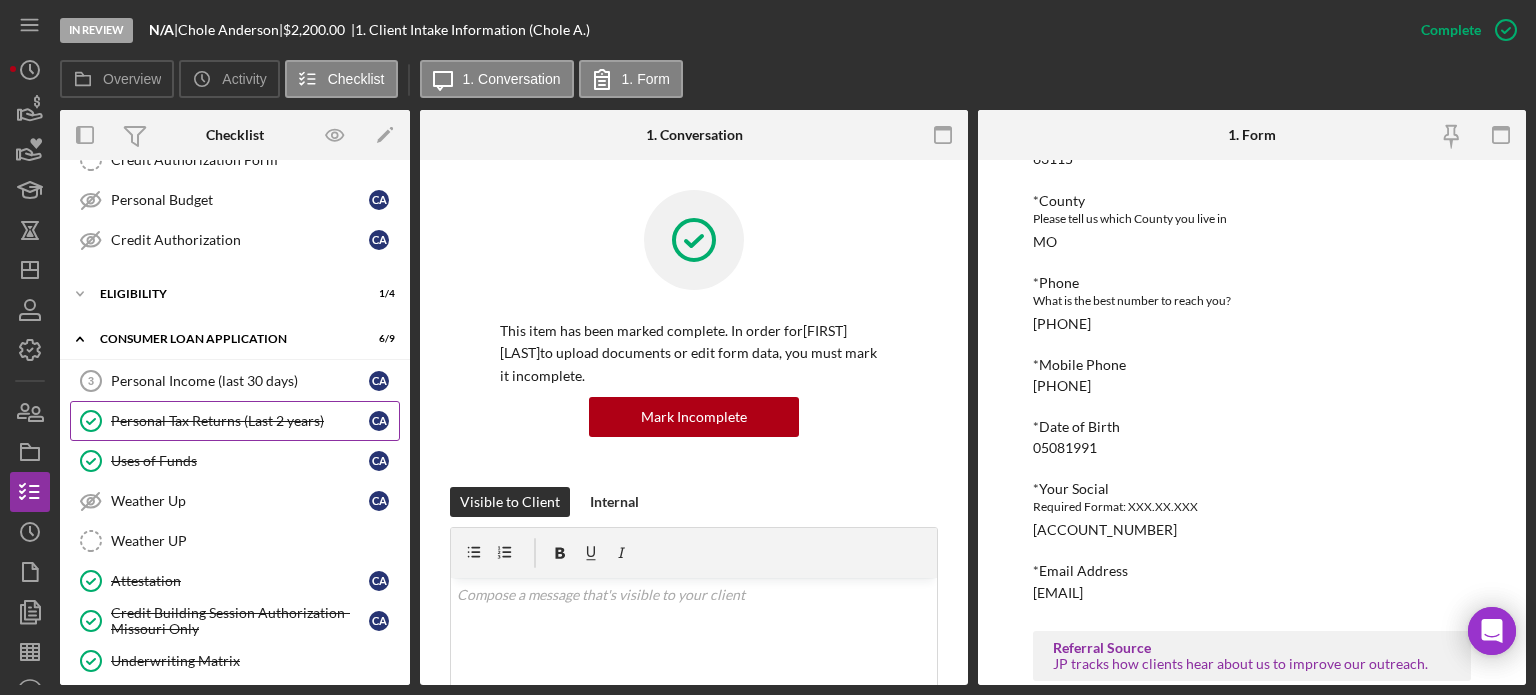 scroll, scrollTop: 809, scrollLeft: 0, axis: vertical 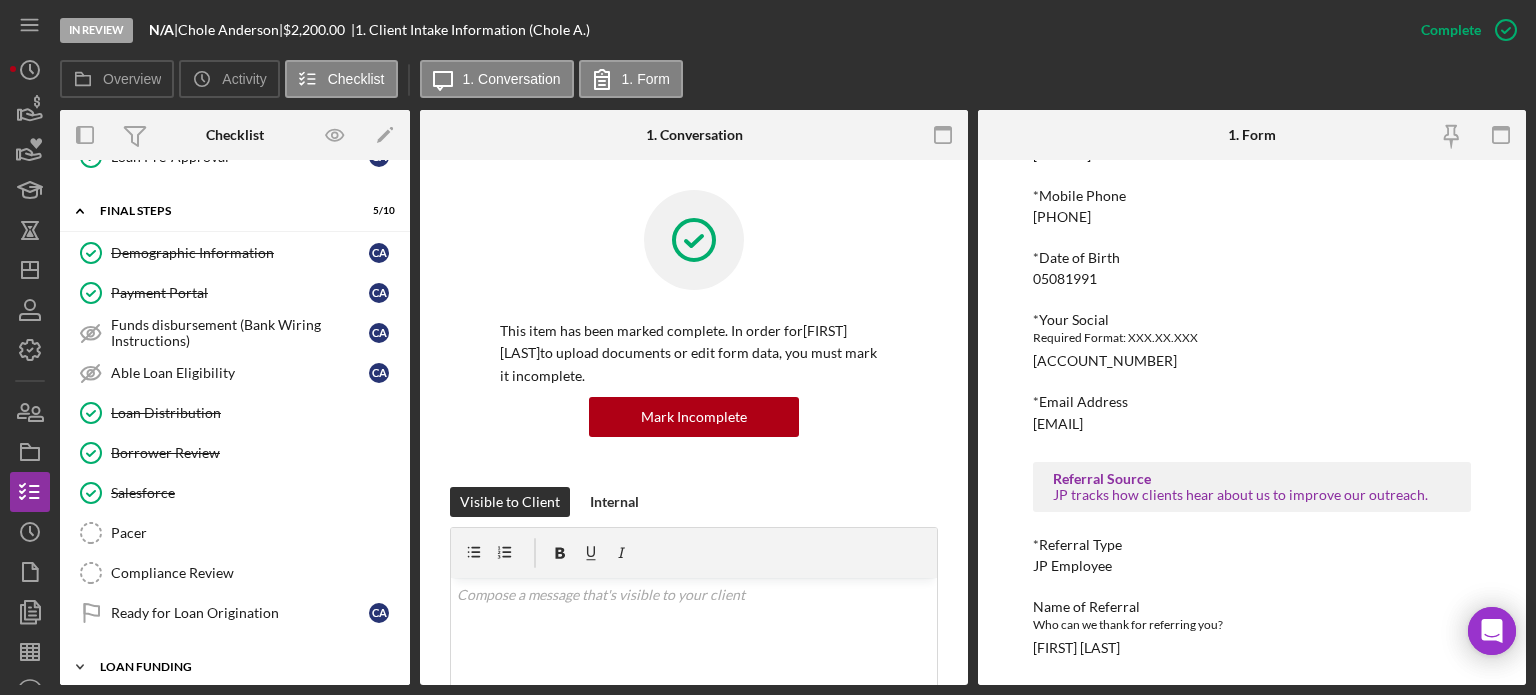 click on "Icon/Expander" 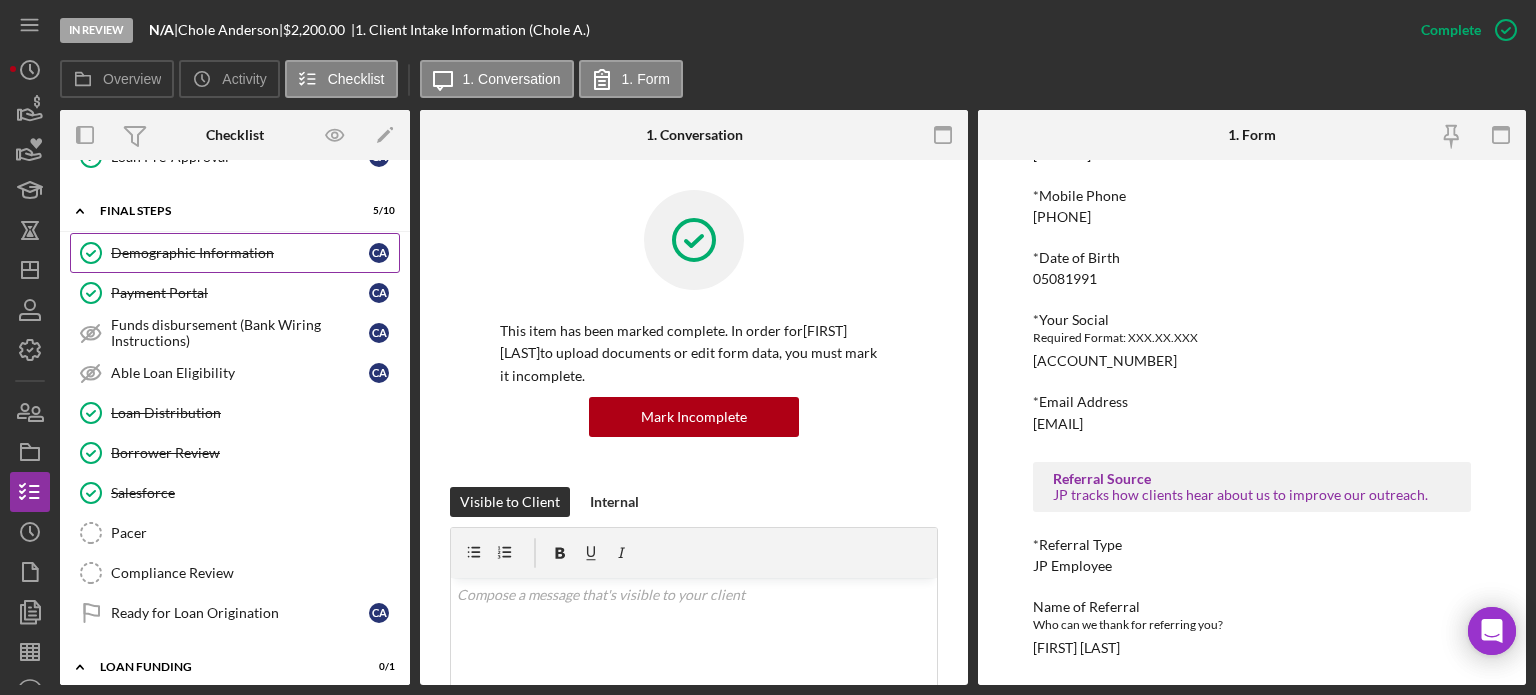 click on "Demographic Information Demographic Information C A" at bounding box center [235, 253] 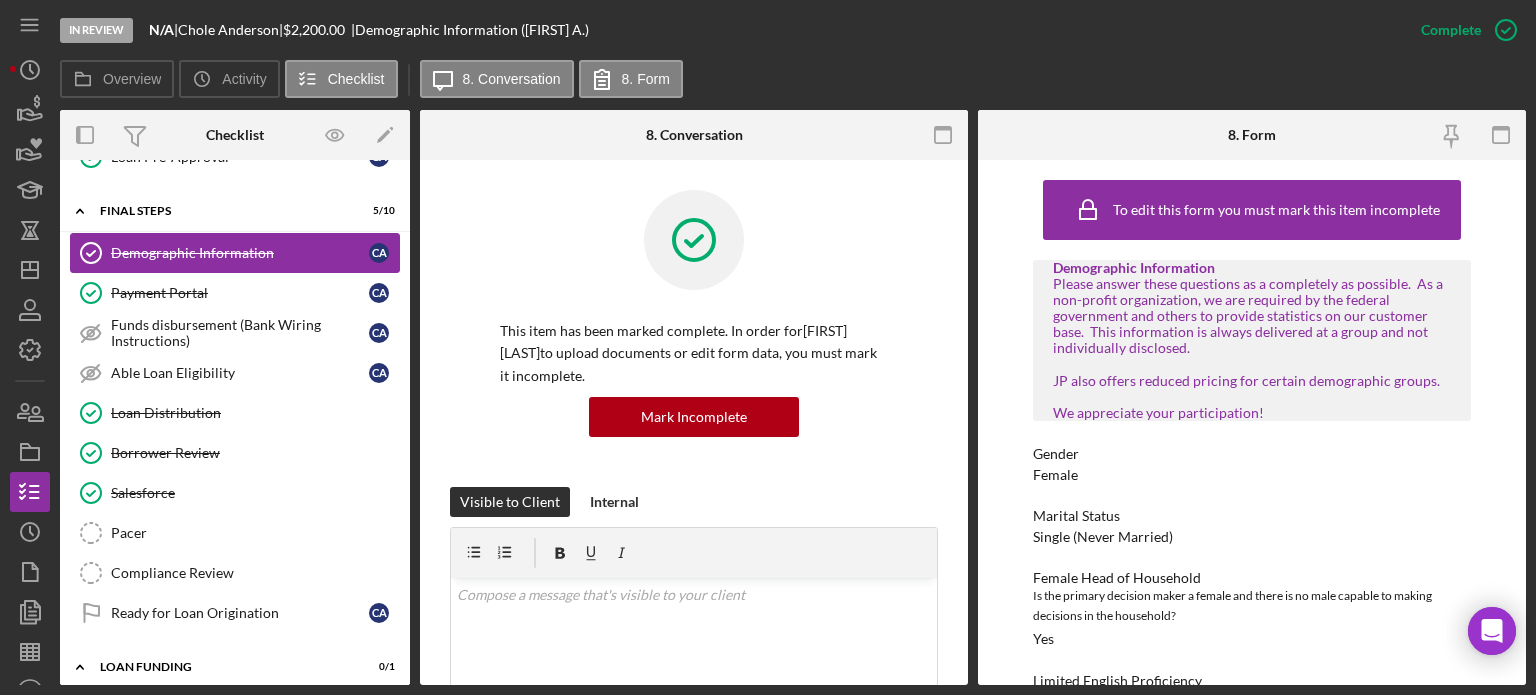 click on "Demographic Information" at bounding box center [240, 253] 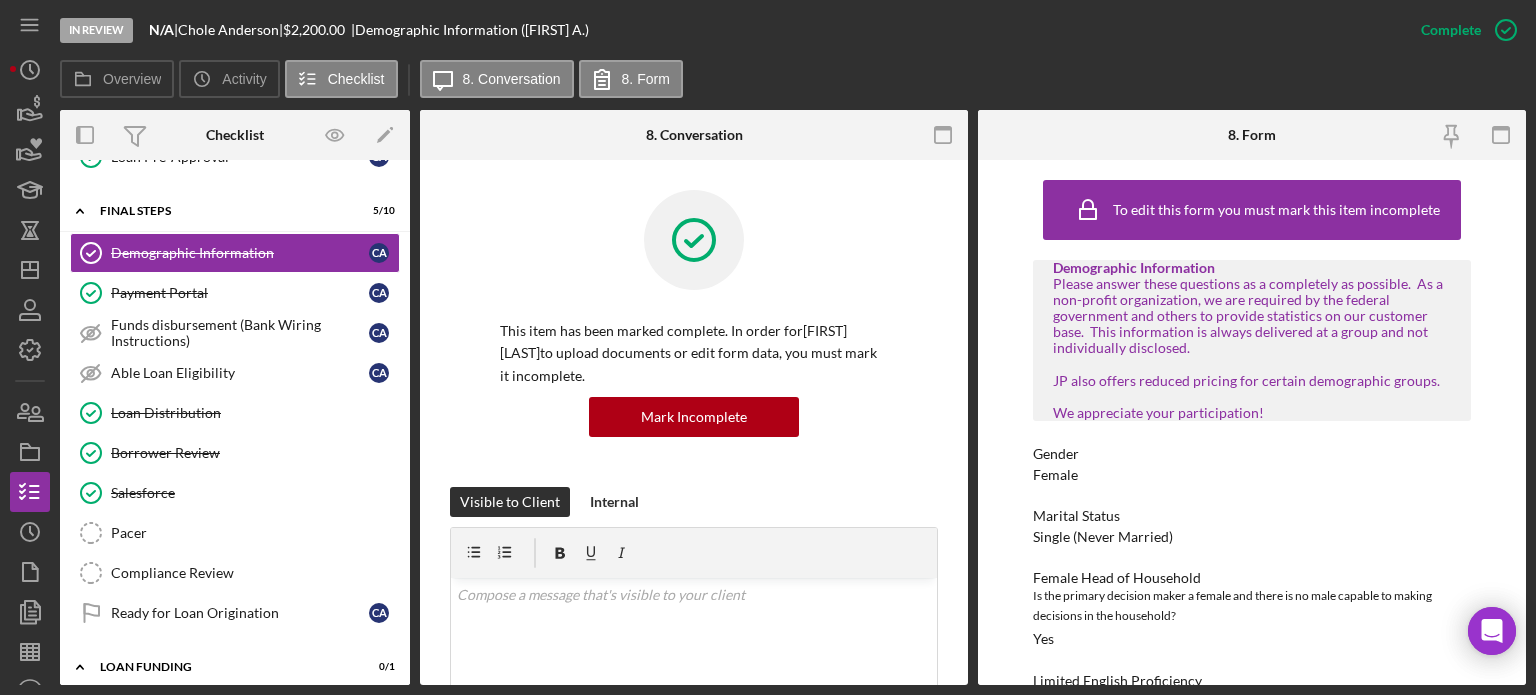 click on "Demographic Information Please answer these questions as a completely as possible. As a non-profit organization, we are required by the federal government and others to provide statistics on our customer base. This information is always delivered at a group and not individually disclosed.
JP also offers reduced pricing for certain demographic groups.
We appreciate your participation!
Gender Female Marital Status Single (Never Married) Female Head of Household Is the primary decision maker a female and there is no male capable to making decisions in the household? Yes Limited English Proficiency Household is English Proficient *# of dependent children in the household 3 *# of Adults in the Household 1 *Race Black or African American *Ethnicity Not of Hispanic Origin *Middle Eastern or North African Ancestry Not of Middle Eastern or North African Ancestry *Disabled Do you identify as someone with a disability? No *Type of Disability N/A *Veteran Not a Veteran U.S. Citizen US Citizen U.S. National No Yes" at bounding box center (1252, 1346) 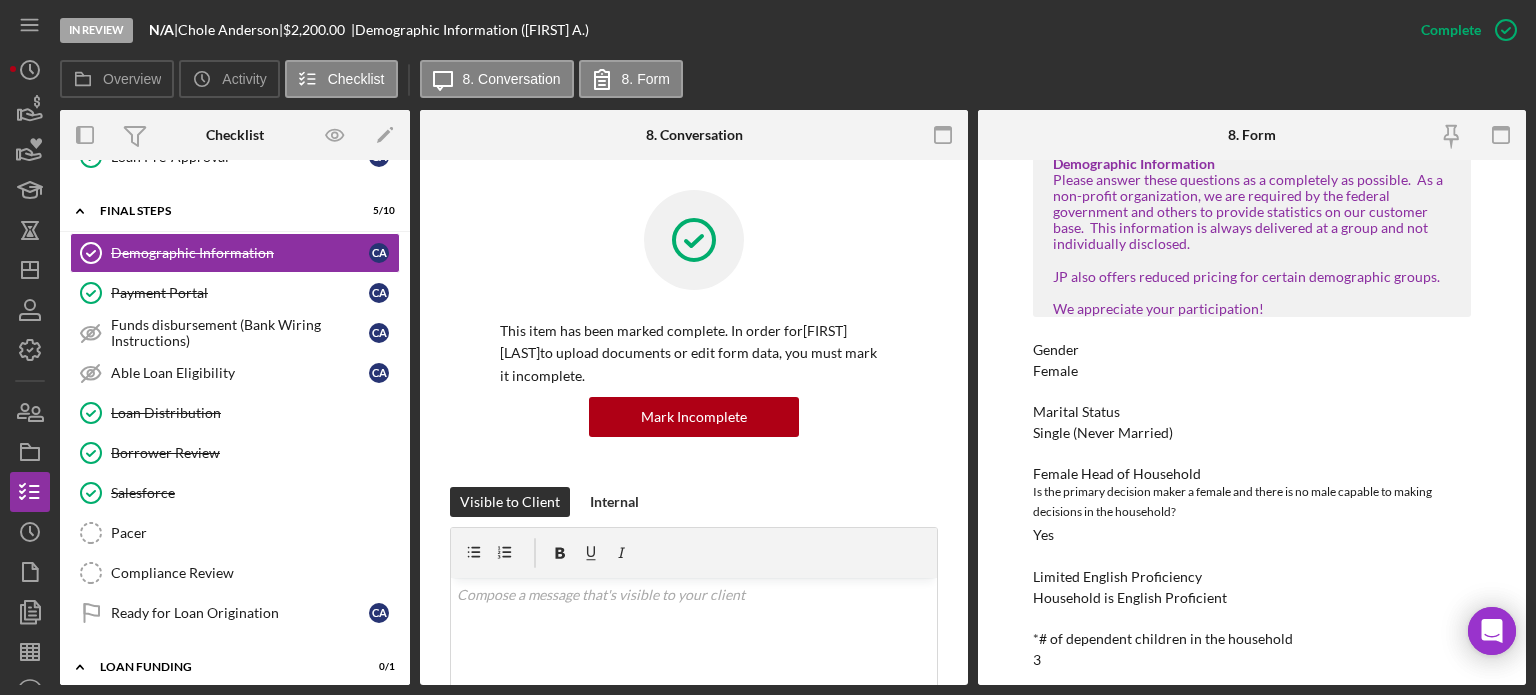 click on "Demographic Information Please answer these questions as a completely as possible. As a non-profit organization, we are required by the federal government and others to provide statistics on our customer base. This information is always delivered at a group and not individually disclosed.
JP also offers reduced pricing for certain demographic groups.
We appreciate your participation!
Gender Female Marital Status Single (Never Married) Female Head of Household Is the primary decision maker a female and there is no male capable to making decisions in the household? Yes Limited English Proficiency Household is English Proficient *# of dependent children in the household 3 *# of Adults in the Household 1 *Race Black or African American *Ethnicity Not of Hispanic Origin *Middle Eastern or North African Ancestry Not of Middle Eastern or North African Ancestry *Disabled Do you identify as someone with a disability? No *Type of Disability N/A *Veteran Not a Veteran U.S. Citizen US Citizen U.S. National No Yes" at bounding box center [1252, 1242] 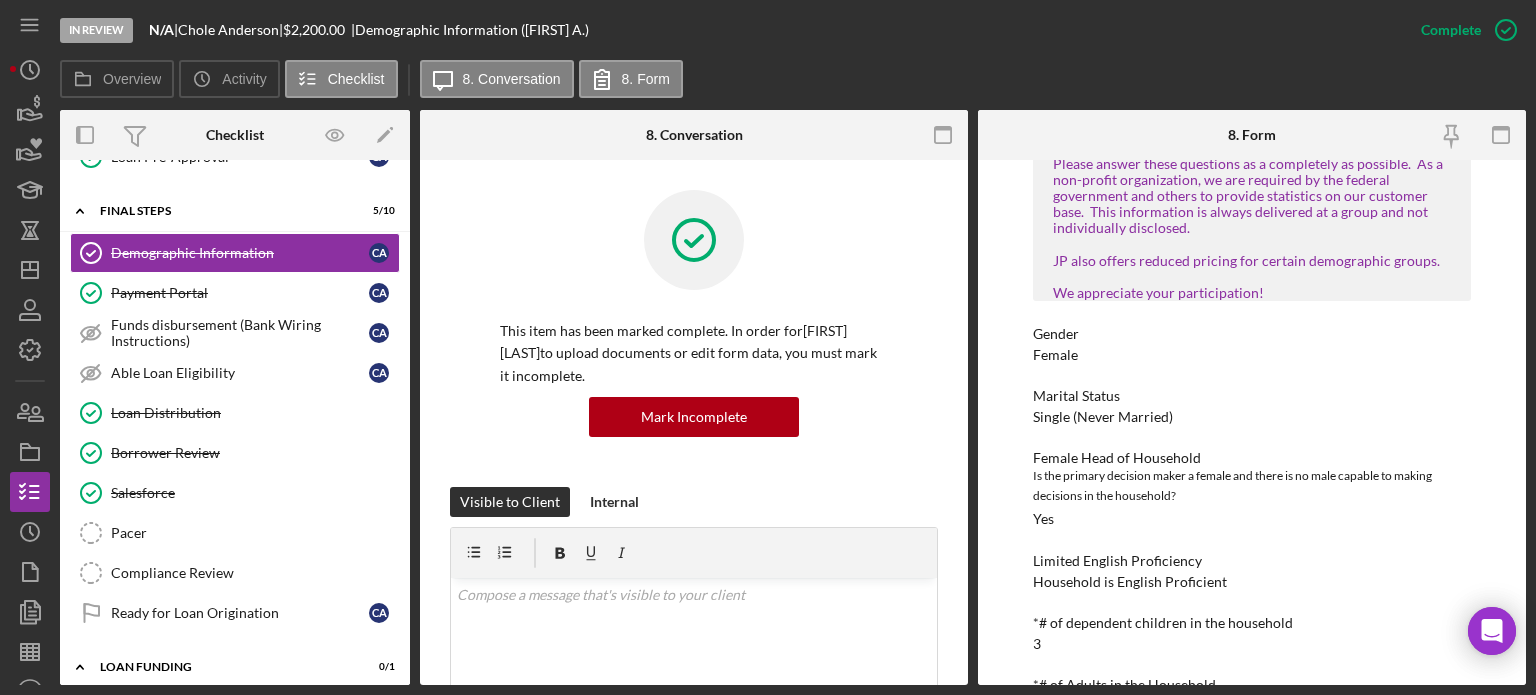 click on "Demographic Information Please answer these questions as a completely as possible. As a non-profit organization, we are required by the federal government and others to provide statistics on our customer base. This information is always delivered at a group and not individually disclosed.
JP also offers reduced pricing for certain demographic groups.
We appreciate your participation!
Gender Female Marital Status Single (Never Married) Female Head of Household Is the primary decision maker a female and there is no male capable to making decisions in the household? Yes Limited English Proficiency Household is English Proficient *# of dependent children in the household 3 *# of Adults in the Household 1 *Race Black or African American *Ethnicity Not of Hispanic Origin *Middle Eastern or North African Ancestry Not of Middle Eastern or North African Ancestry *Disabled Do you identify as someone with a disability? No *Type of Disability N/A *Veteran Not a Veteran U.S. Citizen US Citizen U.S. National No Yes" at bounding box center (1252, 1226) 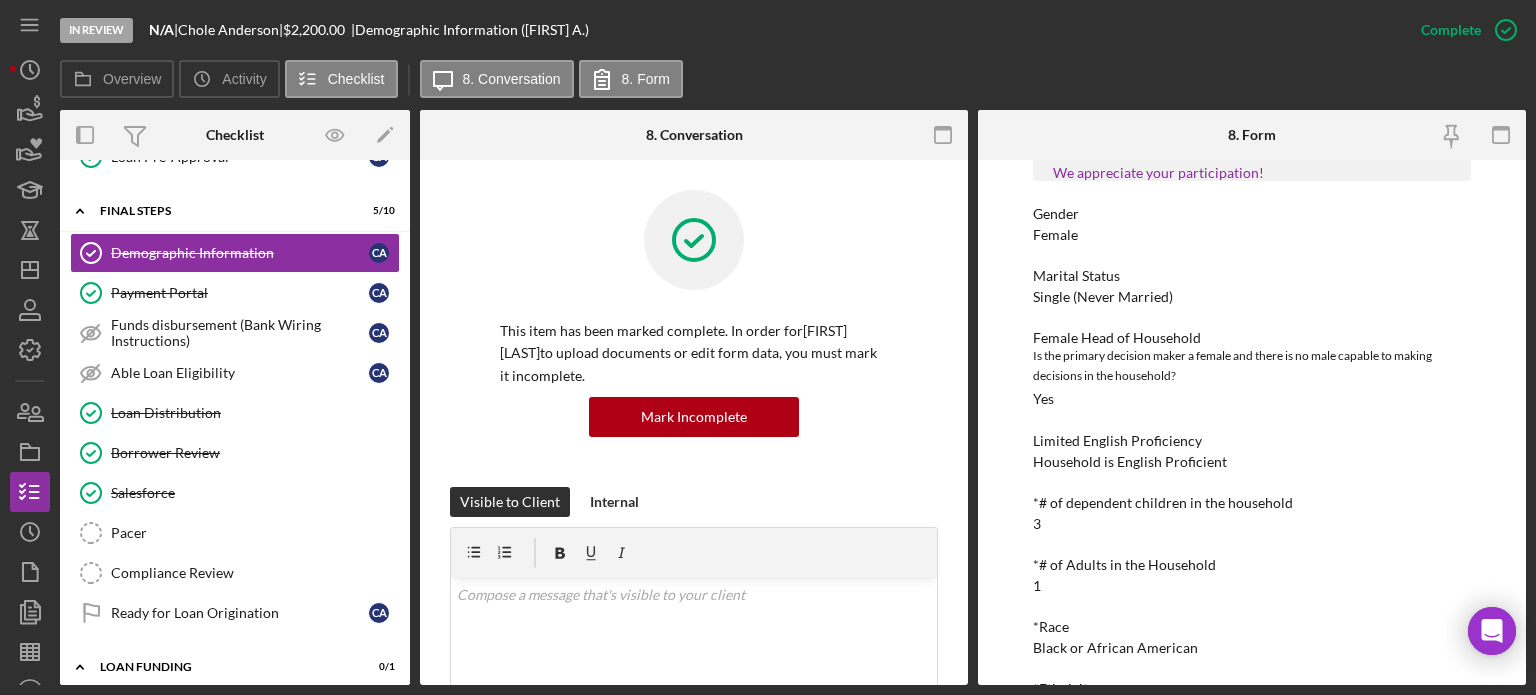 scroll, scrollTop: 280, scrollLeft: 0, axis: vertical 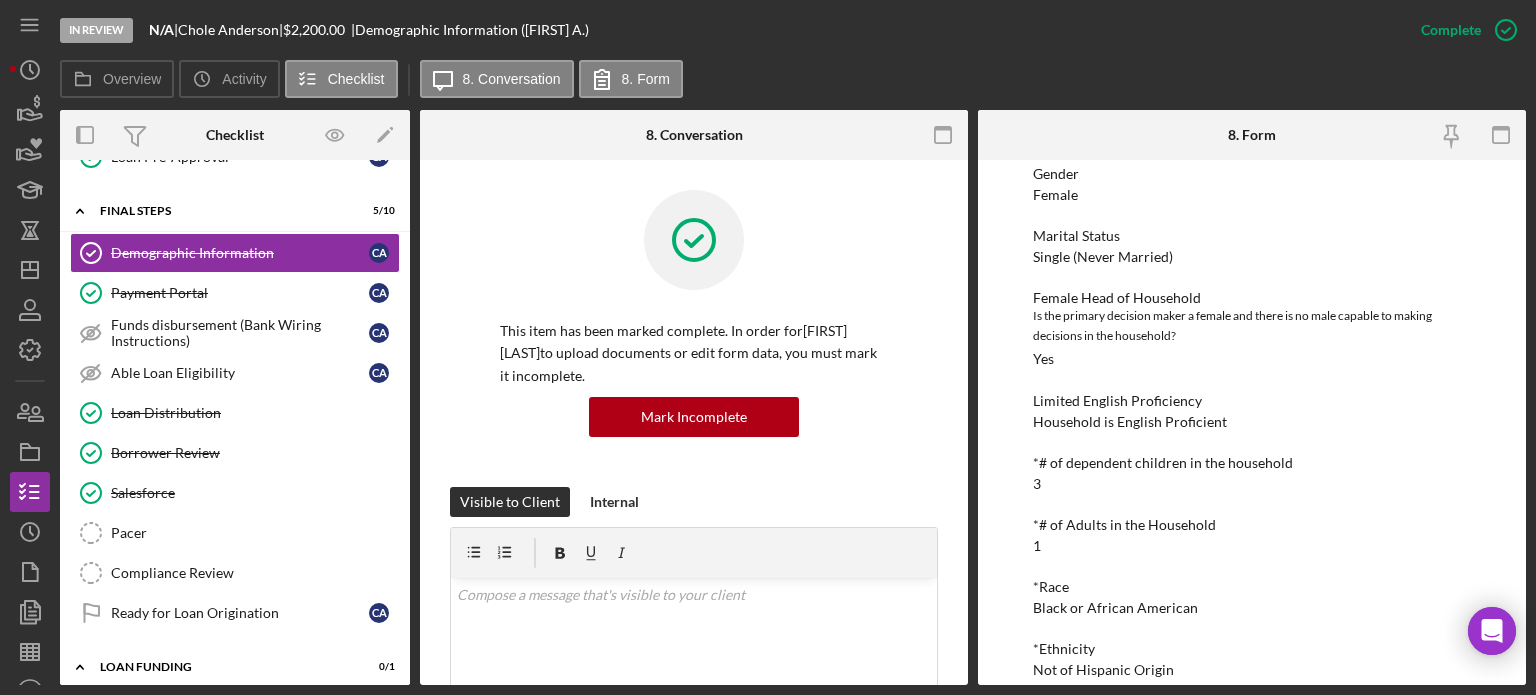 click on "*# of Adults in the Household 1" at bounding box center [1252, 535] 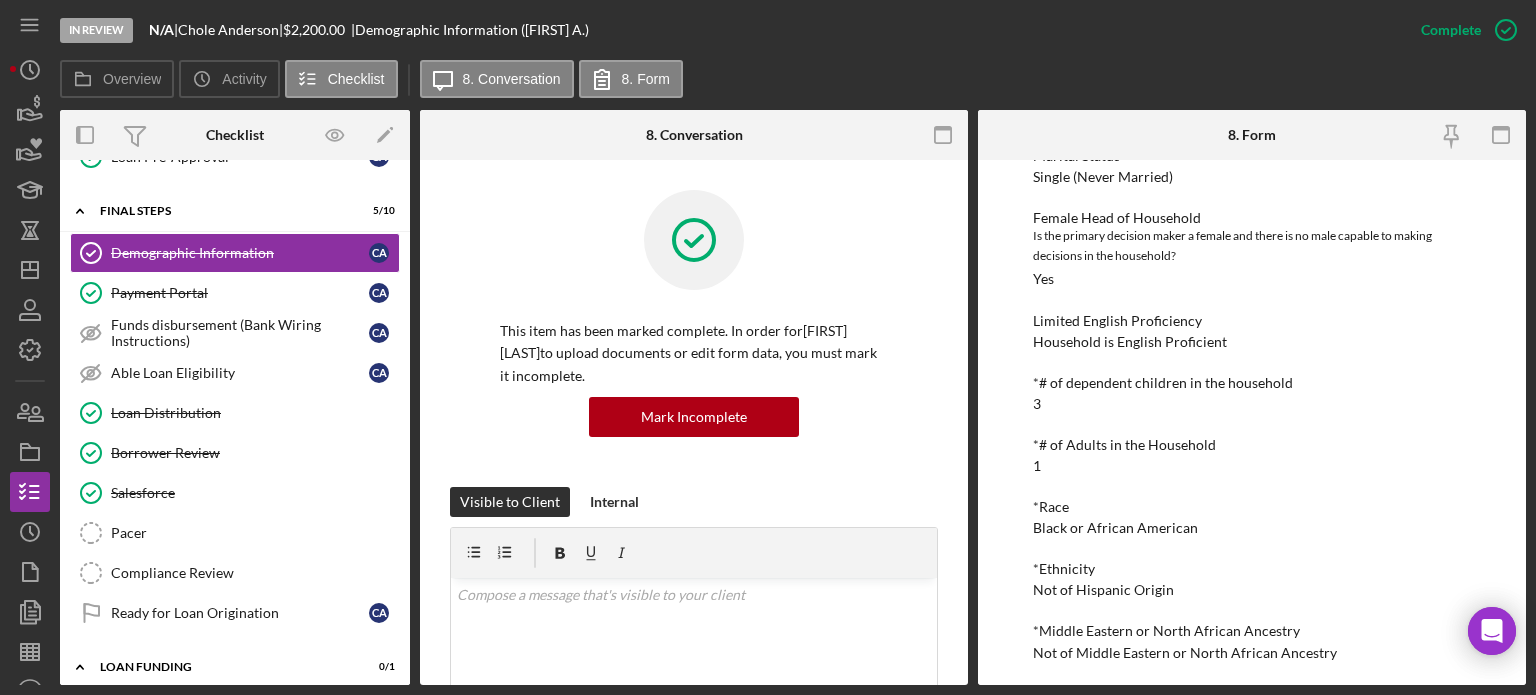 scroll, scrollTop: 400, scrollLeft: 0, axis: vertical 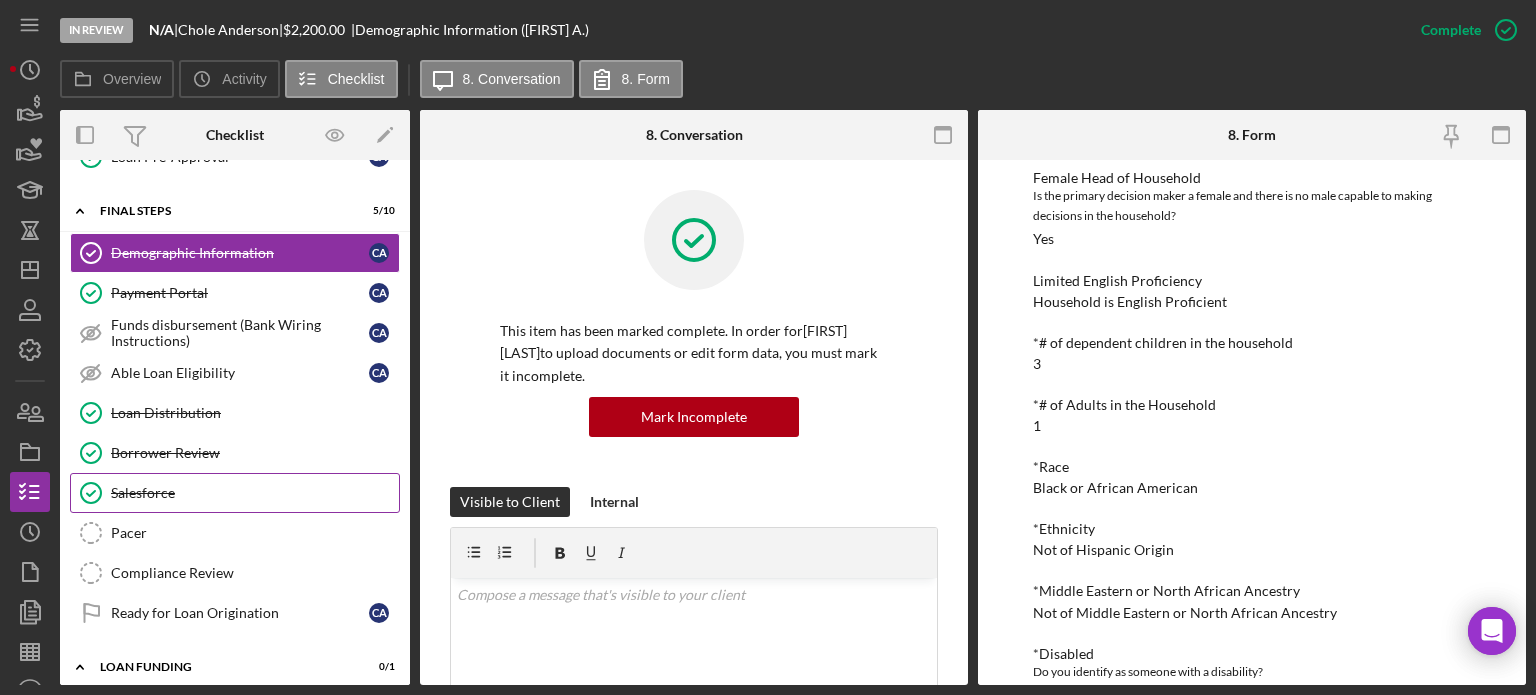 click on "Salesforce" at bounding box center (255, 493) 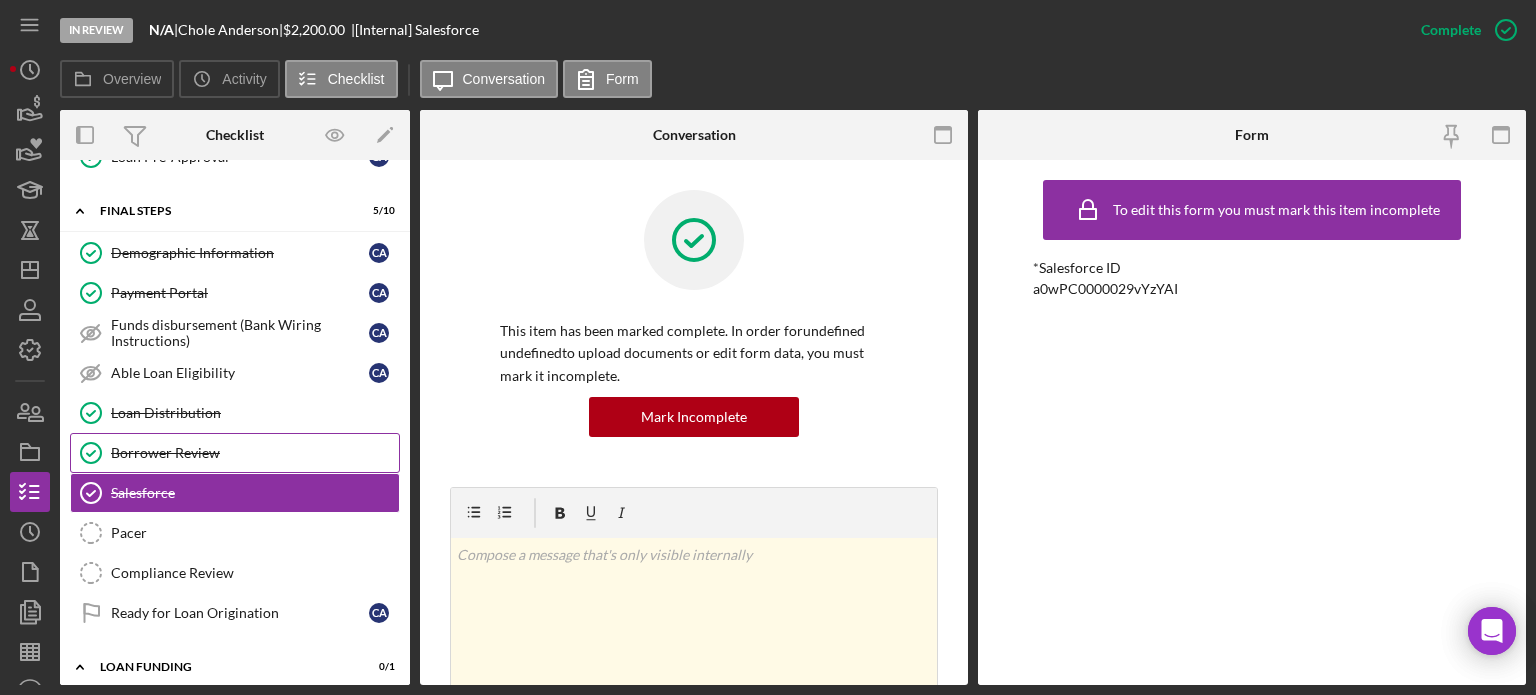 click on "Borrower Review Borrower Review" at bounding box center (235, 453) 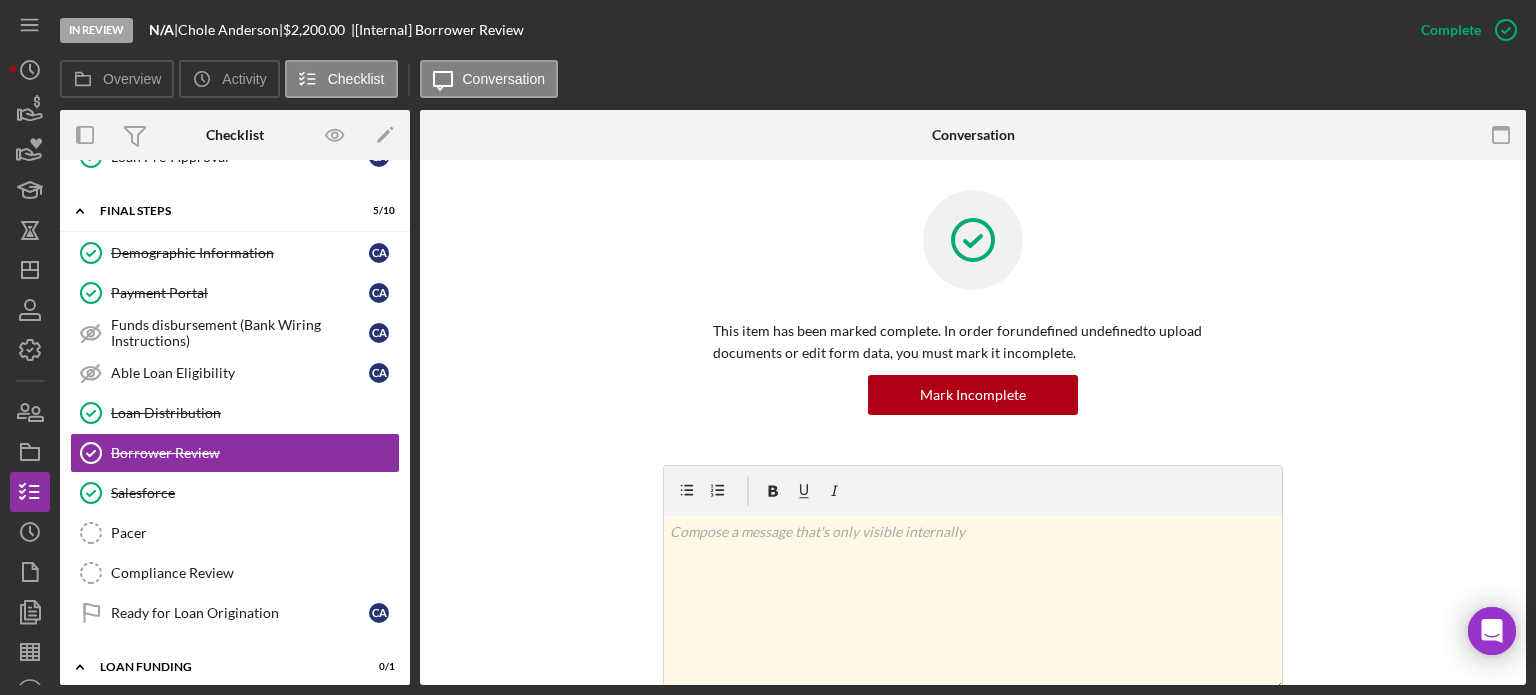 click on "This item has been marked complete. In order for undefined undefined to upload documents or edit form data, you must mark it incomplete. Mark Incomplete v Color teal Color pink Remove color Add row above Add row below Add column before Add column after Merge cells Split cells Remove column Remove row Remove table Post Icon/icon-invite-send Icon/Document Browse or drag files here (max 100MB total) Tap to choose files or take a photo Cancel Post Icon/icon-invite-send Icon/Message Comment You Marked this Complete 15 hours ago [Internal] You 15 hours ago Borrower and Org Review (Template).docx Icon/Star Move Documents [Internal] undefined undefined Please complete and upload the borrower review form. Borrower and Organization Review.docx" at bounding box center (973, 689) 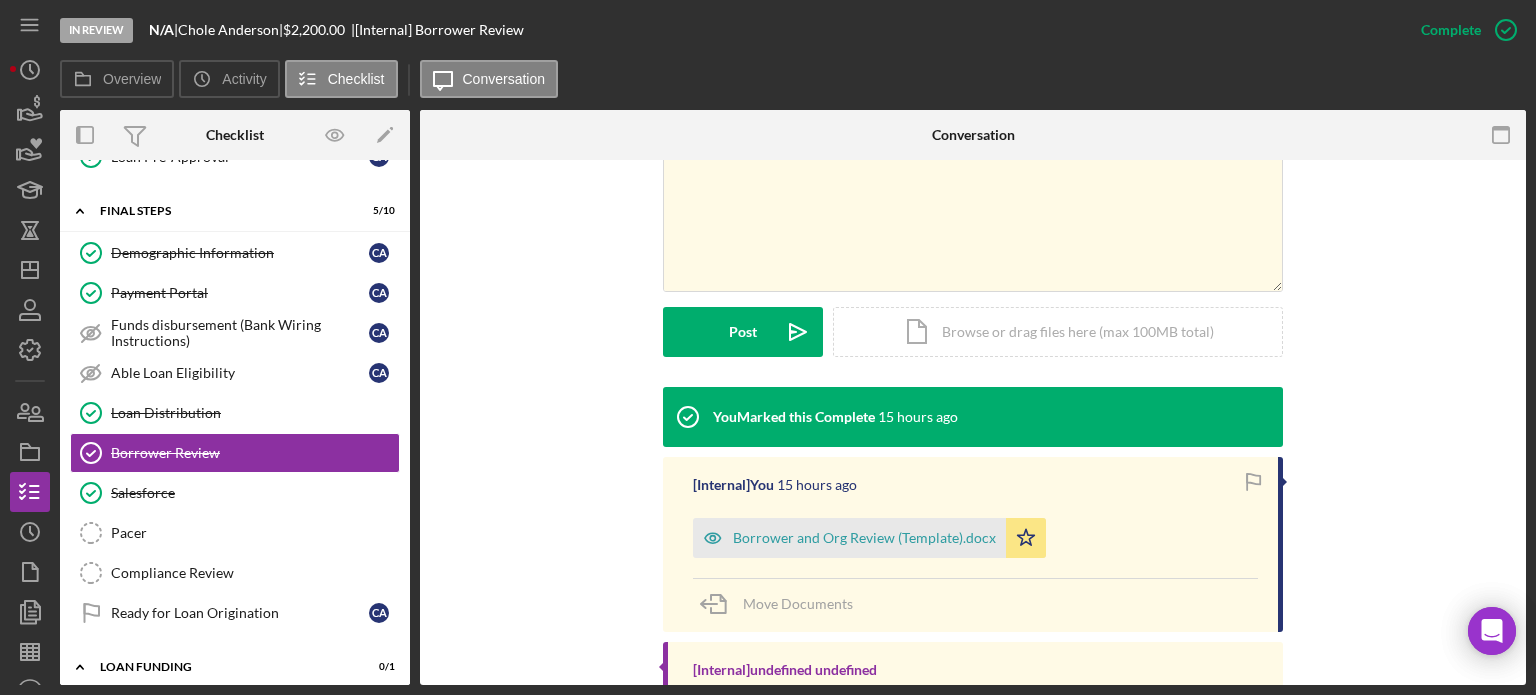 scroll, scrollTop: 533, scrollLeft: 0, axis: vertical 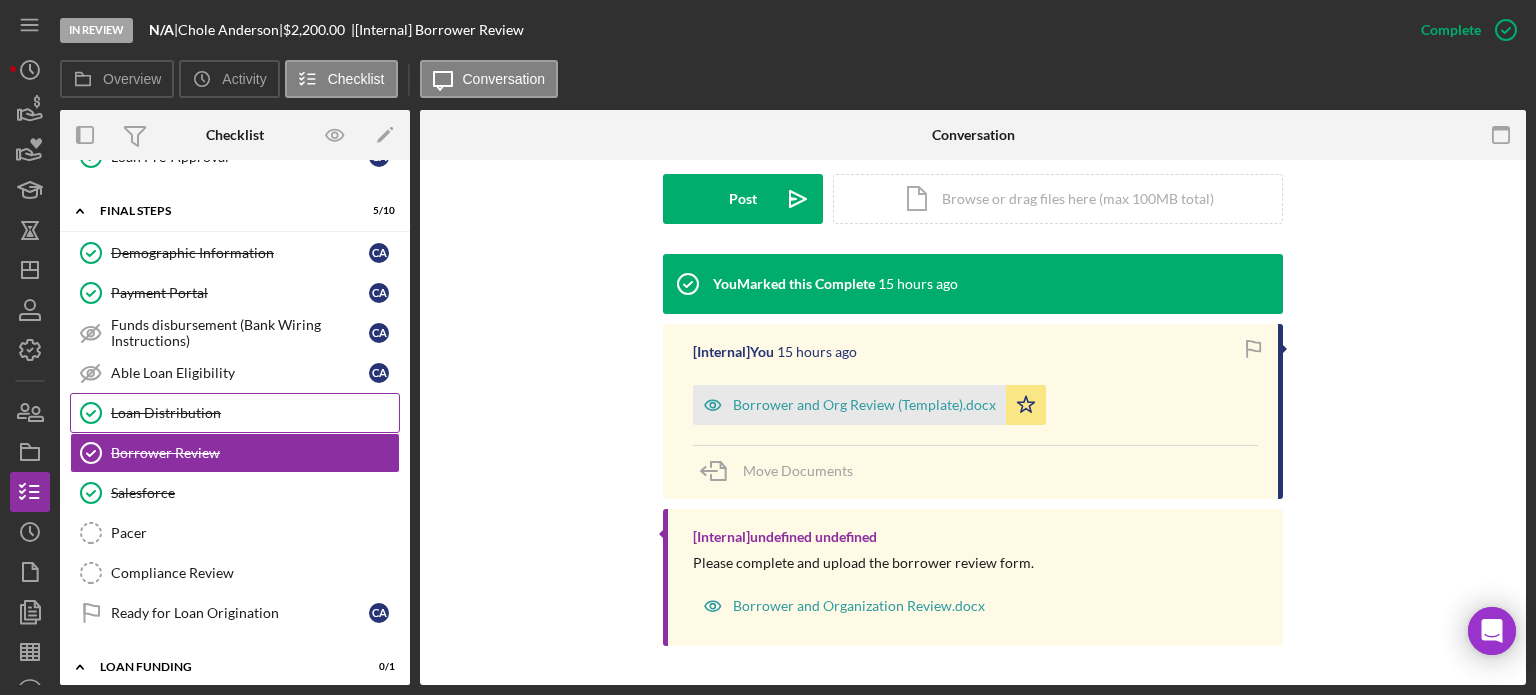 click on "Loan Distribution Loan Distribution" at bounding box center (235, 413) 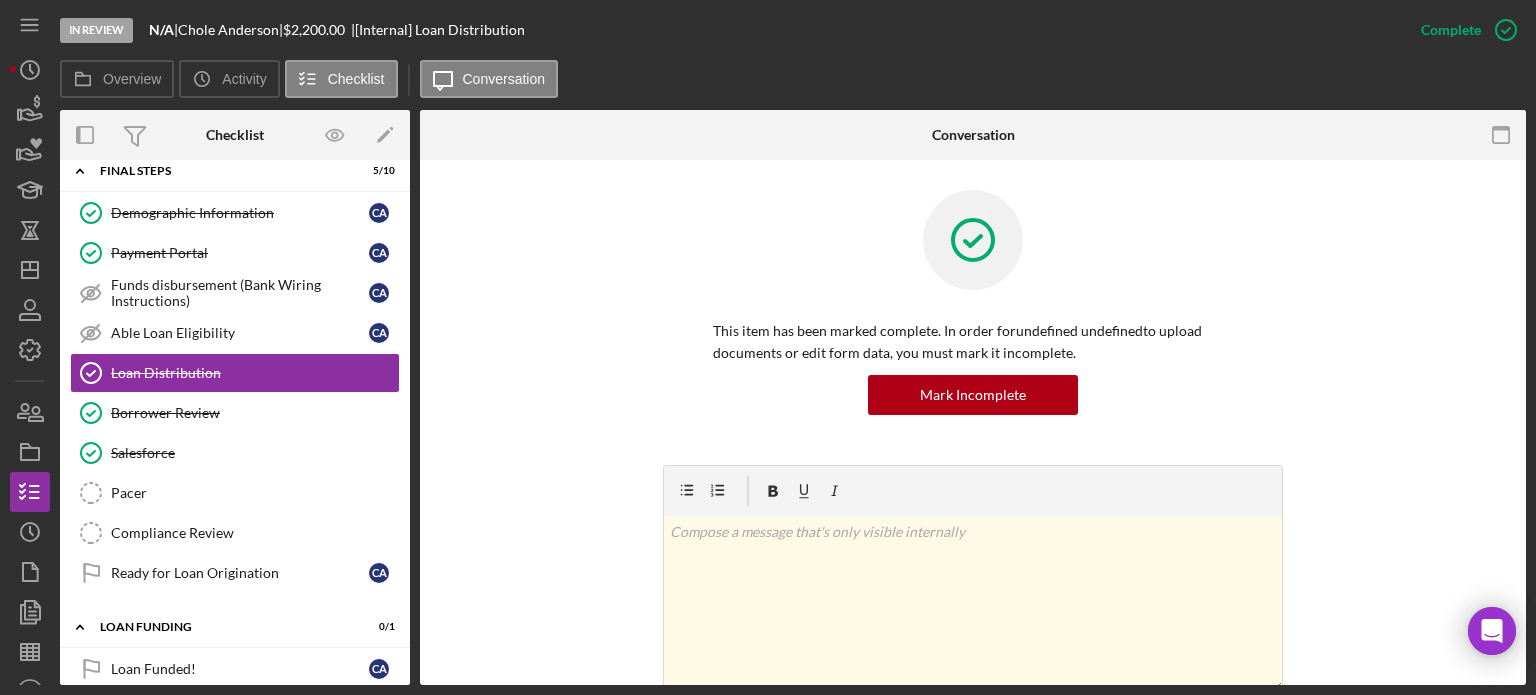 scroll, scrollTop: 1001, scrollLeft: 0, axis: vertical 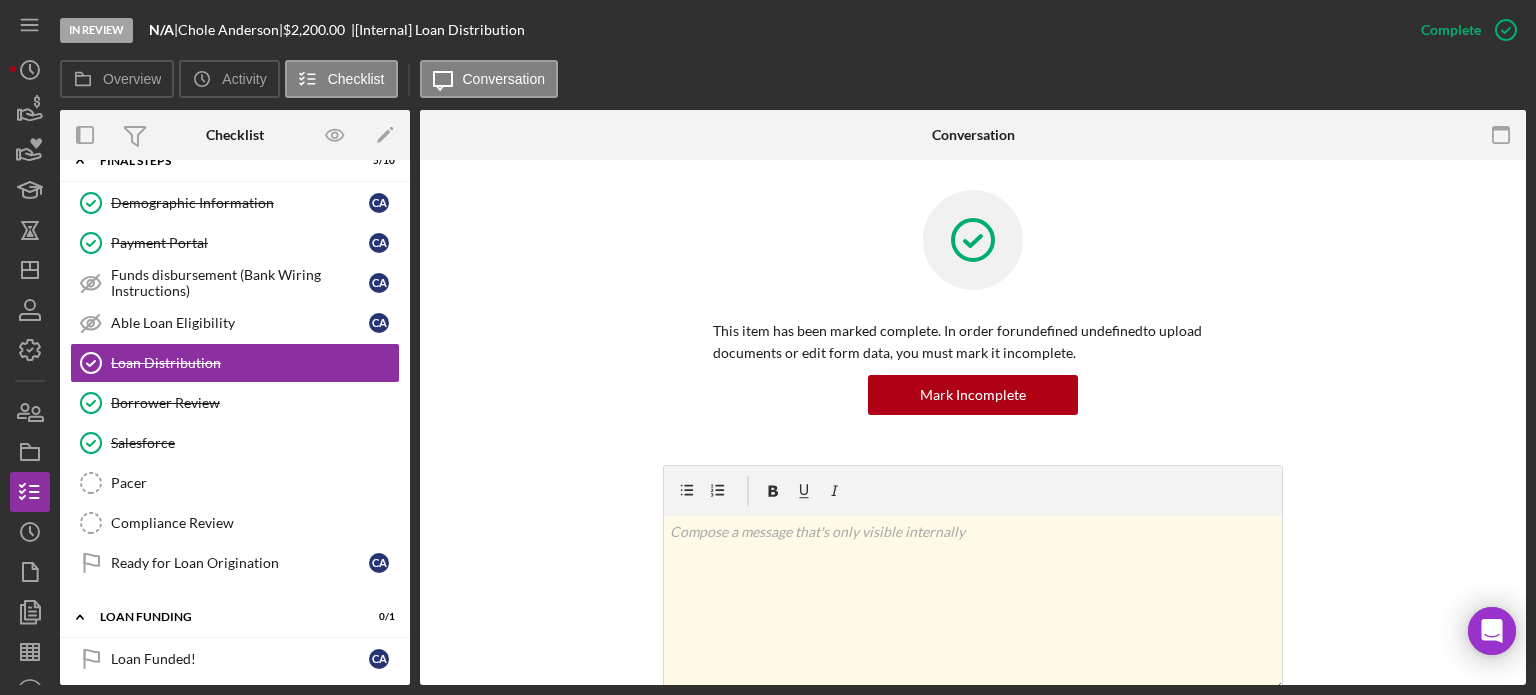 click on "This item has been marked complete. In order for  undefined undefined  to upload documents or edit form data, you must mark it incomplete. Mark Incomplete" at bounding box center [973, 327] 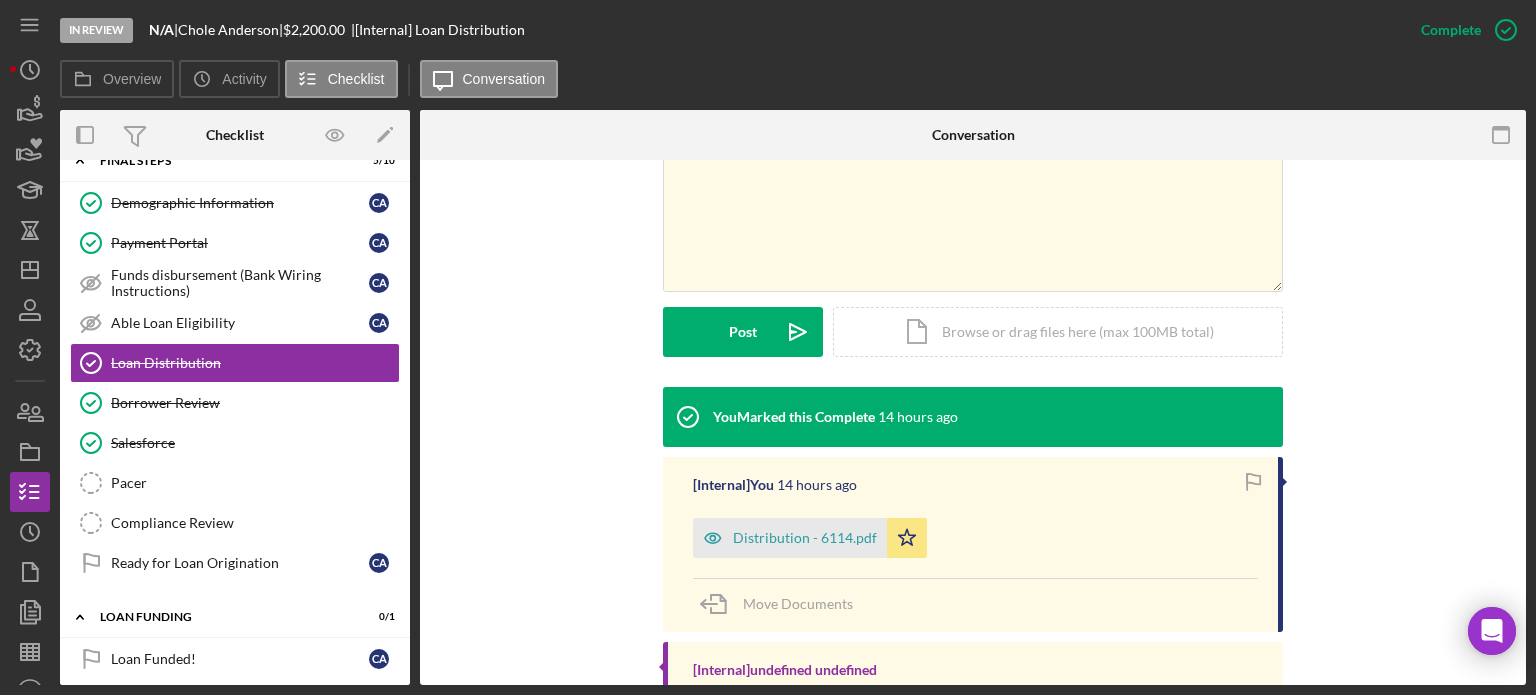 scroll, scrollTop: 480, scrollLeft: 0, axis: vertical 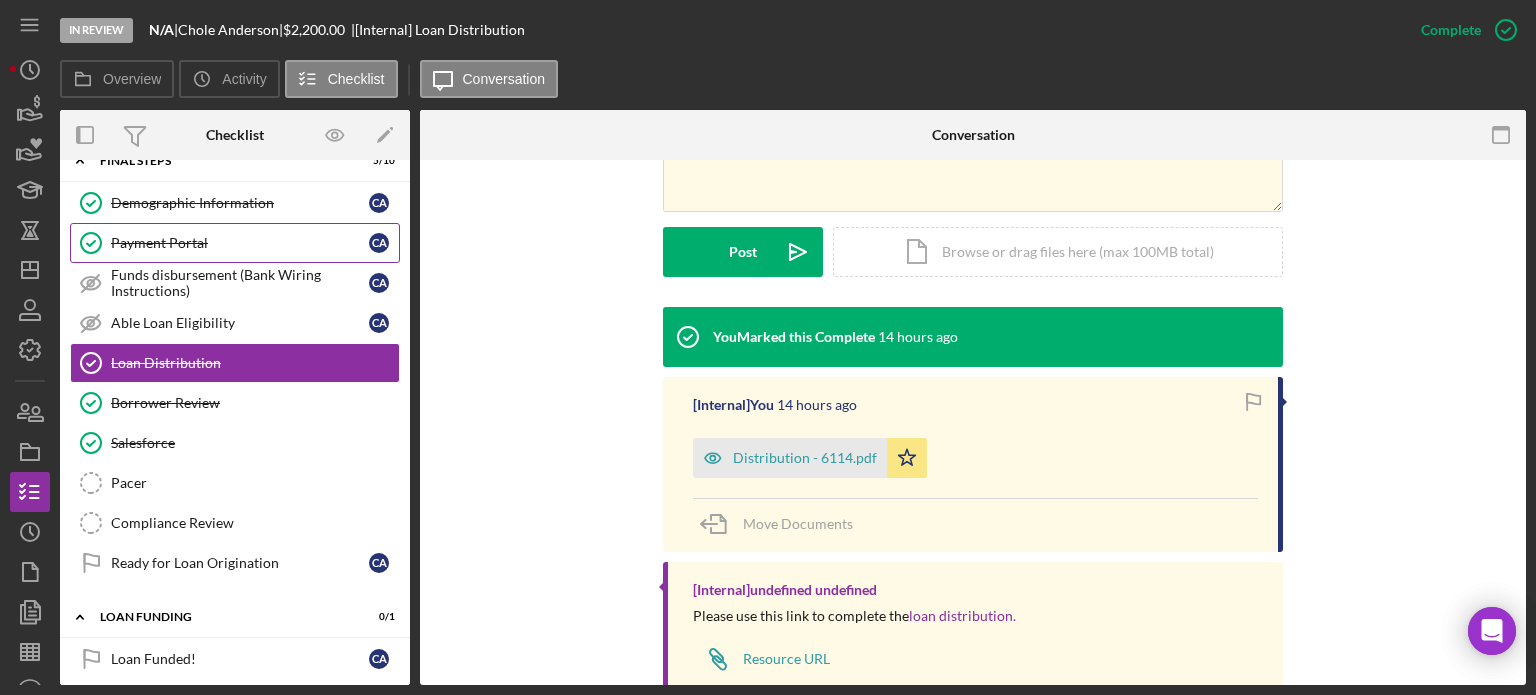 click on "Payment Portal Payment Portal C A" at bounding box center (235, 243) 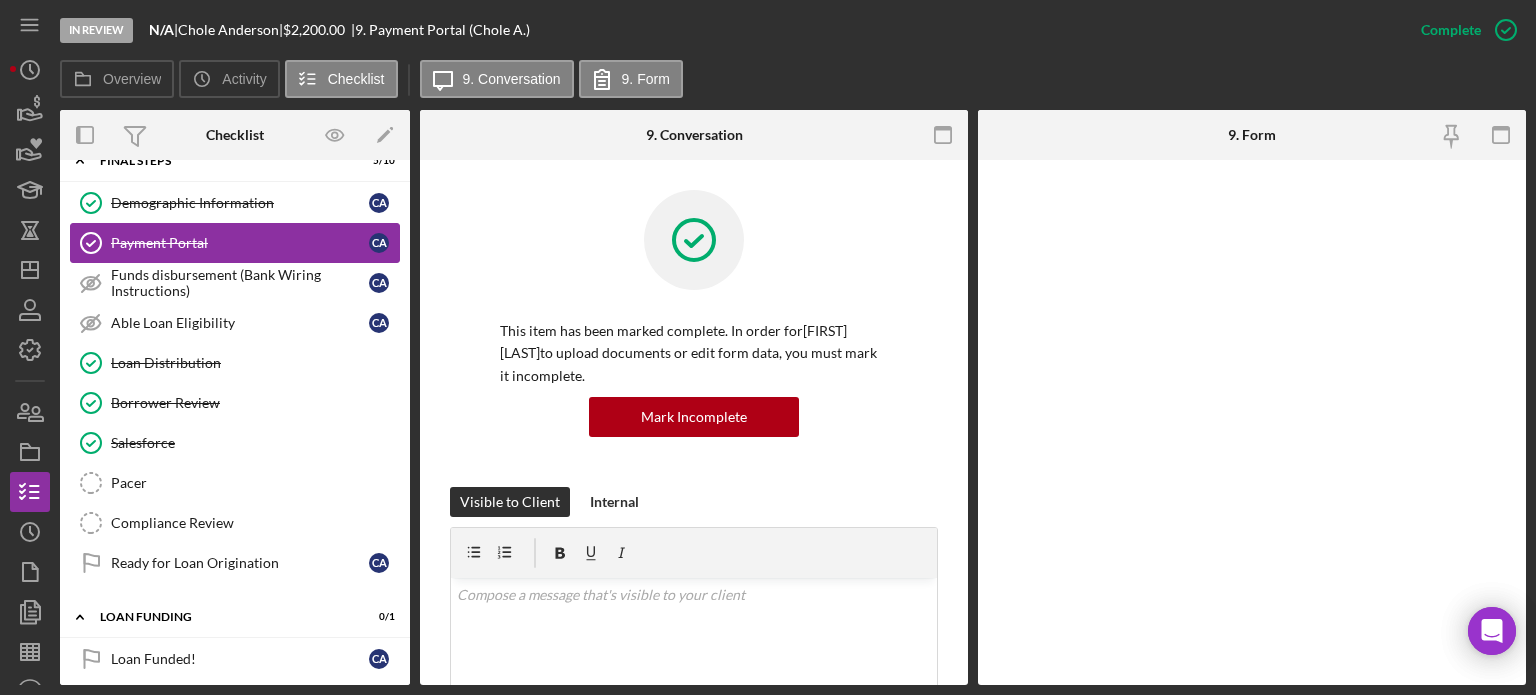 scroll, scrollTop: 1000, scrollLeft: 0, axis: vertical 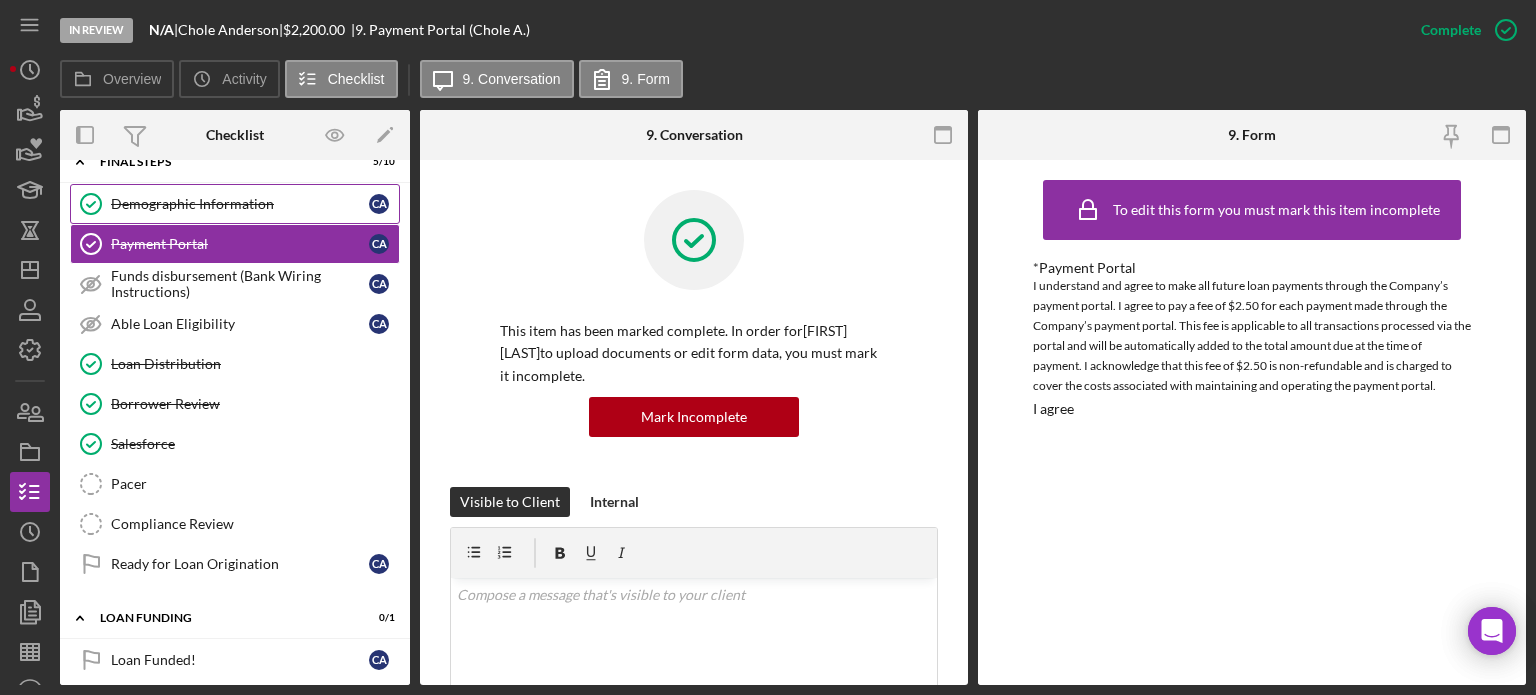 click on "Demographic Information" at bounding box center [240, 204] 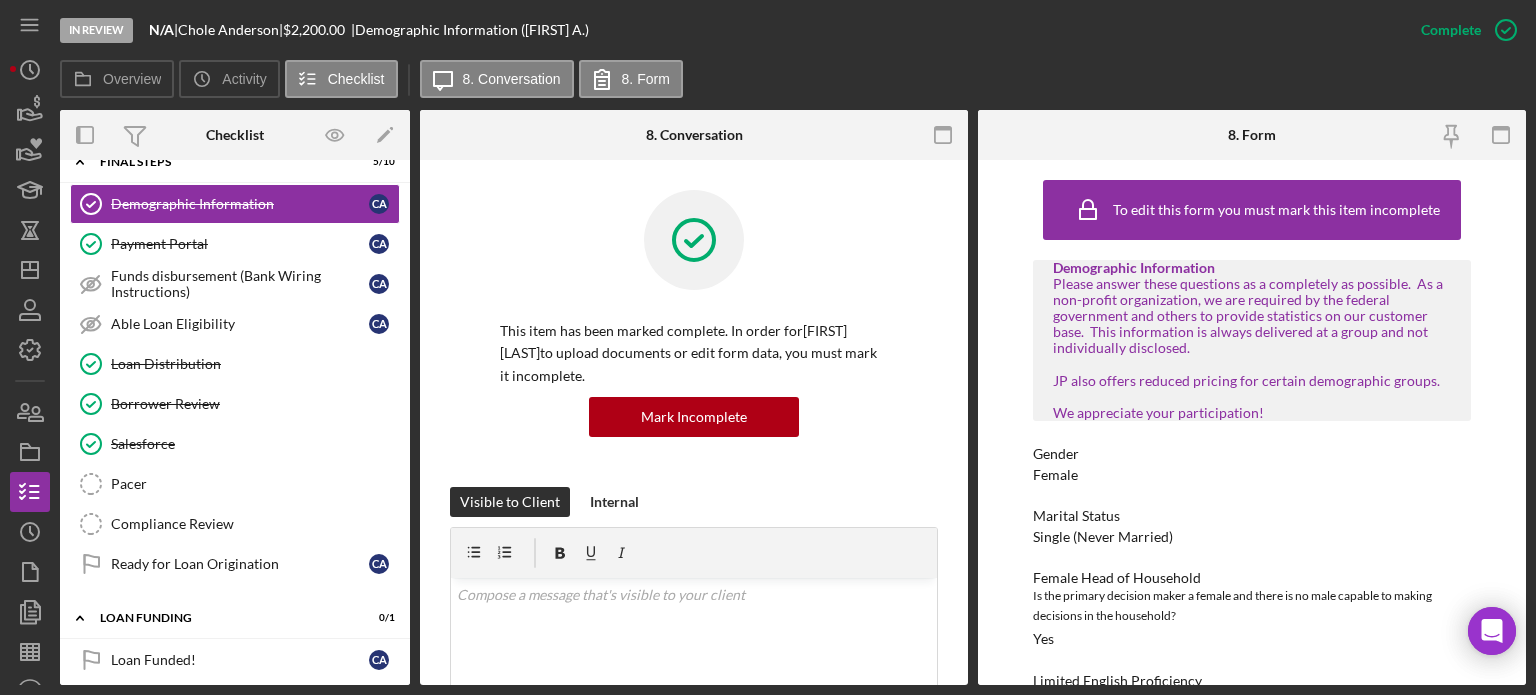 click on "This item has been marked complete. In order for [FIRST] [LAST] to upload documents or edit form data, you must mark it incomplete. Mark Incomplete" at bounding box center [694, 338] 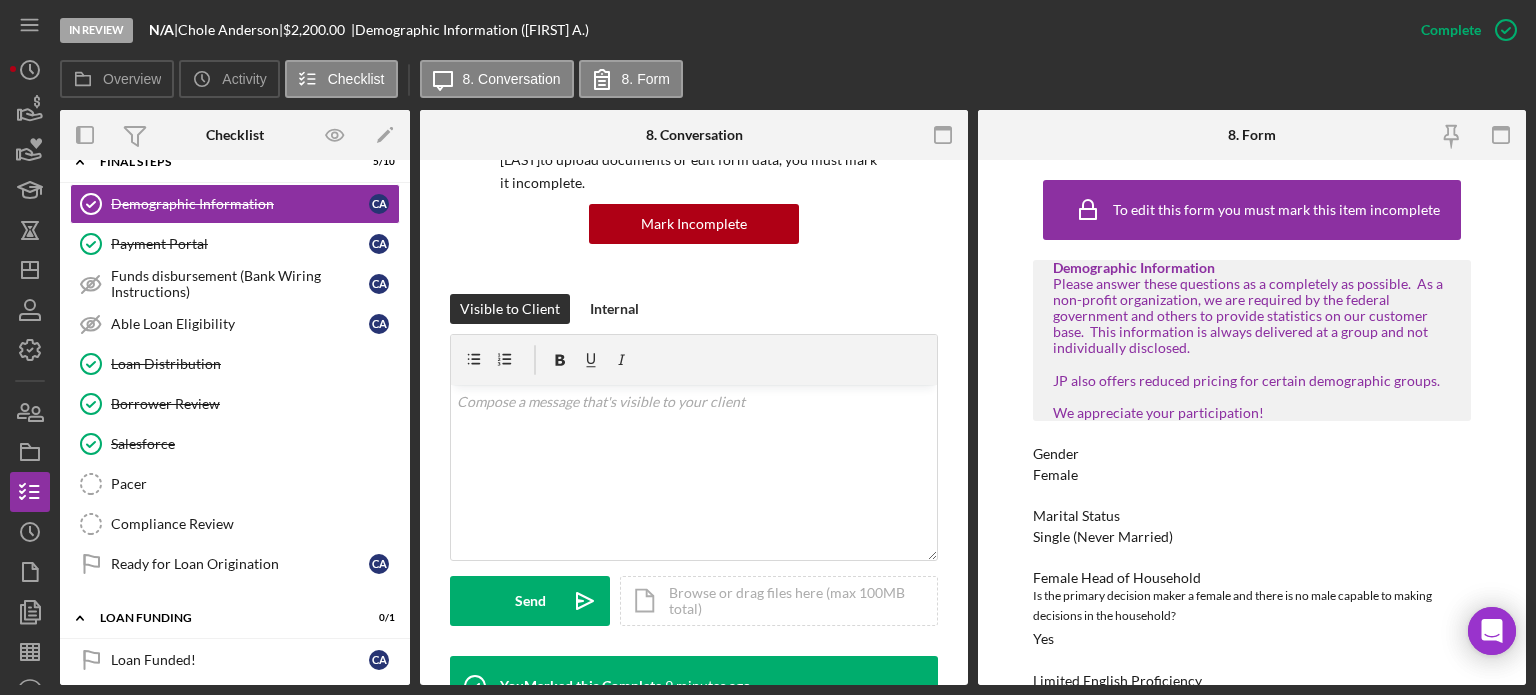 scroll, scrollTop: 0, scrollLeft: 0, axis: both 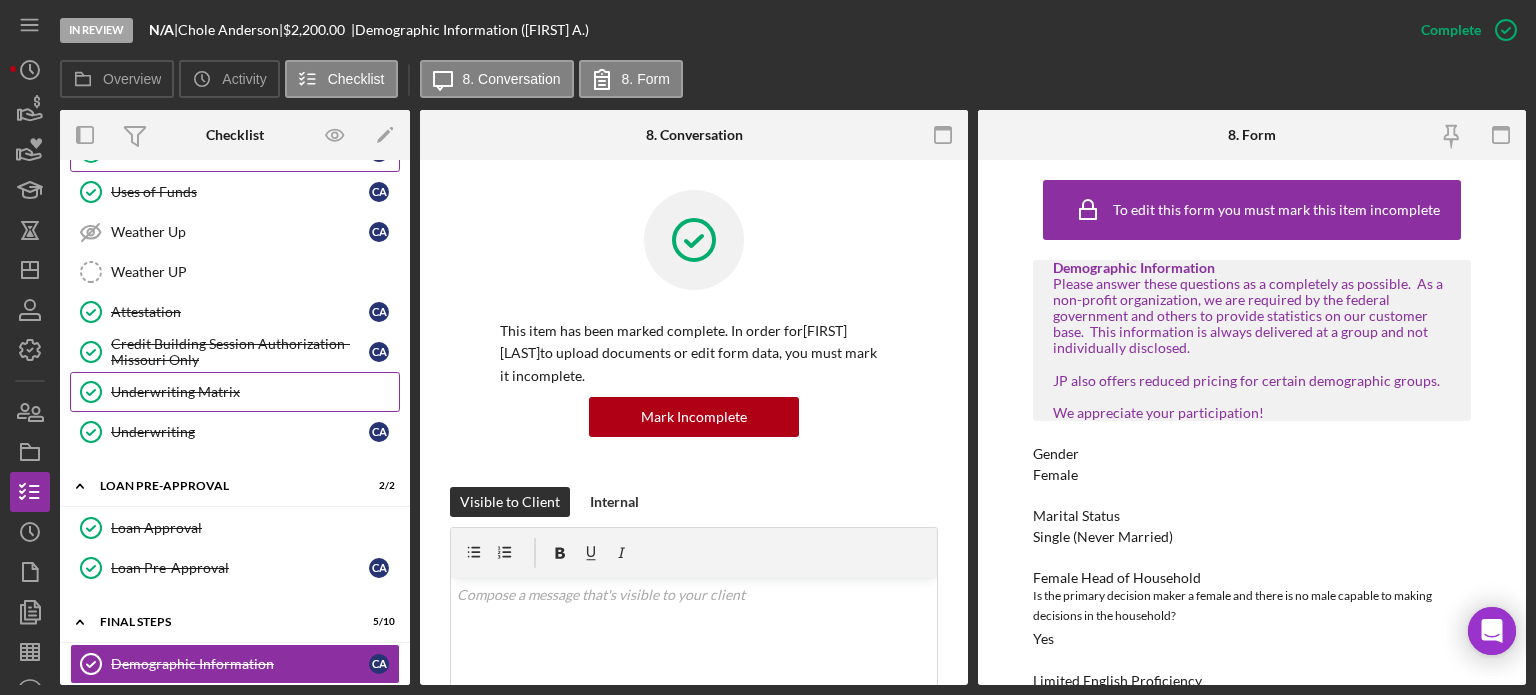 click on "Underwriting Matrix" at bounding box center [255, 392] 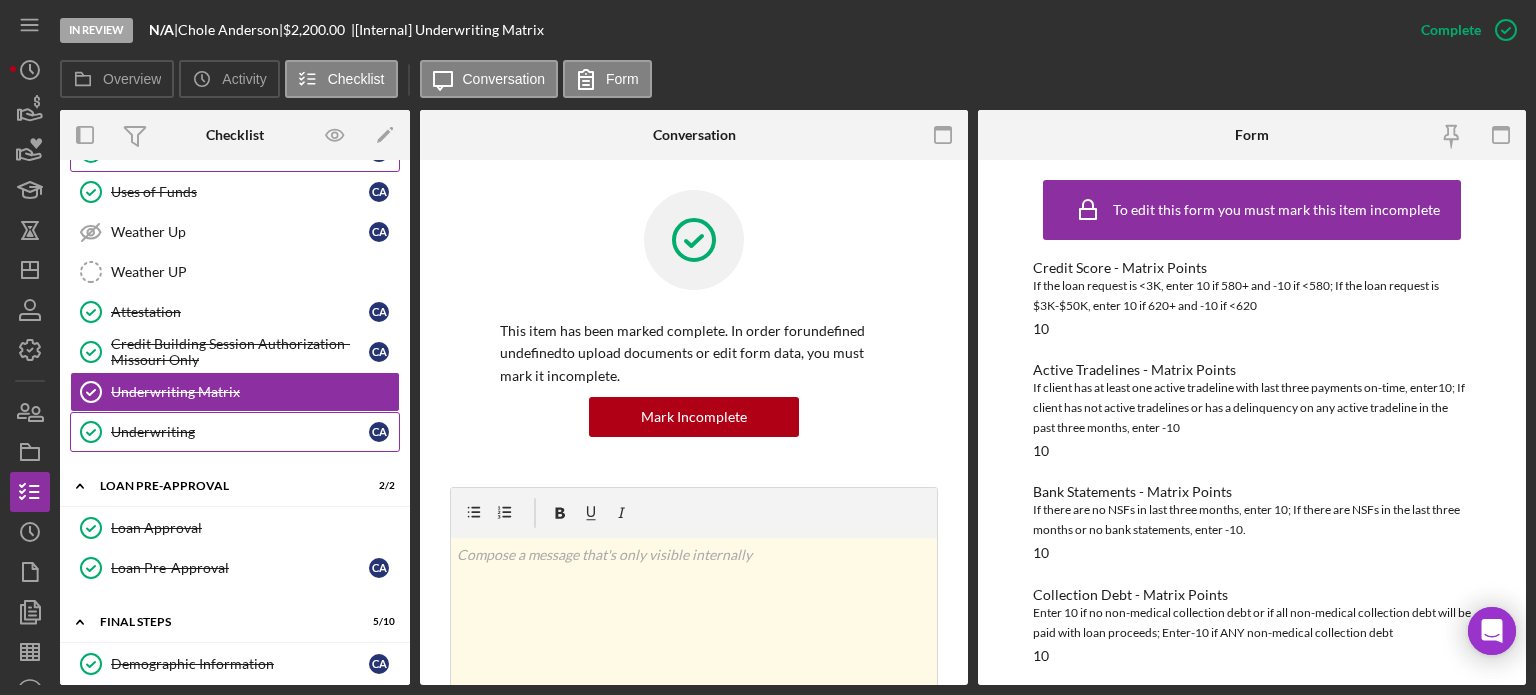 click on "Underwriting" at bounding box center (240, 432) 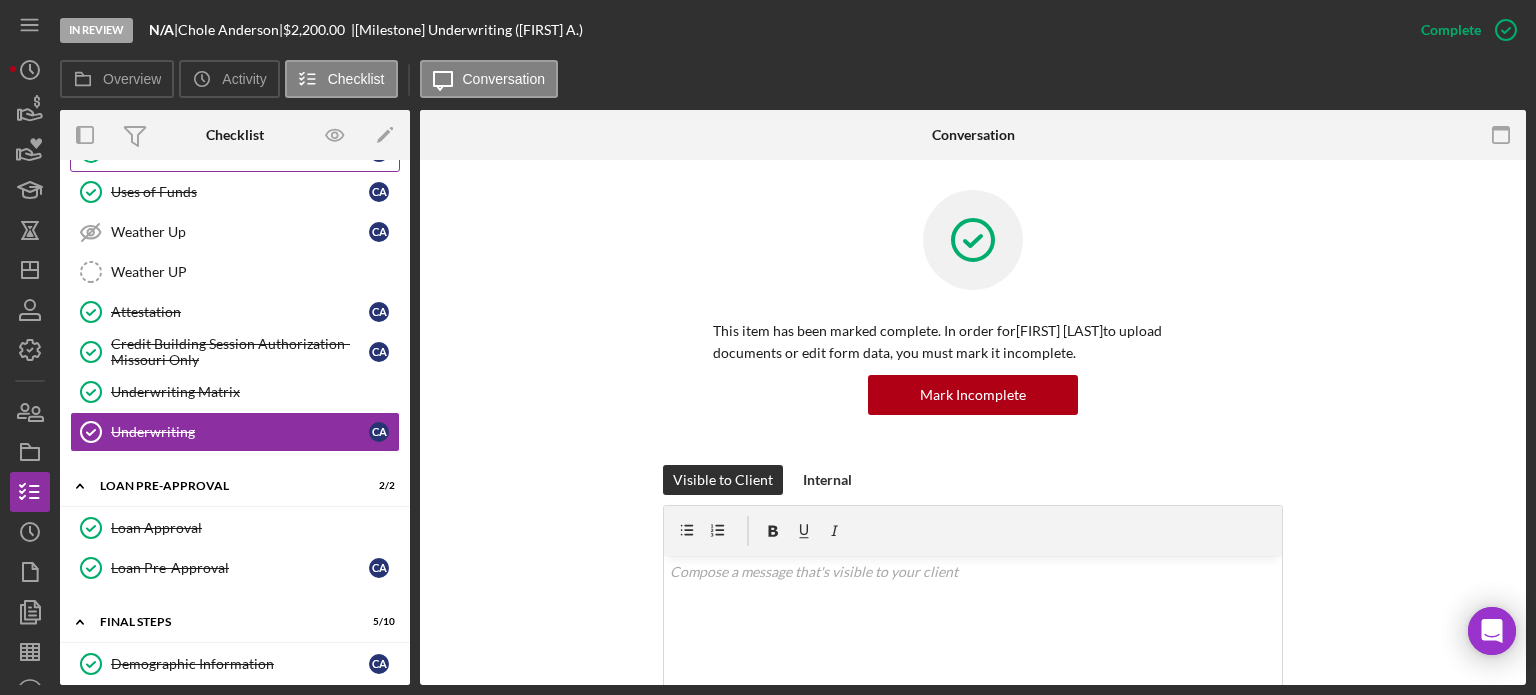 click on "This item has been marked complete. In order for [FIRST] [LAST] to upload documents or edit form data, you must mark it incomplete. Mark Incomplete" at bounding box center [973, 327] 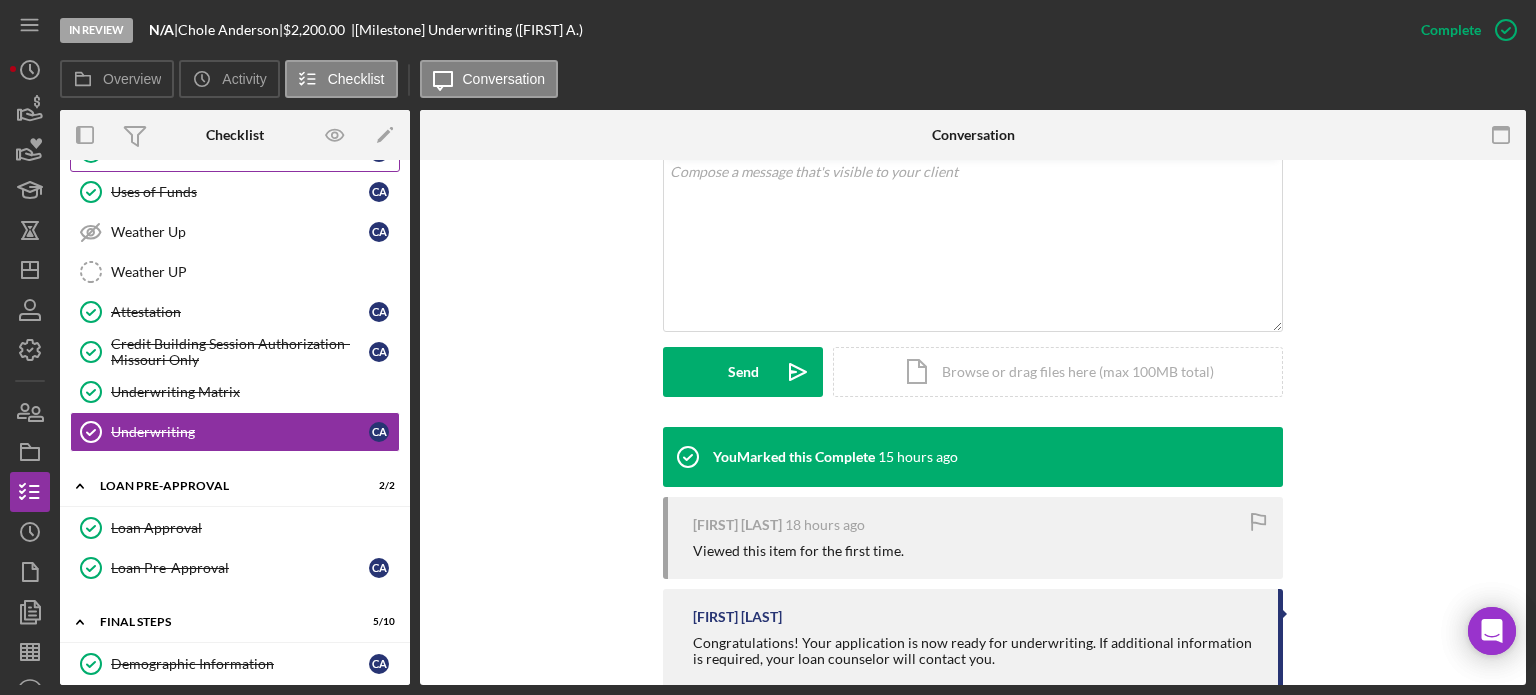 scroll, scrollTop: 496, scrollLeft: 0, axis: vertical 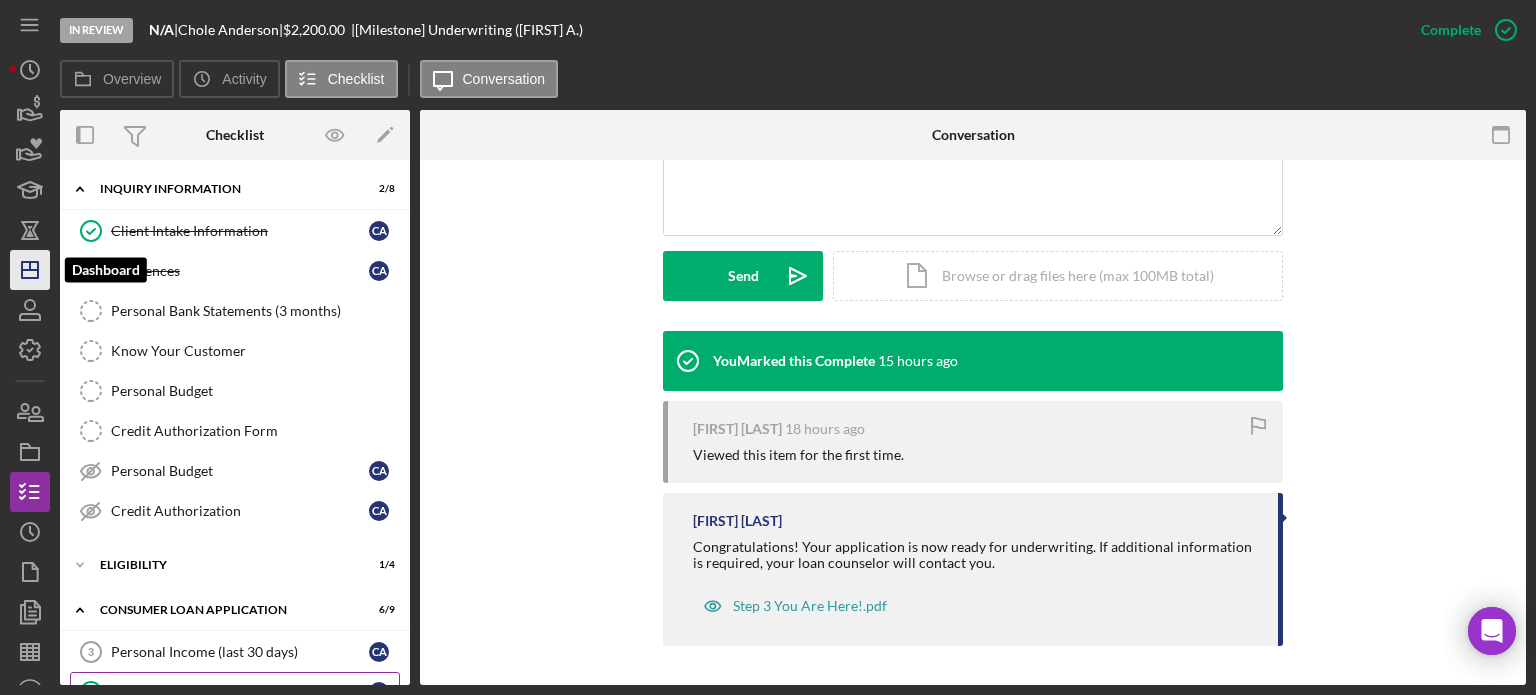 click on "Icon/Dashboard" 